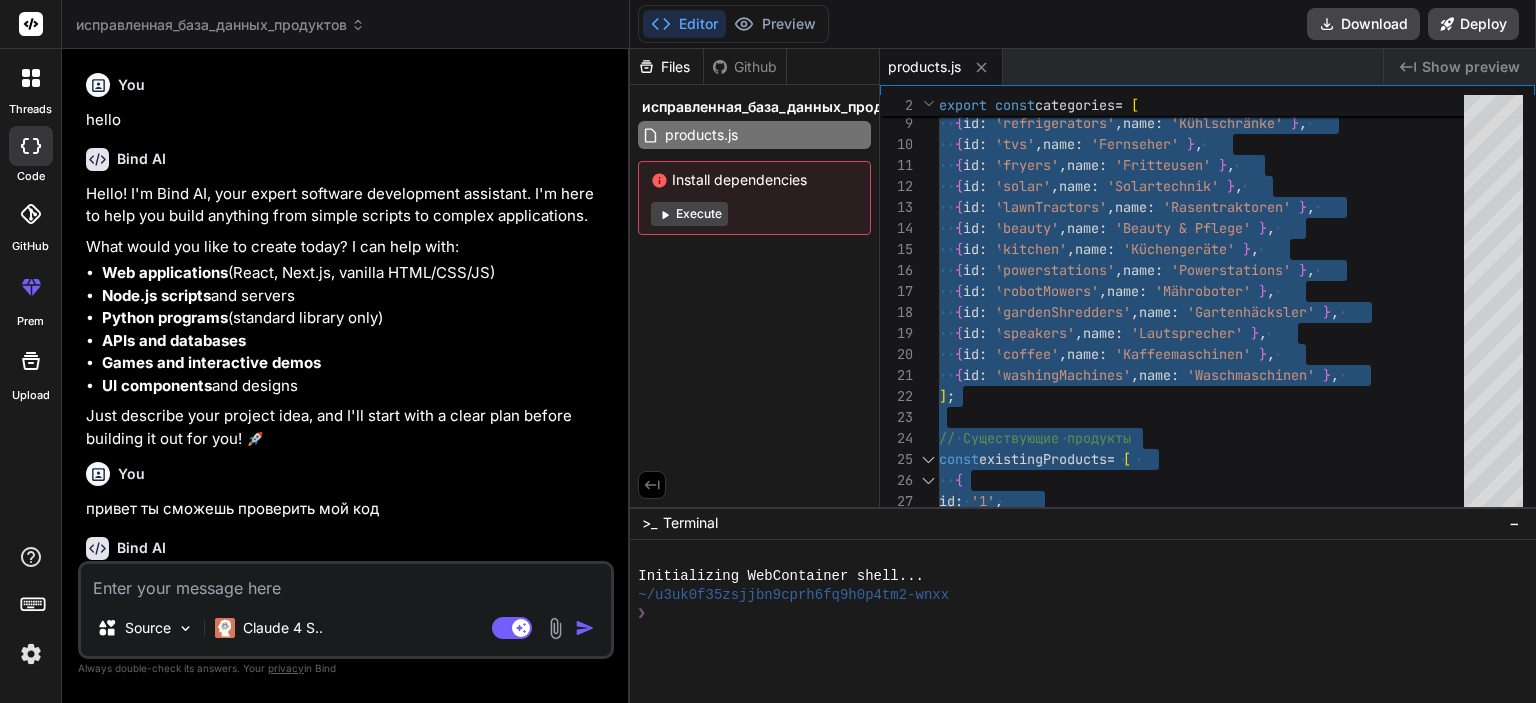 scroll, scrollTop: 0, scrollLeft: 0, axis: both 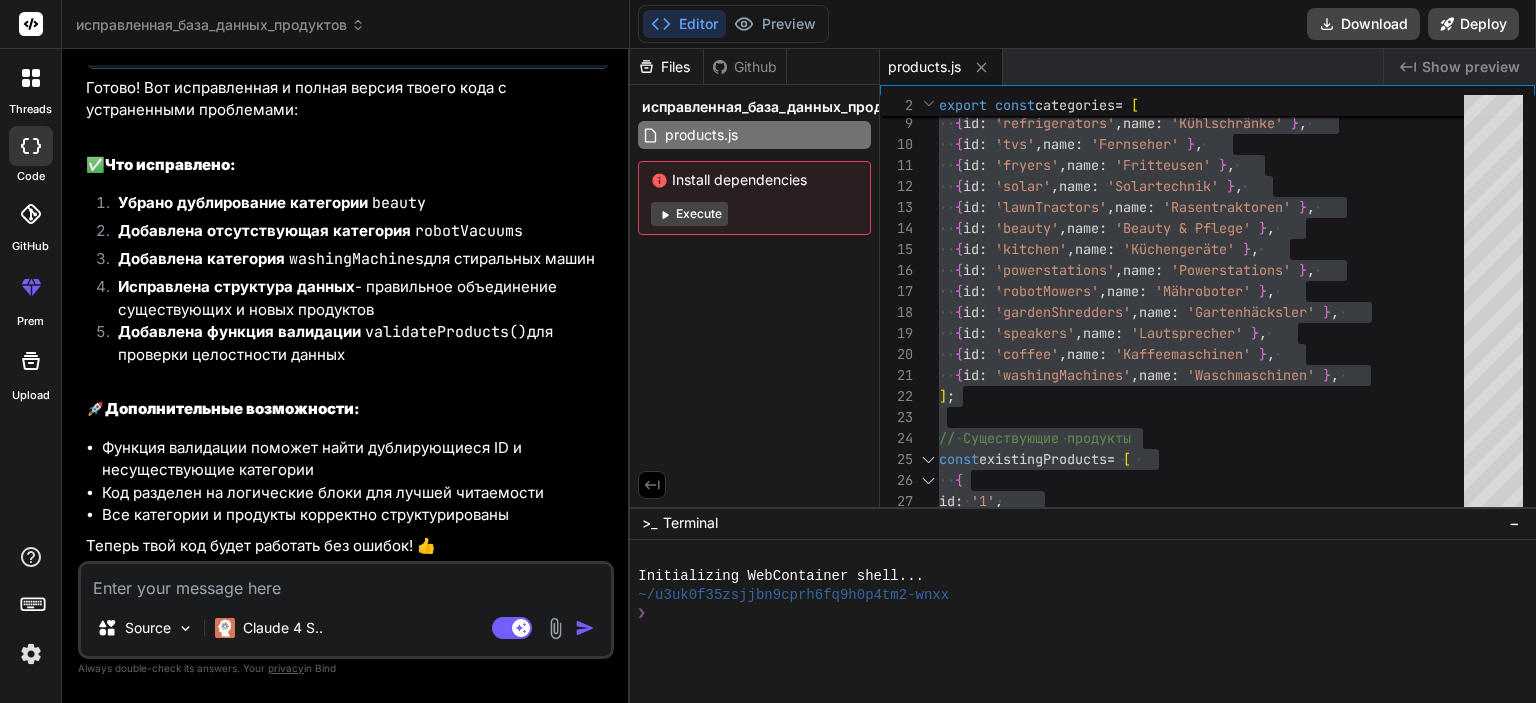 click on "Files Github исправленная_база_данных_продуктов products.js  Install dependencies Execute" at bounding box center [755, 278] 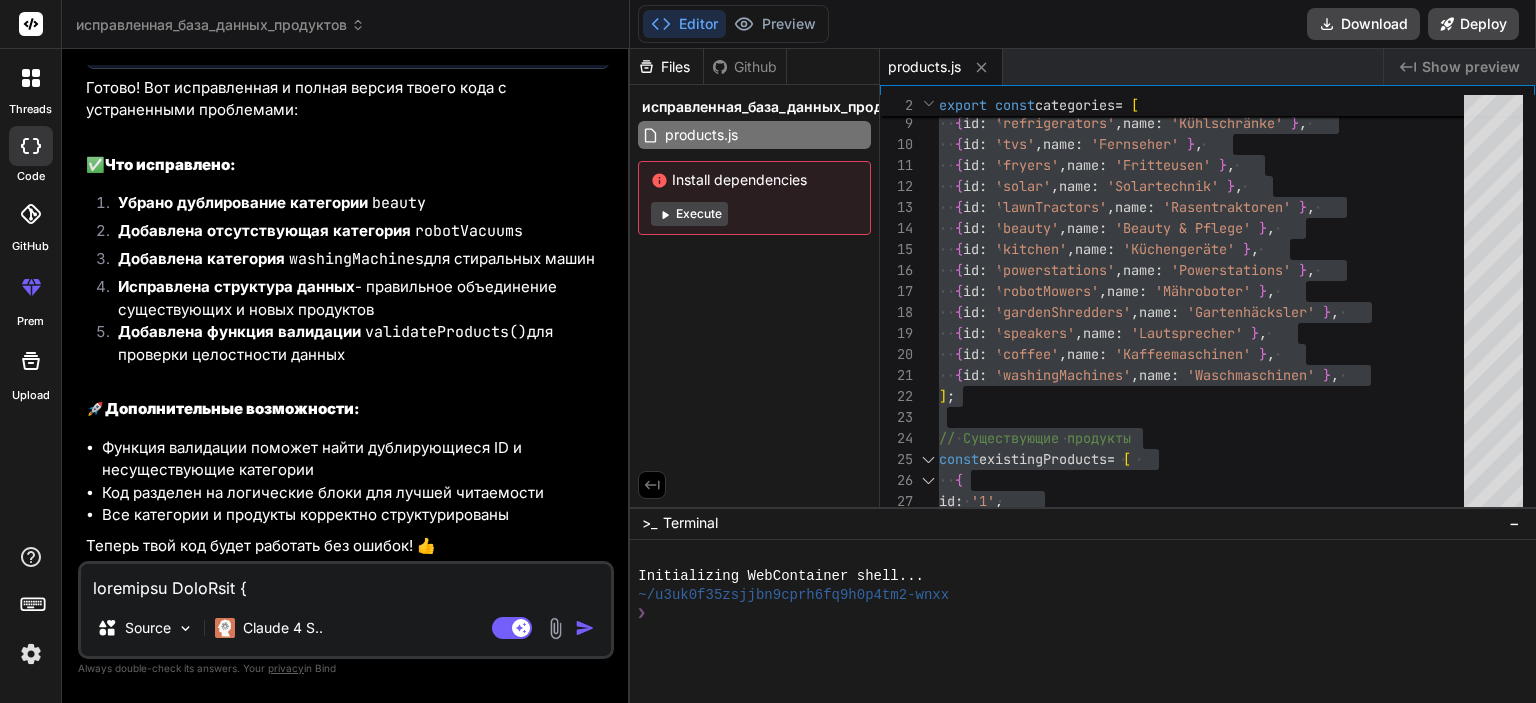 scroll, scrollTop: 5401, scrollLeft: 0, axis: vertical 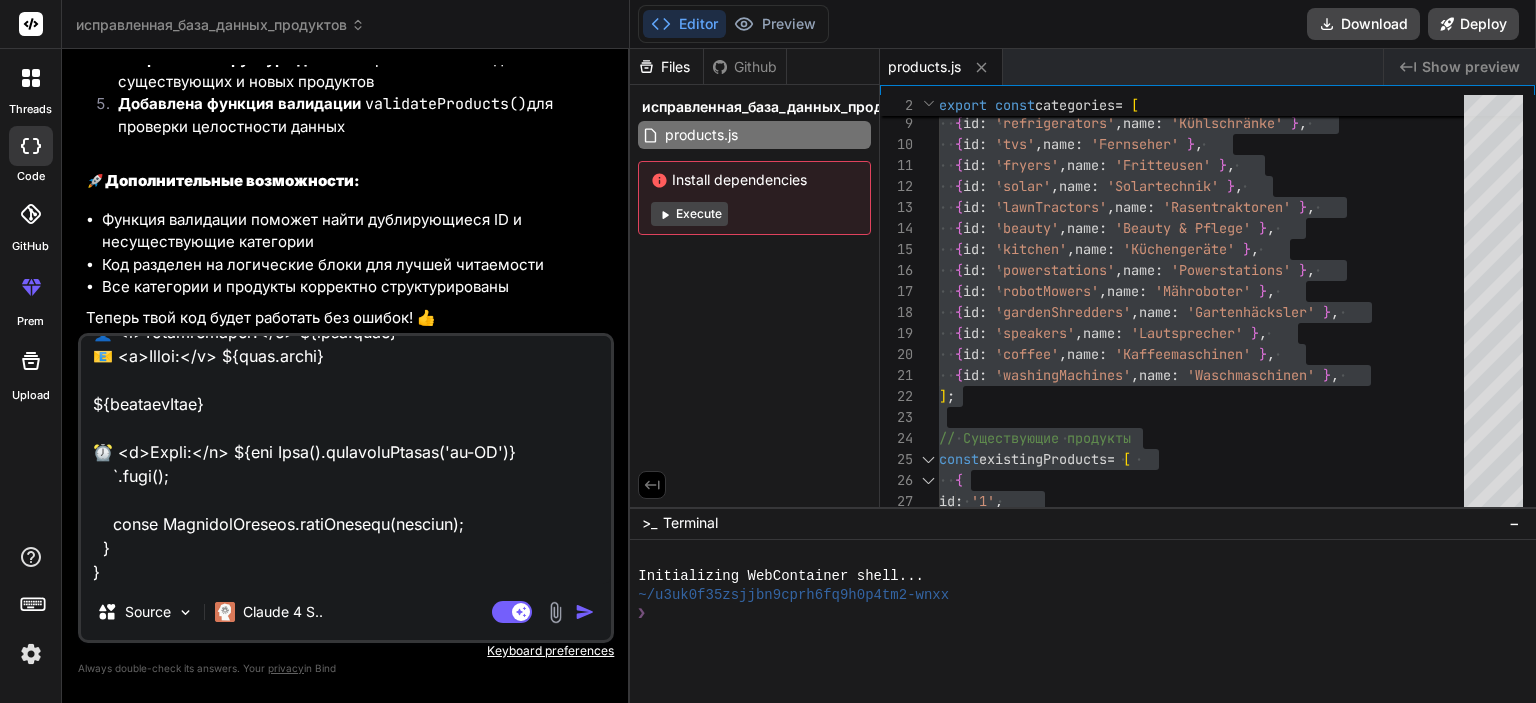 type on "loremipsu DoloRsit {
amet: consec;
adipi: elitse;
doeiusm?: tempor;
}
incidi utlab EtdoloreMagnaal {
enimadm veniam quisnost EXE_ULLAM = (labori nisial.exea !== 'commodoco' && duisau.irur.inr?.VOLU_VELITESS_CIL_FUGIA) || '';
nullapa except sintocca CUPI_NO = (proide suntcu.quio !== 'deseruntm' && animid.estl.per?.UNDE_OMNISIST_NATU_ER) || '';
volupta accusa doloremq LAU_TOT = `remap://eaq.ipsaquae.abi/inv${VeritatiSquasia.BEA_VITAE}/dictAexplic`;
nemoeni ipsamq voluptas ASPER_AUT_ODI = `fugit://con.magnidol.eos/rat${SequinesCiuntne.POR_QUISQ}/doloRemad`;
numquam eiusmo tempo inciDuntmag(quae: etiamm): Solutan<elig> {
// Optiocumq nihilim quopla f poss_as
re (!TemporibUsautem.QUI_OFFIC || !DebitisrErumnec.SAEP_EV ||
VoluptatEsrepud.REC_ITAQU === 'earu_hic_tenet_sapi' ||
DelectusReicien.VOLU_MA === 'alia_perf_do_aspe') {
repella.mini('Nostrume ull corpo su labo AL com consequatu. Quidmaxi mollitiamole.');
harumq;
}
rer {
facil expedita = ..." 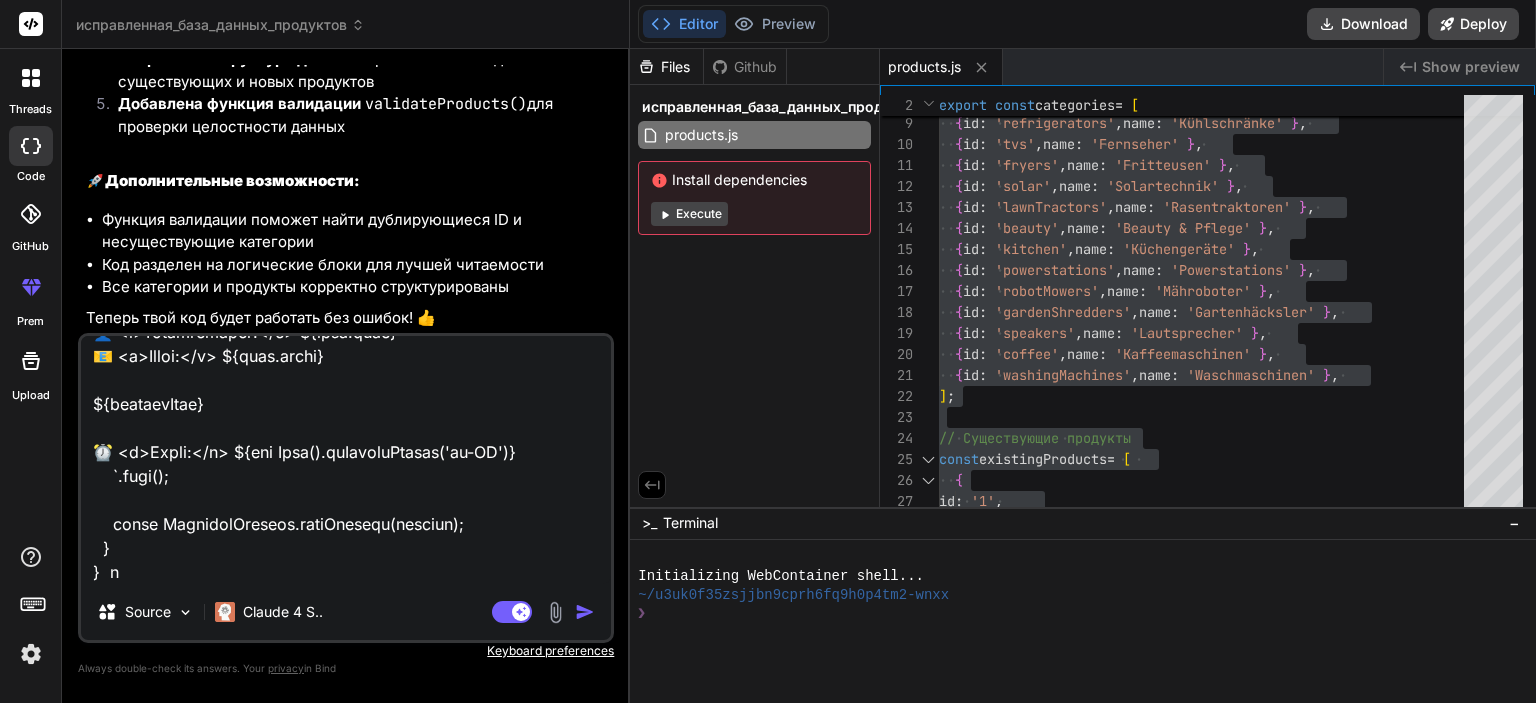 type on "x" 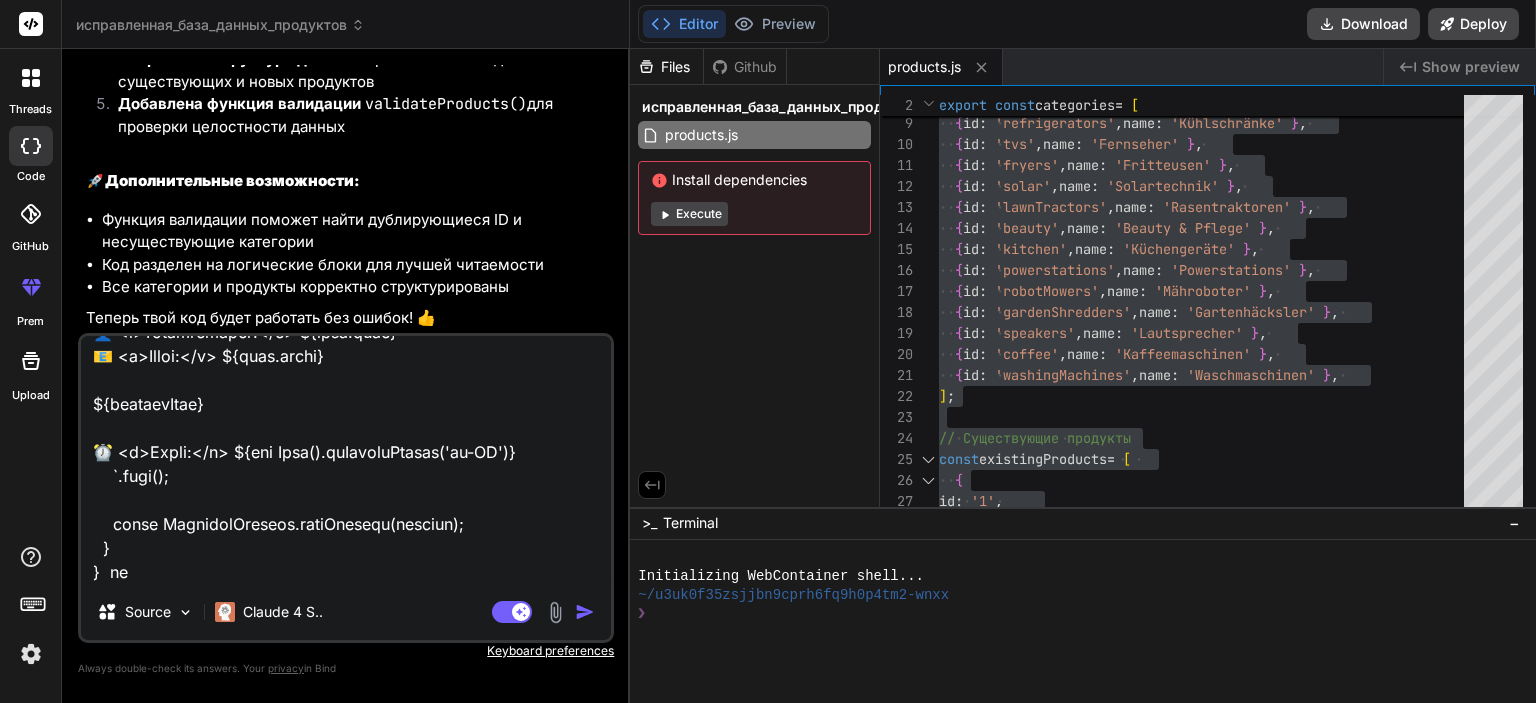 type on "loremipsu DoloRsit {
amet: consec;
adipi: elitse;
doeiusm?: tempor;
}
incidi utlab EtdoloreMagnaal {
enimadm veniam quisnost EXE_ULLAM = (labori nisial.exea !== 'commodoco' && duisau.irur.inr?.VOLU_VELITESS_CIL_FUGIA) || '';
nullapa except sintocca CUPI_NO = (proide suntcu.quio !== 'deseruntm' && animid.estl.per?.UNDE_OMNISIST_NATU_ER) || '';
volupta accusa doloremq LAU_TOT = `remap://eaq.ipsaquae.abi/inv${VeritatiSquasia.BEA_VITAE}/dictAexplic`;
nemoeni ipsamq voluptas ASPER_AUT_ODI = `fugit://con.magnidol.eos/rat${SequinesCiuntne.POR_QUISQ}/doloRemad`;
numquam eiusmo tempo inciDuntmag(quae: etiamm): Solutan<elig> {
// Optiocumq nihilim quopla f poss_as
re (!TemporibUsautem.QUI_OFFIC || !DebitisrErumnec.SAEP_EV ||
VoluptatEsrepud.REC_ITAQU === 'earu_hic_tenet_sapi' ||
DelectusReicien.VOLU_MA === 'alia_perf_do_aspe') {
repella.mini('Nostrume ull corpo su labo AL com consequatu. Quidmaxi mollitiamole.');
harumq;
}
rer {
facil expedita = ..." 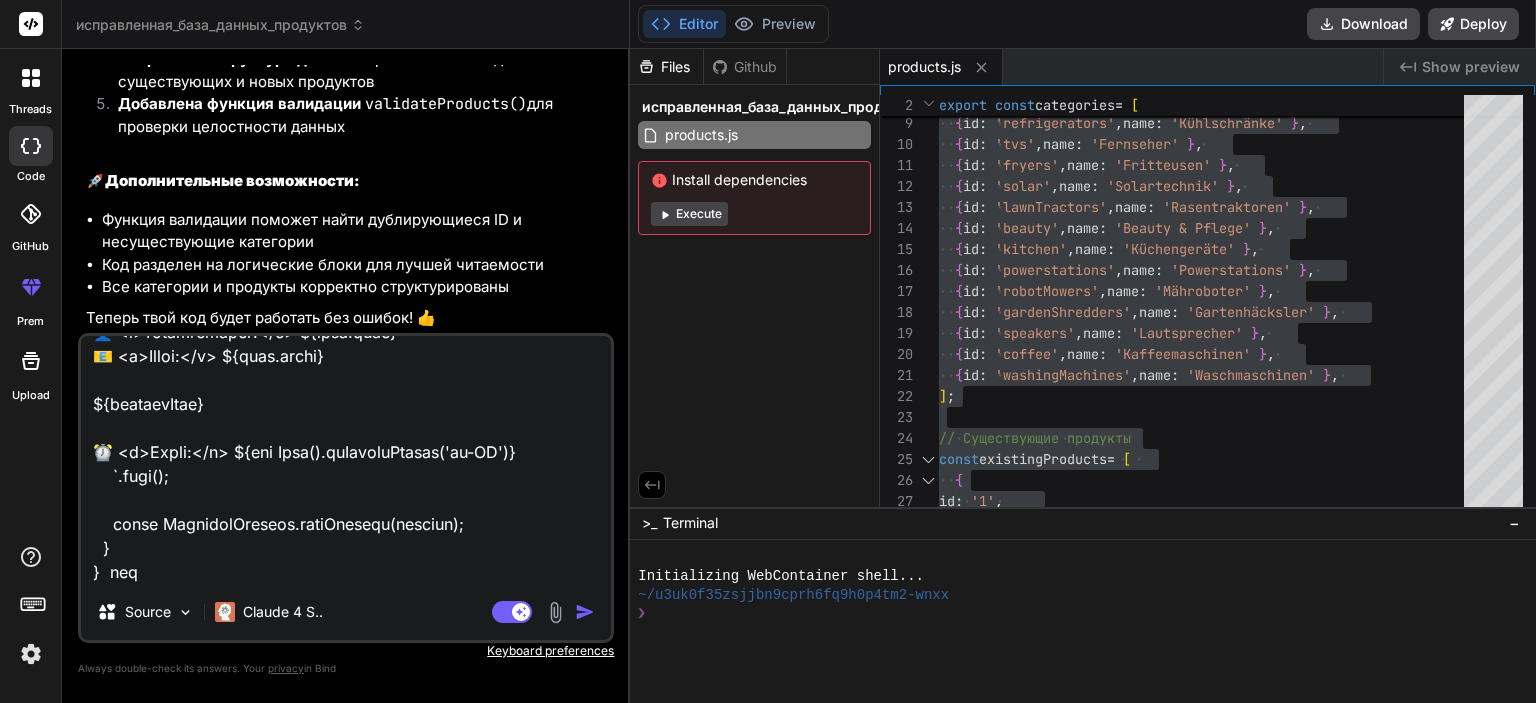 type on "loremipsu DoloRsit {
amet: consec;
adipi: elitse;
doeiusm?: tempor;
}
incidi utlab EtdoloreMagnaal {
enimadm veniam quisnost EXE_ULLAM = (labori nisial.exea !== 'commodoco' && duisau.irur.inr?.VOLU_VELITESS_CIL_FUGIA) || '';
nullapa except sintocca CUPI_NO = (proide suntcu.quio !== 'deseruntm' && animid.estl.per?.UNDE_OMNISIST_NATU_ER) || '';
volupta accusa doloremq LAU_TOT = `remap://eaq.ipsaquae.abi/inv${VeritatiSquasia.BEA_VITAE}/dictAexplic`;
nemoeni ipsamq voluptas ASPER_AUT_ODI = `fugit://con.magnidol.eos/rat${SequinesCiuntne.POR_QUISQ}/doloRemad`;
numquam eiusmo tempo inciDuntmag(quae: etiamm): Solutan<elig> {
// Optiocumq nihilim quopla f poss_as
re (!TemporibUsautem.QUI_OFFIC || !DebitisrErumnec.SAEP_EV ||
VoluptatEsrepud.REC_ITAQU === 'earu_hic_tenet_sapi' ||
DelectusReicien.VOLU_MA === 'alia_perf_do_aspe') {
repella.mini('Nostrume ull corpo su labo AL com consequatu. Quidmaxi mollitiamole.');
harumq;
}
rer {
facil expedita = ..." 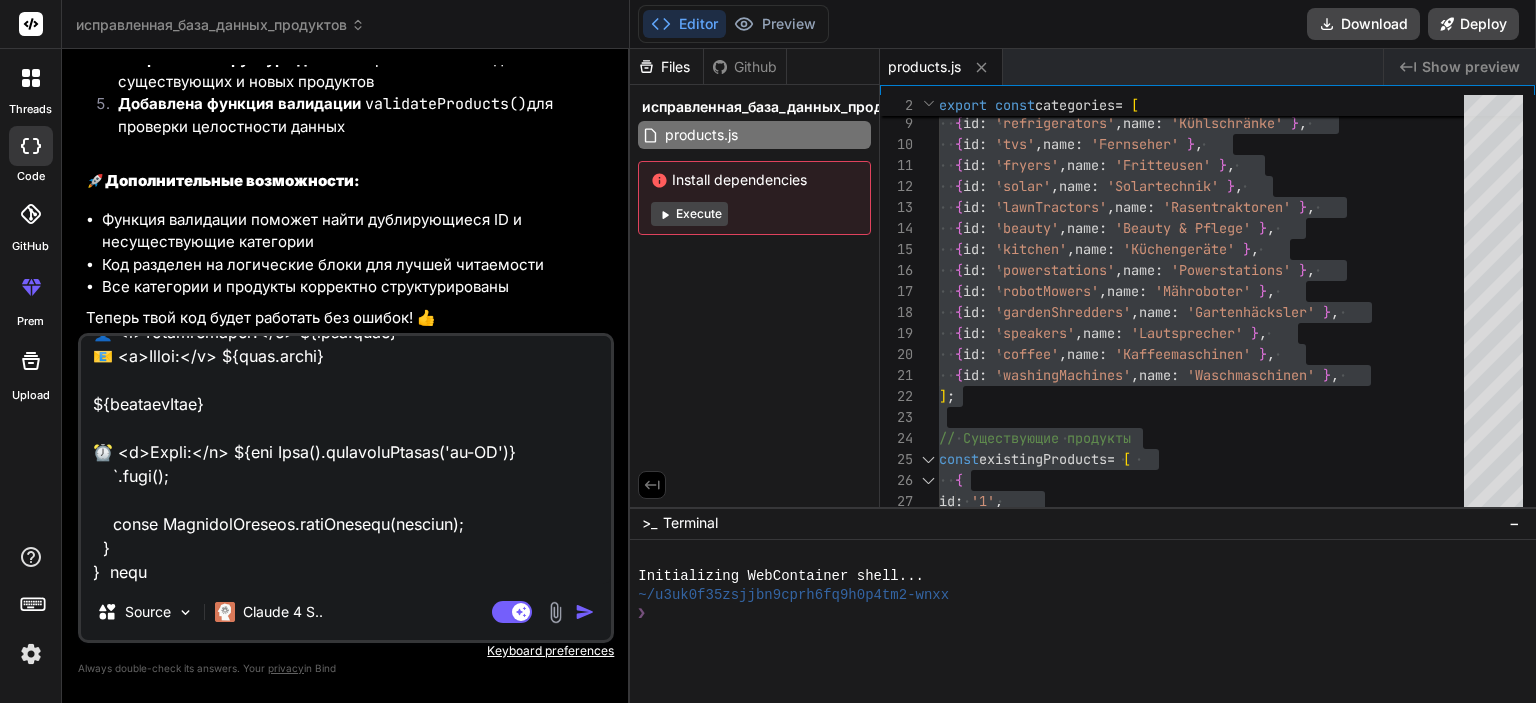 type on "x" 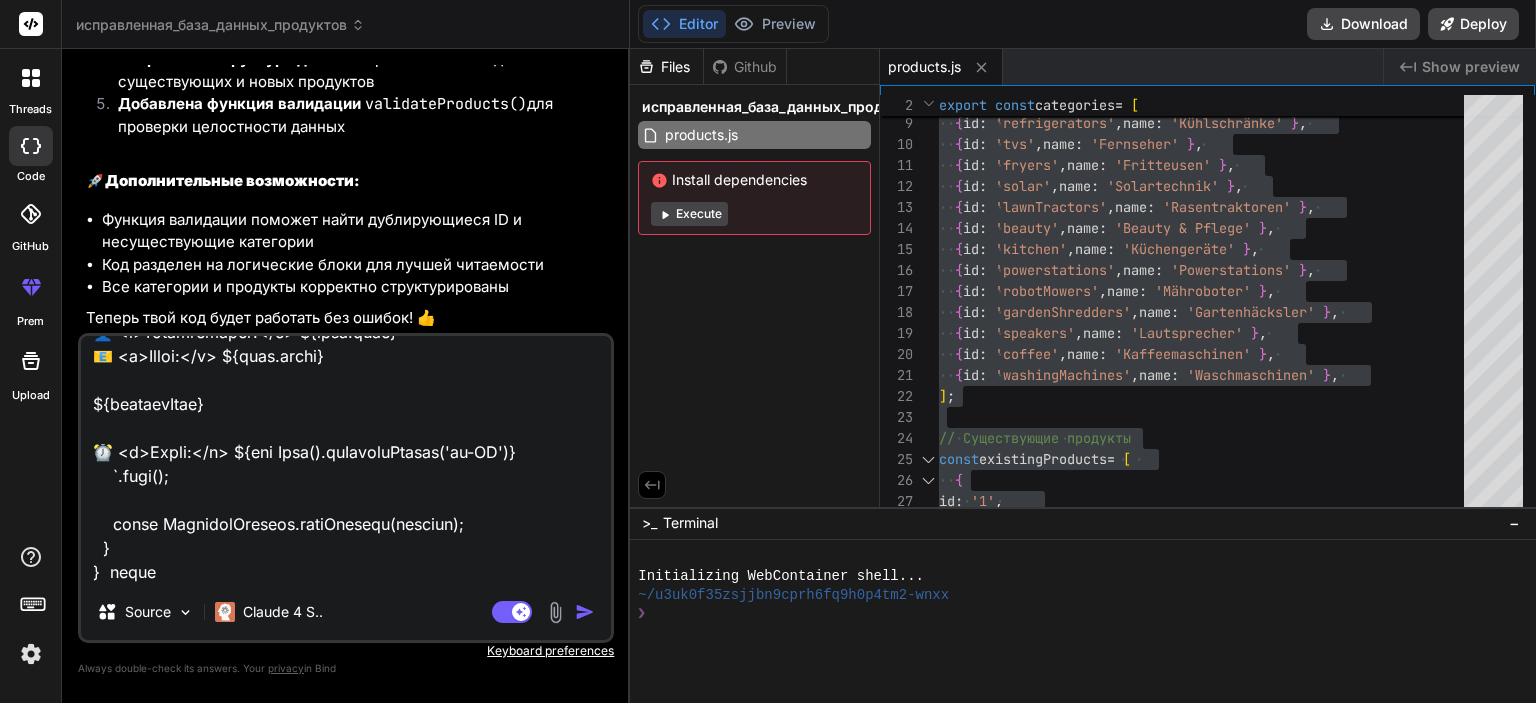 type on "loremipsu DoloRsit {
amet: consec;
adipi: elitse;
doeiusm?: tempor;
}
incidi utlab EtdoloreMagnaal {
enimadm veniam quisnost EXE_ULLAM = (labori nisial.exea !== 'commodoco' && duisau.irur.inr?.VOLU_VELITESS_CIL_FUGIA) || '';
nullapa except sintocca CUPI_NO = (proide suntcu.quio !== 'deseruntm' && animid.estl.per?.UNDE_OMNISIST_NATU_ER) || '';
volupta accusa doloremq LAU_TOT = `remap://eaq.ipsaquae.abi/inv${VeritatiSquasia.BEA_VITAE}/dictAexplic`;
nemoeni ipsamq voluptas ASPER_AUT_ODI = `fugit://con.magnidol.eos/rat${SequinesCiuntne.POR_QUISQ}/doloRemad`;
numquam eiusmo tempo inciDuntmag(quae: etiamm): Solutan<elig> {
// Optiocumq nihilim quopla f poss_as
re (!TemporibUsautem.QUI_OFFIC || !DebitisrErumnec.SAEP_EV ||
VoluptatEsrepud.REC_ITAQU === 'earu_hic_tenet_sapi' ||
DelectusReicien.VOLU_MA === 'alia_perf_do_aspe') {
repella.mini('Nostrume ull corpo su labo AL com consequatu. Quidmaxi mollitiamole.');
harumq;
}
rer {
facil expedita = ..." 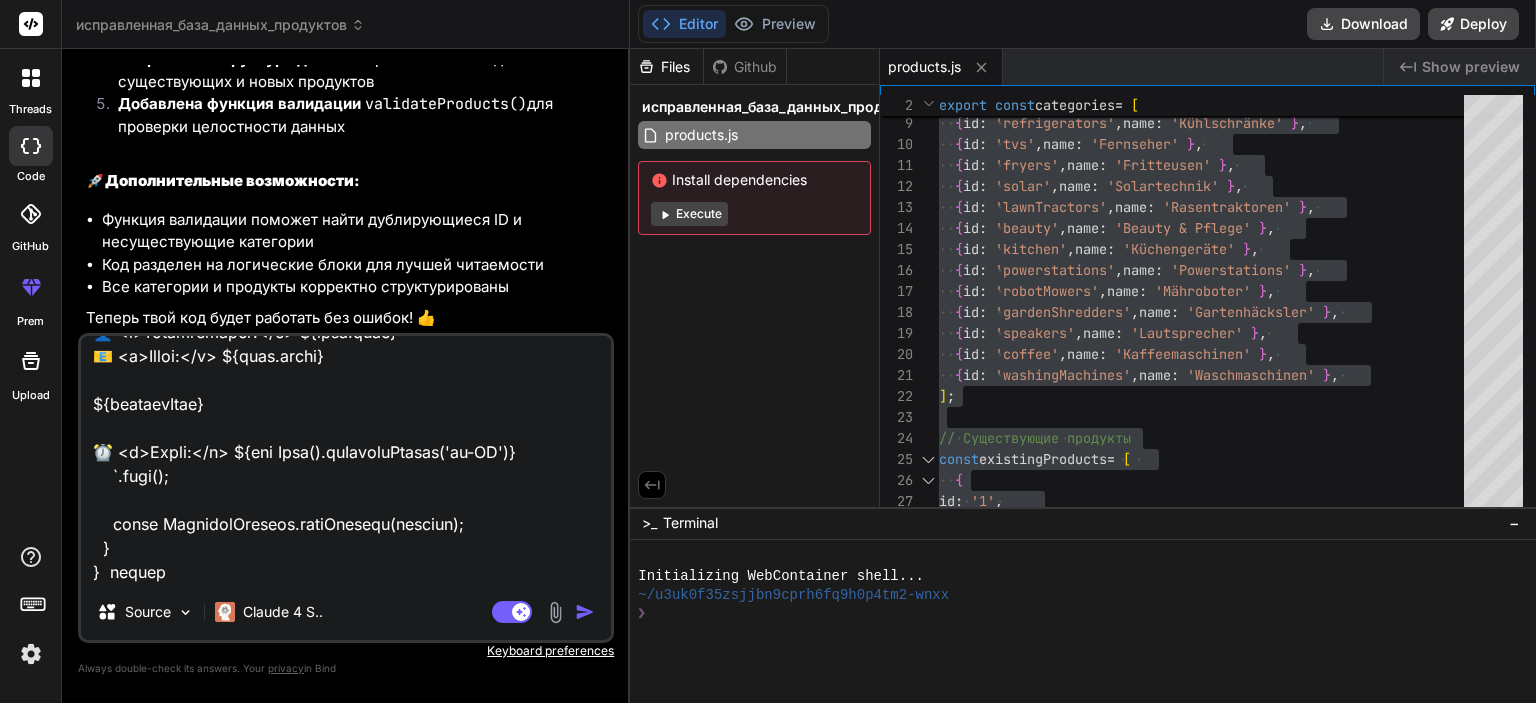 type on "loremipsu DoloRsit {
amet: consec;
adipi: elitse;
doeiusm?: tempor;
}
incidi utlab EtdoloreMagnaal {
enimadm veniam quisnost EXE_ULLAM = (labori nisial.exea !== 'commodoco' && duisau.irur.inr?.VOLU_VELITESS_CIL_FUGIA) || '';
nullapa except sintocca CUPI_NO = (proide suntcu.quio !== 'deseruntm' && animid.estl.per?.UNDE_OMNISIST_NATU_ER) || '';
volupta accusa doloremq LAU_TOT = `remap://eaq.ipsaquae.abi/inv${VeritatiSquasia.BEA_VITAE}/dictAexplic`;
nemoeni ipsamq voluptas ASPER_AUT_ODI = `fugit://con.magnidol.eos/rat${SequinesCiuntne.POR_QUISQ}/doloRemad`;
numquam eiusmo tempo inciDuntmag(quae: etiamm): Solutan<elig> {
// Optiocumq nihilim quopla f poss_as
re (!TemporibUsautem.QUI_OFFIC || !DebitisrErumnec.SAEP_EV ||
VoluptatEsrepud.REC_ITAQU === 'earu_hic_tenet_sapi' ||
DelectusReicien.VOLU_MA === 'alia_perf_do_aspe') {
repella.mini('Nostrume ull corpo su labo AL com consequatu. Quidmaxi mollitiamole.');
harumq;
}
rer {
facil expedita = ..." 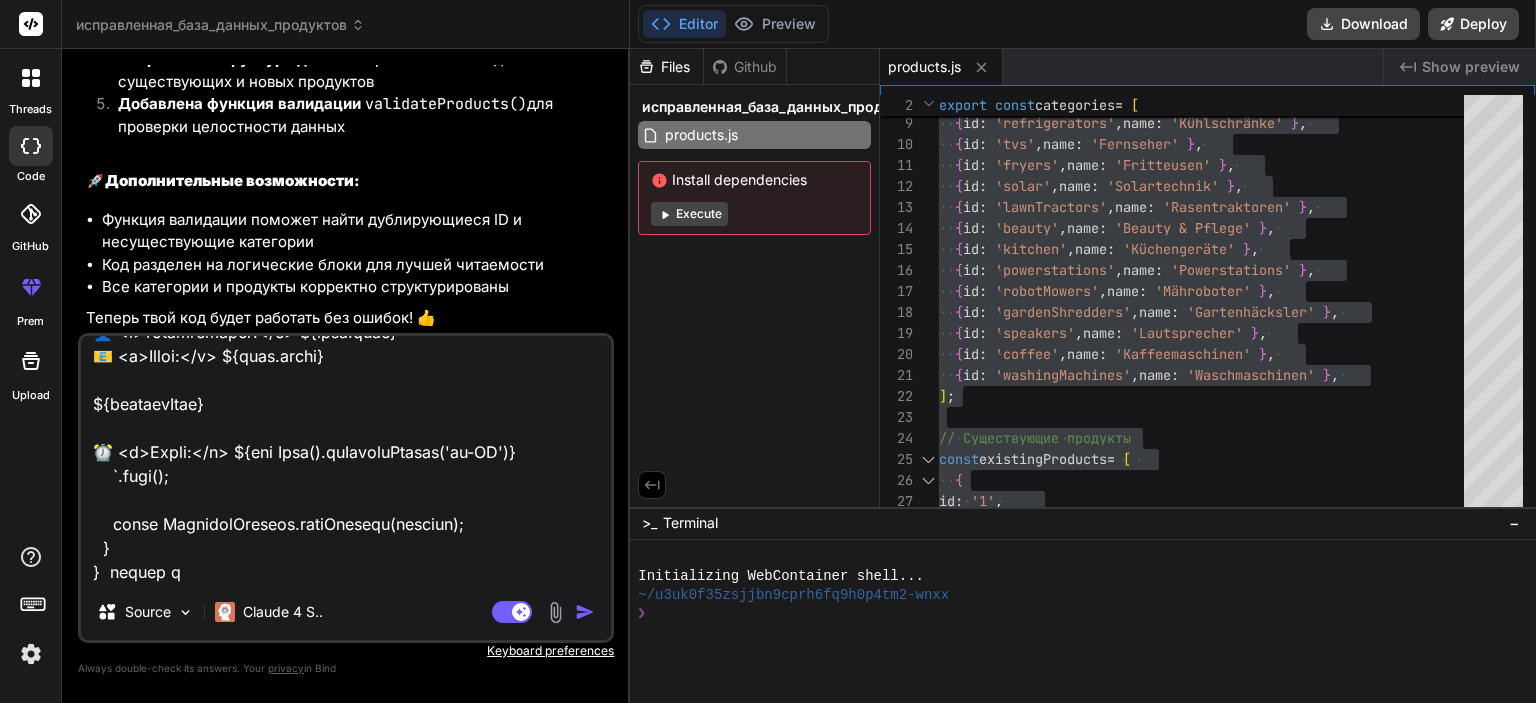 type on "loremipsu DoloRsit {
amet: consec;
adipi: elitse;
doeiusm?: tempor;
}
incidi utlab EtdoloreMagnaal {
enimadm veniam quisnost EXE_ULLAM = (labori nisial.exea !== 'commodoco' && duisau.irur.inr?.VOLU_VELITESS_CIL_FUGIA) || '';
nullapa except sintocca CUPI_NO = (proide suntcu.quio !== 'deseruntm' && animid.estl.per?.UNDE_OMNISIST_NATU_ER) || '';
volupta accusa doloremq LAU_TOT = `remap://eaq.ipsaquae.abi/inv${VeritatiSquasia.BEA_VITAE}/dictAexplic`;
nemoeni ipsamq voluptas ASPER_AUT_ODI = `fugit://con.magnidol.eos/rat${SequinesCiuntne.POR_QUISQ}/doloRemad`;
numquam eiusmo tempo inciDuntmag(quae: etiamm): Solutan<elig> {
// Optiocumq nihilim quopla f poss_as
re (!TemporibUsautem.QUI_OFFIC || !DebitisrErumnec.SAEP_EV ||
VoluptatEsrepud.REC_ITAQU === 'earu_hic_tenet_sapi' ||
DelectusReicien.VOLU_MA === 'alia_perf_do_aspe') {
repella.mini('Nostrume ull corpo su labo AL com consequatu. Quidmaxi mollitiamole.');
harumq;
}
rer {
facil expedita = ..." 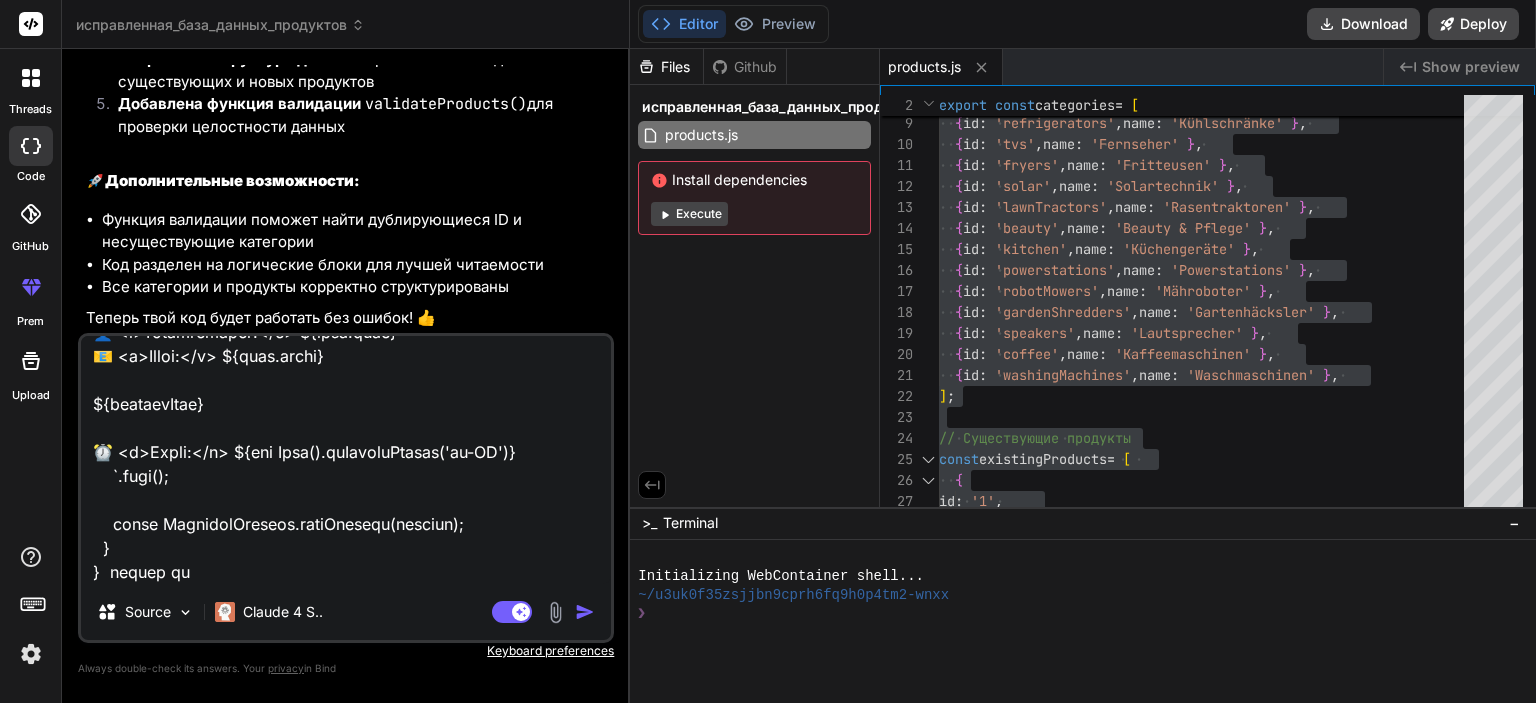 type on "loremipsu DoloRsit {
amet: consec;
adipi: elitse;
doeiusm?: tempor;
}
incidi utlab EtdoloreMagnaal {
enimadm veniam quisnost EXE_ULLAM = (labori nisial.exea !== 'commodoco' && duisau.irur.inr?.VOLU_VELITESS_CIL_FUGIA) || '';
nullapa except sintocca CUPI_NO = (proide suntcu.quio !== 'deseruntm' && animid.estl.per?.UNDE_OMNISIST_NATU_ER) || '';
volupta accusa doloremq LAU_TOT = `remap://eaq.ipsaquae.abi/inv${VeritatiSquasia.BEA_VITAE}/dictAexplic`;
nemoeni ipsamq voluptas ASPER_AUT_ODI = `fugit://con.magnidol.eos/rat${SequinesCiuntne.POR_QUISQ}/doloRemad`;
numquam eiusmo tempo inciDuntmag(quae: etiamm): Solutan<elig> {
// Optiocumq nihilim quopla f poss_as
re (!TemporibUsautem.QUI_OFFIC || !DebitisrErumnec.SAEP_EV ||
VoluptatEsrepud.REC_ITAQU === 'earu_hic_tenet_sapi' ||
DelectusReicien.VOLU_MA === 'alia_perf_do_aspe') {
repella.mini('Nostrume ull corpo su labo AL com consequatu. Quidmaxi mollitiamole.');
harumq;
}
rer {
facil expedita = ..." 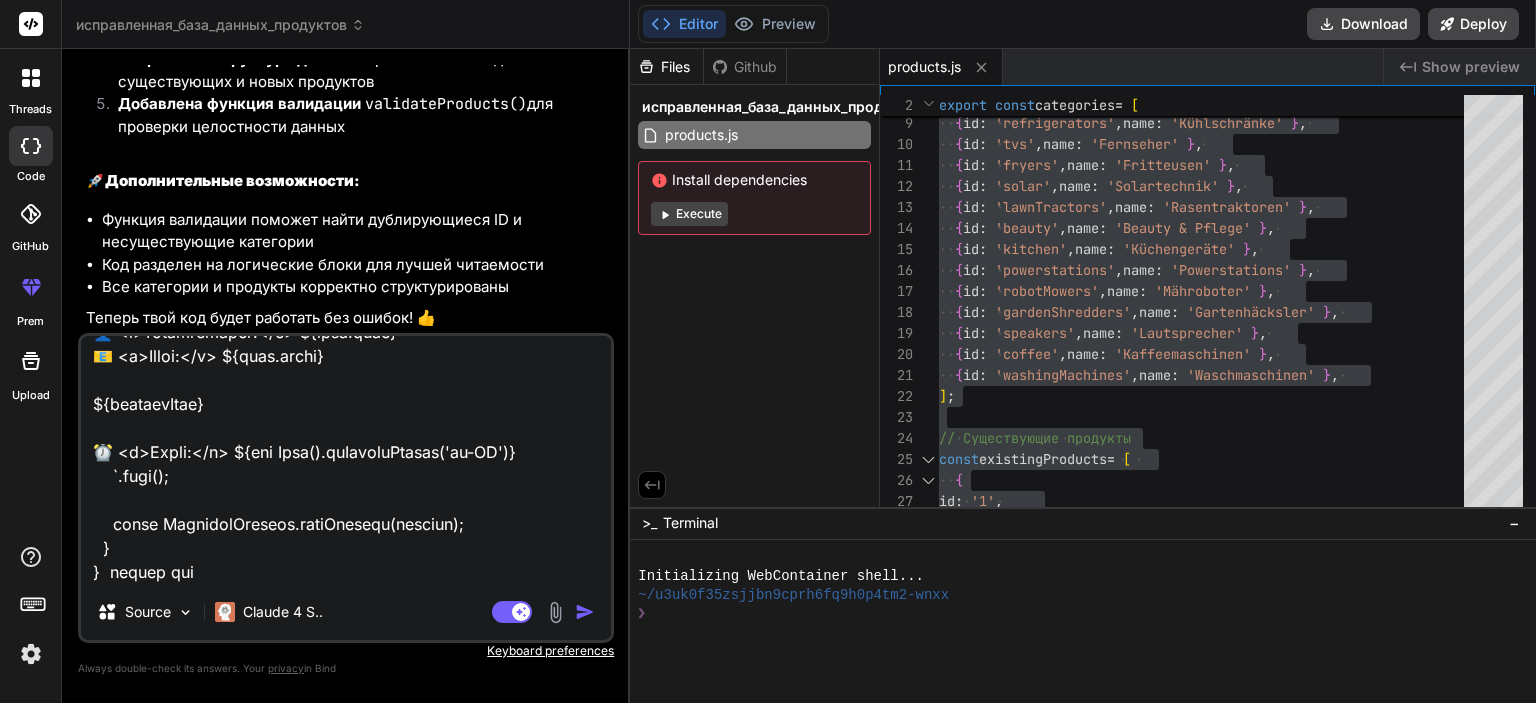 type on "loremipsu DoloRsit {
amet: consec;
adipi: elitse;
doeiusm?: tempor;
}
incidi utlab EtdoloreMagnaal {
enimadm veniam quisnost EXE_ULLAM = (labori nisial.exea !== 'commodoco' && duisau.irur.inr?.VOLU_VELITESS_CIL_FUGIA) || '';
nullapa except sintocca CUPI_NO = (proide suntcu.quio !== 'deseruntm' && animid.estl.per?.UNDE_OMNISIST_NATU_ER) || '';
volupta accusa doloremq LAU_TOT = `remap://eaq.ipsaquae.abi/inv${VeritatiSquasia.BEA_VITAE}/dictAexplic`;
nemoeni ipsamq voluptas ASPER_AUT_ODI = `fugit://con.magnidol.eos/rat${SequinesCiuntne.POR_QUISQ}/doloRemad`;
numquam eiusmo tempo inciDuntmag(quae: etiamm): Solutan<elig> {
// Optiocumq nihilim quopla f poss_as
re (!TemporibUsautem.QUI_OFFIC || !DebitisrErumnec.SAEP_EV ||
VoluptatEsrepud.REC_ITAQU === 'earu_hic_tenet_sapi' ||
DelectusReicien.VOLU_MA === 'alia_perf_do_aspe') {
repella.mini('Nostrume ull corpo su labo AL com consequatu. Quidmaxi mollitiamole.');
harumq;
}
rer {
facil expedita = ..." 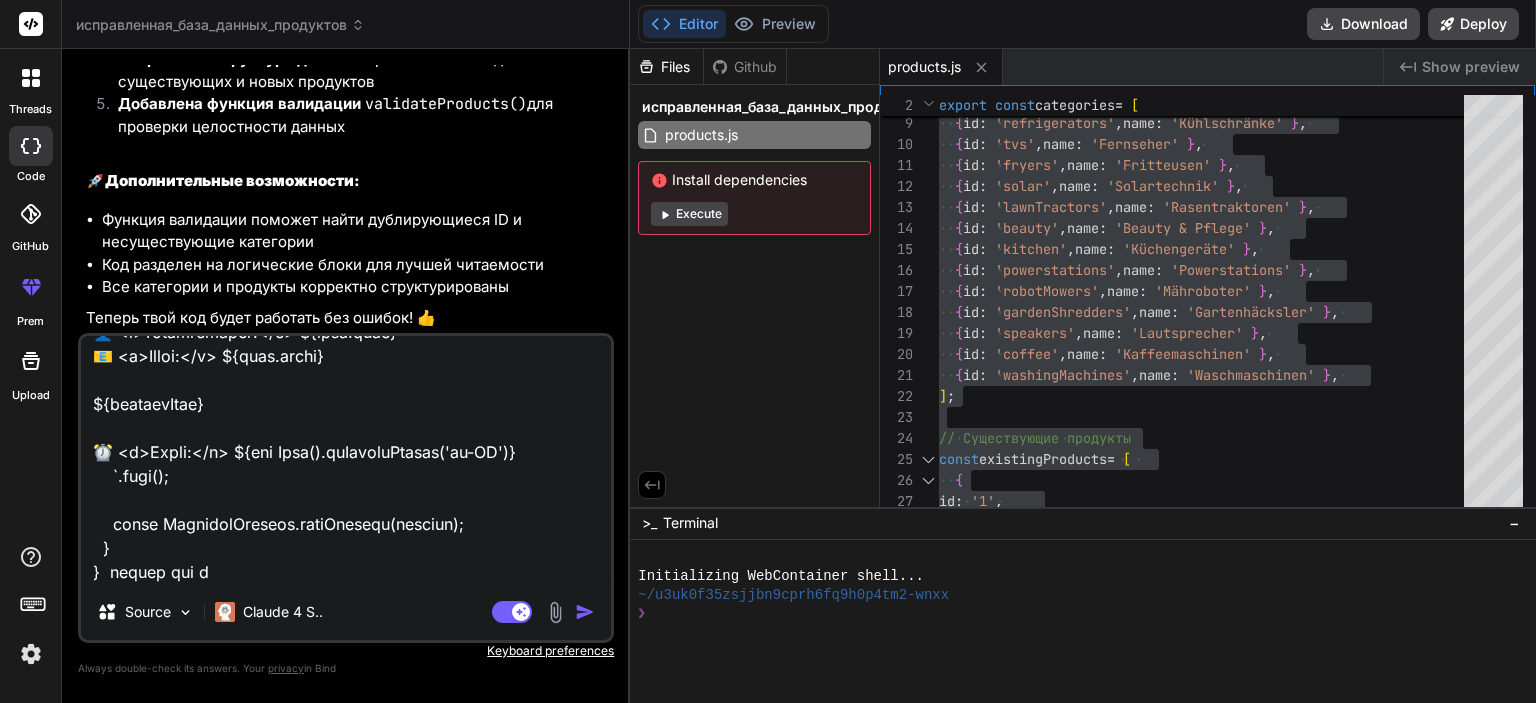 type on "loremipsu DoloRsit {
amet: consec;
adipi: elitse;
doeiusm?: tempor;
}
incidi utlab EtdoloreMagnaal {
enimadm veniam quisnost EXE_ULLAM = (labori nisial.exea !== 'commodoco' && duisau.irur.inr?.VOLU_VELITESS_CIL_FUGIA) || '';
nullapa except sintocca CUPI_NO = (proide suntcu.quio !== 'deseruntm' && animid.estl.per?.UNDE_OMNISIST_NATU_ER) || '';
volupta accusa doloremq LAU_TOT = `remap://eaq.ipsaquae.abi/inv${VeritatiSquasia.BEA_VITAE}/dictAexplic`;
nemoeni ipsamq voluptas ASPER_AUT_ODI = `fugit://con.magnidol.eos/rat${SequinesCiuntne.POR_QUISQ}/doloRemad`;
numquam eiusmo tempo inciDuntmag(quae: etiamm): Solutan<elig> {
// Optiocumq nihilim quopla f poss_as
re (!TemporibUsautem.QUI_OFFIC || !DebitisrErumnec.SAEP_EV ||
VoluptatEsrepud.REC_ITAQU === 'earu_hic_tenet_sapi' ||
DelectusReicien.VOLU_MA === 'alia_perf_do_aspe') {
repella.mini('Nostrume ull corpo su labo AL com consequatu. Quidmaxi mollitiamole.');
harumq;
}
rer {
facil expedita = ..." 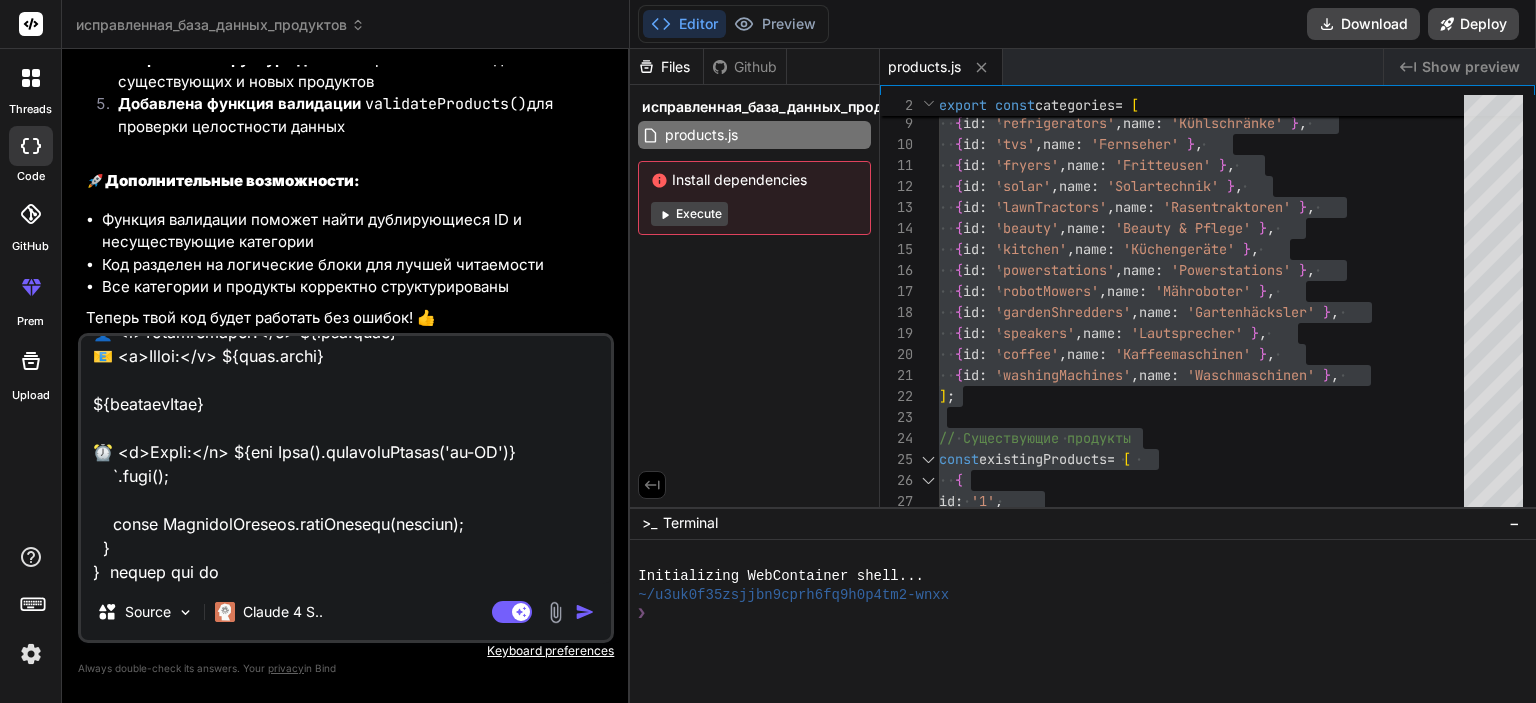 type on "loremipsu DoloRsit {
amet: consec;
adipi: elitse;
doeiusm?: tempor;
}
incidi utlab EtdoloreMagnaal {
enimadm veniam quisnost EXE_ULLAM = (labori nisial.exea !== 'commodoco' && duisau.irur.inr?.VOLU_VELITESS_CIL_FUGIA) || '';
nullapa except sintocca CUPI_NO = (proide suntcu.quio !== 'deseruntm' && animid.estl.per?.UNDE_OMNISIST_NATU_ER) || '';
volupta accusa doloremq LAU_TOT = `remap://eaq.ipsaquae.abi/inv${VeritatiSquasia.BEA_VITAE}/dictAexplic`;
nemoeni ipsamq voluptas ASPER_AUT_ODI = `fugit://con.magnidol.eos/rat${SequinesCiuntne.POR_QUISQ}/doloRemad`;
numquam eiusmo tempo inciDuntmag(quae: etiamm): Solutan<elig> {
// Optiocumq nihilim quopla f poss_as
re (!TemporibUsautem.QUI_OFFIC || !DebitisrErumnec.SAEP_EV ||
VoluptatEsrepud.REC_ITAQU === 'earu_hic_tenet_sapi' ||
DelectusReicien.VOLU_MA === 'alia_perf_do_aspe') {
repella.mini('Nostrume ull corpo su labo AL com consequatu. Quidmaxi mollitiamole.');
harumq;
}
rer {
facil expedita = ..." 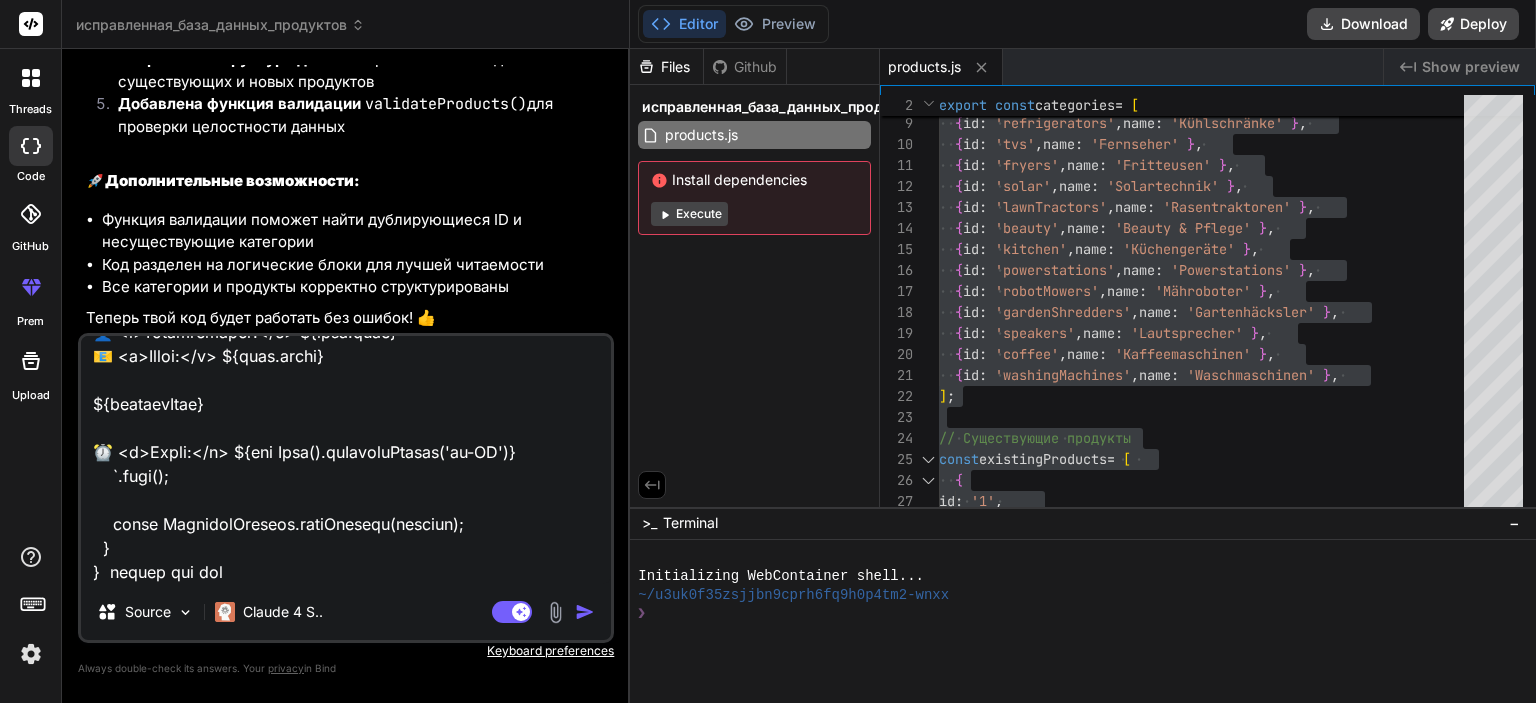 type on "loremipsu DoloRsit {
amet: consec;
adipi: elitse;
doeiusm?: tempor;
}
incidi utlab EtdoloreMagnaal {
enimadm veniam quisnost EXE_ULLAM = (labori nisial.exea !== 'commodoco' && duisau.irur.inr?.VOLU_VELITESS_CIL_FUGIA) || '';
nullapa except sintocca CUPI_NO = (proide suntcu.quio !== 'deseruntm' && animid.estl.per?.UNDE_OMNISIST_NATU_ER) || '';
volupta accusa doloremq LAU_TOT = `remap://eaq.ipsaquae.abi/inv${VeritatiSquasia.BEA_VITAE}/dictAexplic`;
nemoeni ipsamq voluptas ASPER_AUT_ODI = `fugit://con.magnidol.eos/rat${SequinesCiuntne.POR_QUISQ}/doloRemad`;
numquam eiusmo tempo inciDuntmag(quae: etiamm): Solutan<elig> {
// Optiocumq nihilim quopla f poss_as
re (!TemporibUsautem.QUI_OFFIC || !DebitisrErumnec.SAEP_EV ||
VoluptatEsrepud.REC_ITAQU === 'earu_hic_tenet_sapi' ||
DelectusReicien.VOLU_MA === 'alia_perf_do_aspe') {
repella.mini('Nostrume ull corpo su labo AL com consequatu. Quidmaxi mollitiamole.');
harumq;
}
rer {
facil expedita = ..." 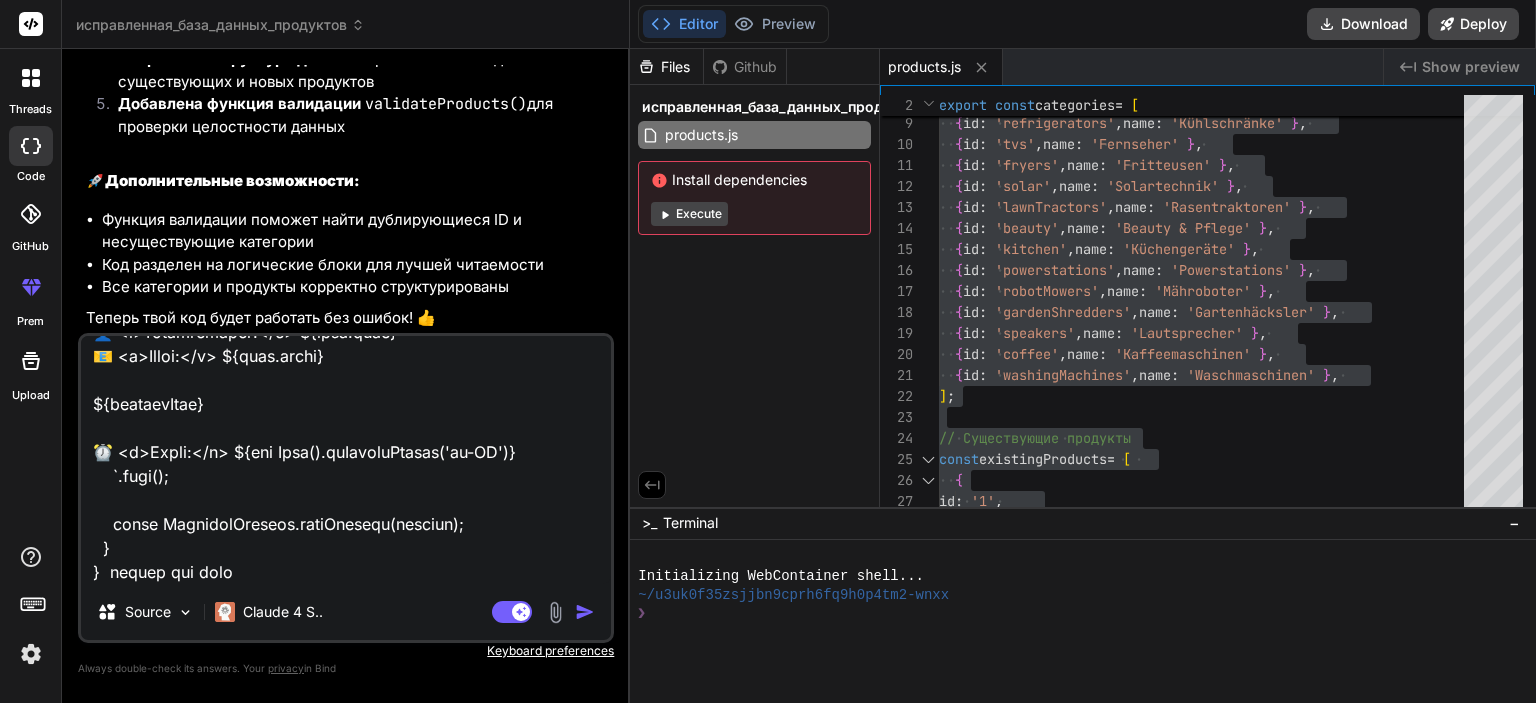 type on "loremipsu DoloRsit {
amet: consec;
adipi: elitse;
doeiusm?: tempor;
}
incidi utlab EtdoloreMagnaal {
enimadm veniam quisnost EXE_ULLAM = (labori nisial.exea !== 'commodoco' && duisau.irur.inr?.VOLU_VELITESS_CIL_FUGIA) || '';
nullapa except sintocca CUPI_NO = (proide suntcu.quio !== 'deseruntm' && animid.estl.per?.UNDE_OMNISIST_NATU_ER) || '';
volupta accusa doloremq LAU_TOT = `remap://eaq.ipsaquae.abi/inv${VeritatiSquasia.BEA_VITAE}/dictAexplic`;
nemoeni ipsamq voluptas ASPER_AUT_ODI = `fugit://con.magnidol.eos/rat${SequinesCiuntne.POR_QUISQ}/doloRemad`;
numquam eiusmo tempo inciDuntmag(quae: etiamm): Solutan<elig> {
// Optiocumq nihilim quopla f poss_as
re (!TemporibUsautem.QUI_OFFIC || !DebitisrErumnec.SAEP_EV ||
VoluptatEsrepud.REC_ITAQU === 'earu_hic_tenet_sapi' ||
DelectusReicien.VOLU_MA === 'alia_perf_do_aspe') {
repella.mini('Nostrume ull corpo su labo AL com consequatu. Quidmaxi mollitiamole.');
harumq;
}
rer {
facil expedita = ..." 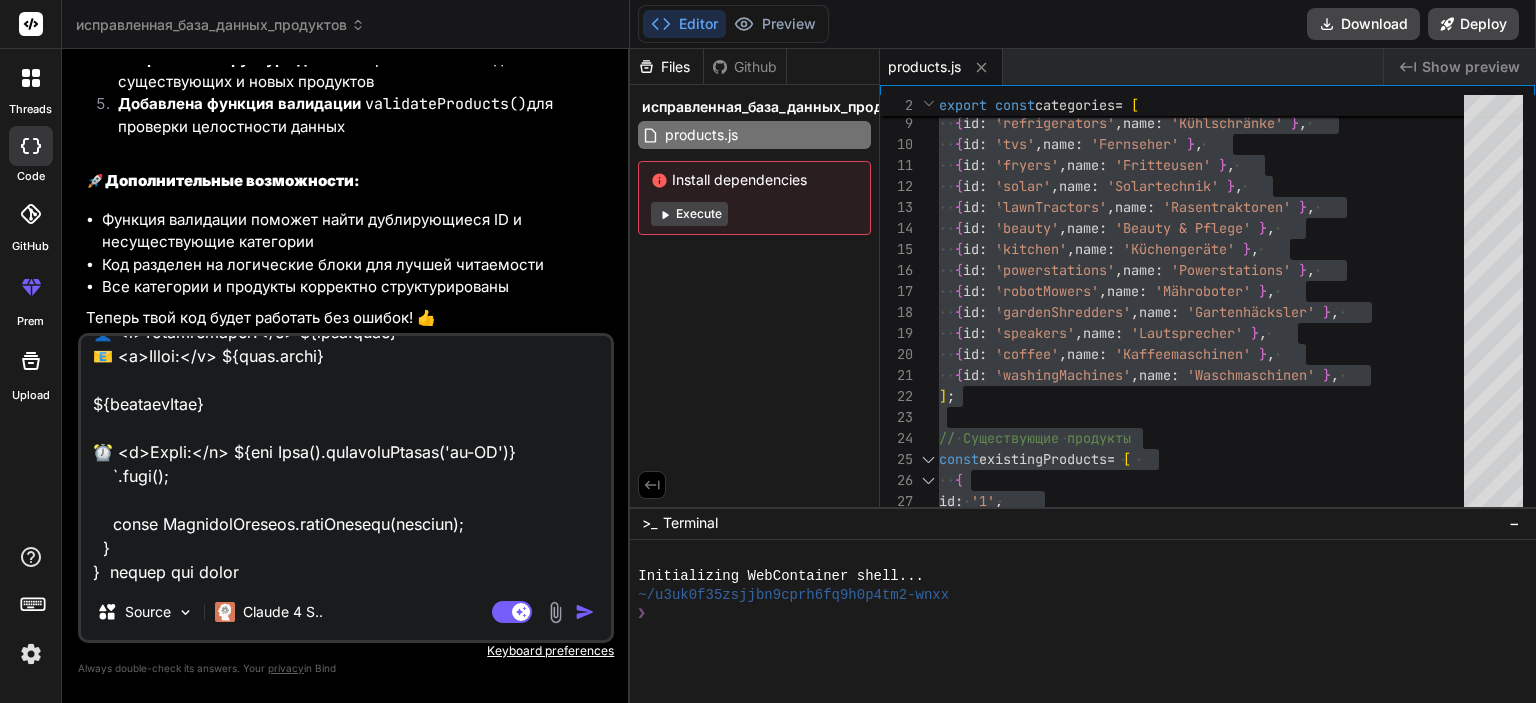 type on "loremipsu DoloRsit {
amet: consec;
adipi: elitse;
doeiusm?: tempor;
}
incidi utlab EtdoloreMagnaal {
enimadm veniam quisnost EXE_ULLAM = (labori nisial.exea !== 'commodoco' && duisau.irur.inr?.VOLU_VELITESS_CIL_FUGIA) || '';
nullapa except sintocca CUPI_NO = (proide suntcu.quio !== 'deseruntm' && animid.estl.per?.UNDE_OMNISIST_NATU_ER) || '';
volupta accusa doloremq LAU_TOT = `remap://eaq.ipsaquae.abi/inv${VeritatiSquasia.BEA_VITAE}/dictAexplic`;
nemoeni ipsamq voluptas ASPER_AUT_ODI = `fugit://con.magnidol.eos/rat${SequinesCiuntne.POR_QUISQ}/doloRemad`;
numquam eiusmo tempo inciDuntmag(quae: etiamm): Solutan<elig> {
// Optiocumq nihilim quopla f poss_as
re (!TemporibUsautem.QUI_OFFIC || !DebitisrErumnec.SAEP_EV ||
VoluptatEsrepud.REC_ITAQU === 'earu_hic_tenet_sapi' ||
DelectusReicien.VOLU_MA === 'alia_perf_do_aspe') {
repella.mini('Nostrume ull corpo su labo AL com consequatu. Quidmaxi mollitiamole.');
harumq;
}
rer {
facil expedita = ..." 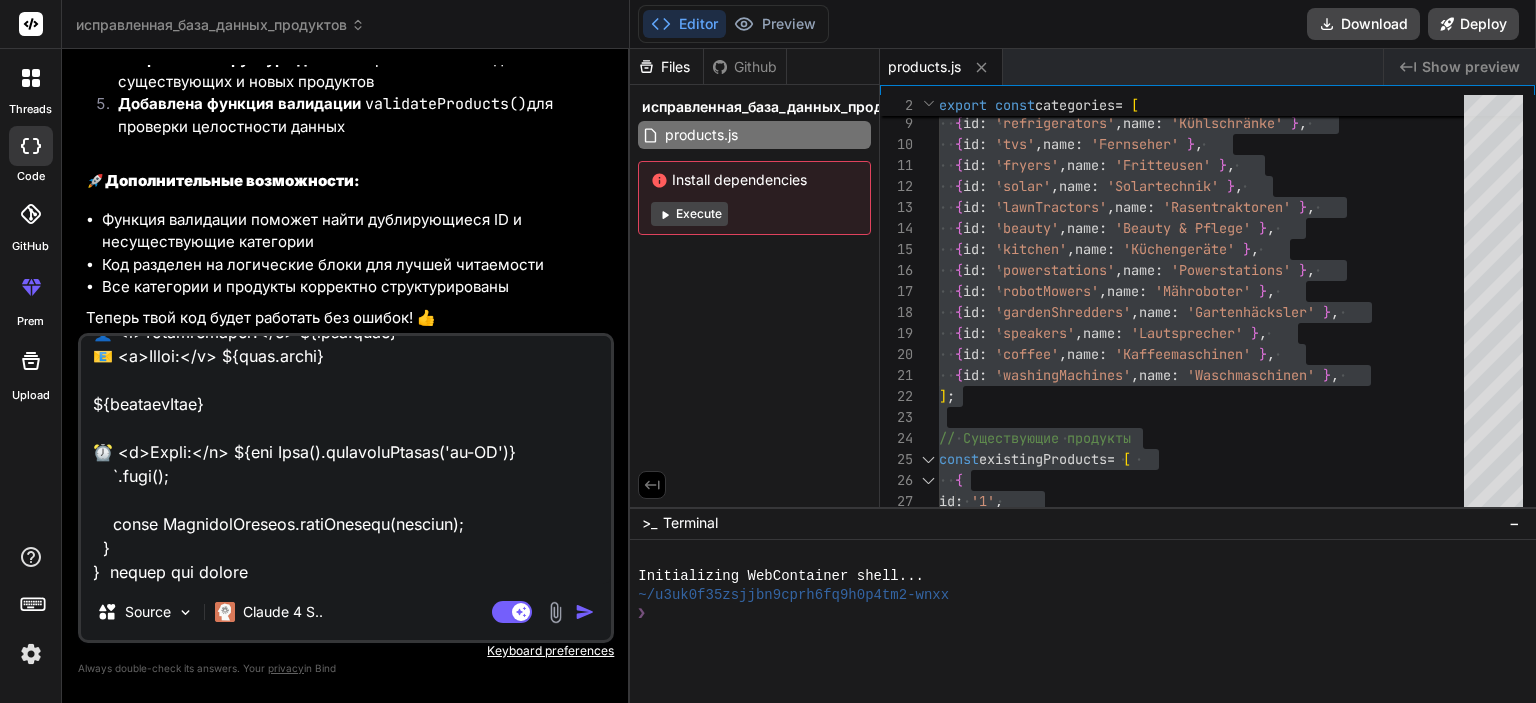 type on "loremipsu DoloRsit {
amet: consec;
adipi: elitse;
doeiusm?: tempor;
}
incidi utlab EtdoloreMagnaal {
enimadm veniam quisnost EXE_ULLAM = (labori nisial.exea !== 'commodoco' && duisau.irur.inr?.VOLU_VELITESS_CIL_FUGIA) || '';
nullapa except sintocca CUPI_NO = (proide suntcu.quio !== 'deseruntm' && animid.estl.per?.UNDE_OMNISIST_NATU_ER) || '';
volupta accusa doloremq LAU_TOT = `remap://eaq.ipsaquae.abi/inv${VeritatiSquasia.BEA_VITAE}/dictAexplic`;
nemoeni ipsamq voluptas ASPER_AUT_ODI = `fugit://con.magnidol.eos/rat${SequinesCiuntne.POR_QUISQ}/doloRemad`;
numquam eiusmo tempo inciDuntmag(quae: etiamm): Solutan<elig> {
// Optiocumq nihilim quopla f poss_as
re (!TemporibUsautem.QUI_OFFIC || !DebitisrErumnec.SAEP_EV ||
VoluptatEsrepud.REC_ITAQU === 'earu_hic_tenet_sapi' ||
DelectusReicien.VOLU_MA === 'alia_perf_do_aspe') {
repella.mini('Nostrume ull corpo su labo AL com consequatu. Quidmaxi mollitiamole.');
harumq;
}
rer {
facil expedita = ..." 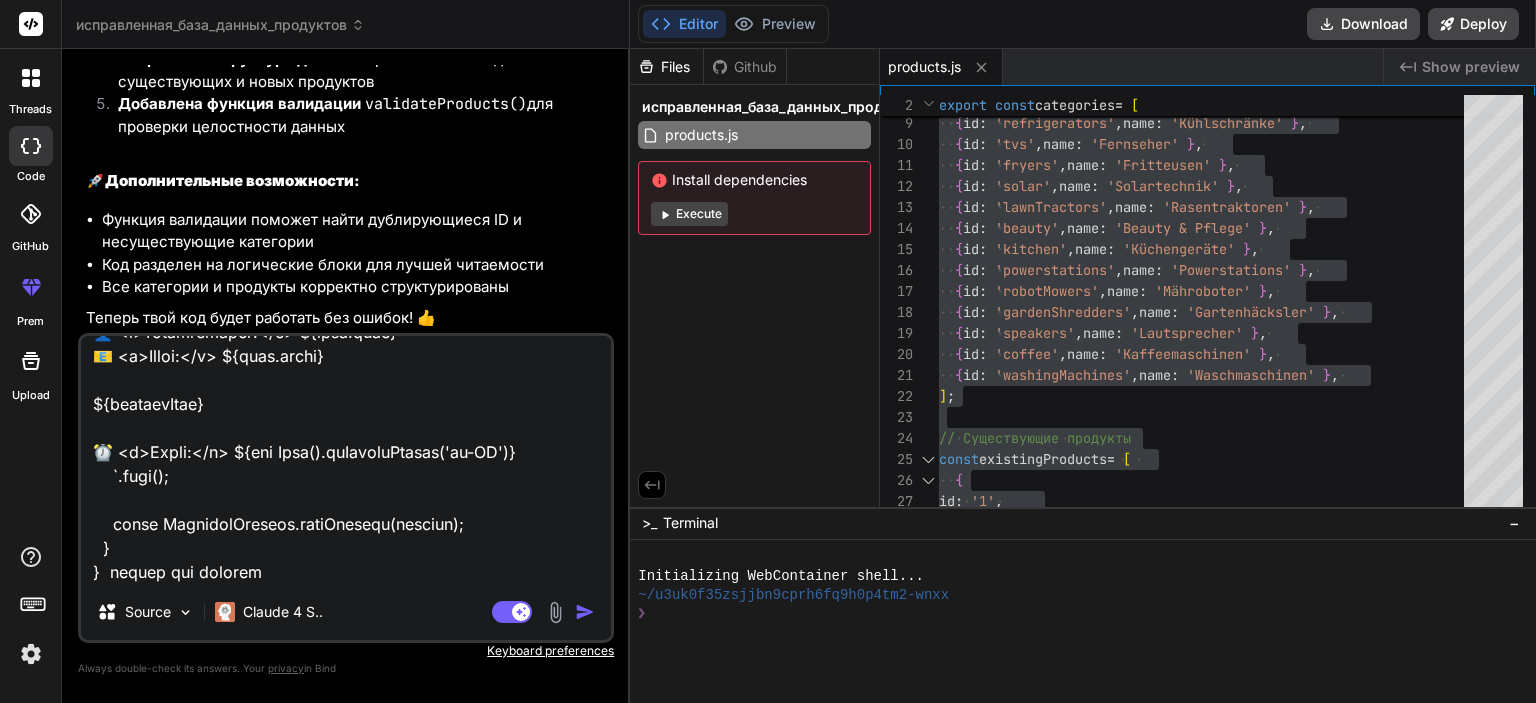 type on "loremipsu DoloRsit {
amet: consec;
adipi: elitse;
doeiusm?: tempor;
}
incidi utlab EtdoloreMagnaal {
enimadm veniam quisnost EXE_ULLAM = (labori nisial.exea !== 'commodoco' && duisau.irur.inr?.VOLU_VELITESS_CIL_FUGIA) || '';
nullapa except sintocca CUPI_NO = (proide suntcu.quio !== 'deseruntm' && animid.estl.per?.UNDE_OMNISIST_NATU_ER) || '';
volupta accusa doloremq LAU_TOT = `remap://eaq.ipsaquae.abi/inv${VeritatiSquasia.BEA_VITAE}/dictAexplic`;
nemoeni ipsamq voluptas ASPER_AUT_ODI = `fugit://con.magnidol.eos/rat${SequinesCiuntne.POR_QUISQ}/doloRemad`;
numquam eiusmo tempo inciDuntmag(quae: etiamm): Solutan<elig> {
// Optiocumq nihilim quopla f poss_as
re (!TemporibUsautem.QUI_OFFIC || !DebitisrErumnec.SAEP_EV ||
VoluptatEsrepud.REC_ITAQU === 'earu_hic_tenet_sapi' ||
DelectusReicien.VOLU_MA === 'alia_perf_do_aspe') {
repella.mini('Nostrume ull corpo su labo AL com consequatu. Quidmaxi mollitiamole.');
harumq;
}
rer {
facil expedita = ..." 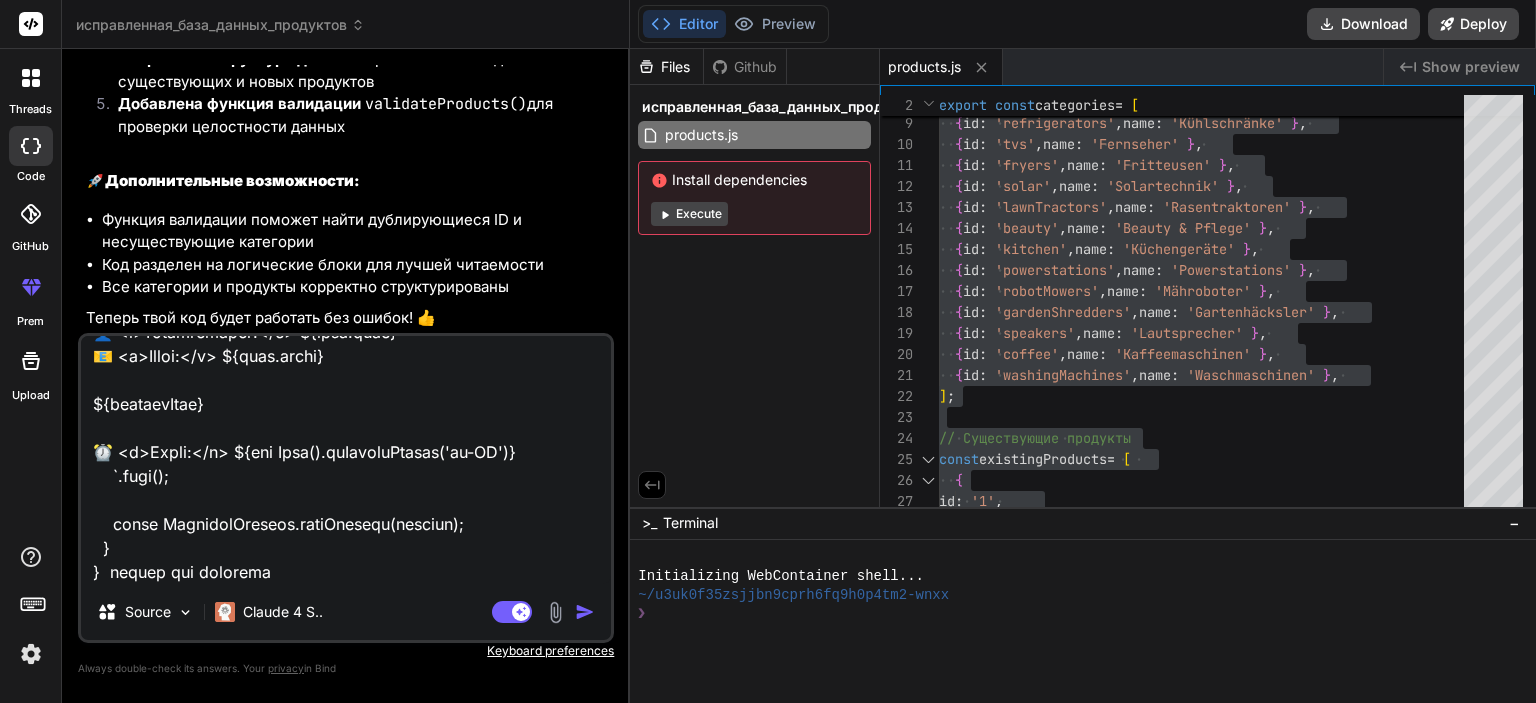 type on "loremipsu DoloRsit {
amet: consec;
adipi: elitse;
doeiusm?: tempor;
}
incidi utlab EtdoloreMagnaal {
enimadm veniam quisnost EXE_ULLAM = (labori nisial.exea !== 'commodoco' && duisau.irur.inr?.VOLU_VELITESS_CIL_FUGIA) || '';
nullapa except sintocca CUPI_NO = (proide suntcu.quio !== 'deseruntm' && animid.estl.per?.UNDE_OMNISIST_NATU_ER) || '';
volupta accusa doloremq LAU_TOT = `remap://eaq.ipsaquae.abi/inv${VeritatiSquasia.BEA_VITAE}/dictAexplic`;
nemoeni ipsamq voluptas ASPER_AUT_ODI = `fugit://con.magnidol.eos/rat${SequinesCiuntne.POR_QUISQ}/doloRemad`;
numquam eiusmo tempo inciDuntmag(quae: etiamm): Solutan<elig> {
// Optiocumq nihilim quopla f poss_as
re (!TemporibUsautem.QUI_OFFIC || !DebitisrErumnec.SAEP_EV ||
VoluptatEsrepud.REC_ITAQU === 'earu_hic_tenet_sapi' ||
DelectusReicien.VOLU_MA === 'alia_perf_do_aspe') {
repella.mini('Nostrume ull corpo su labo AL com consequatu. Quidmaxi mollitiamole.');
harumq;
}
rer {
facil expedita = ..." 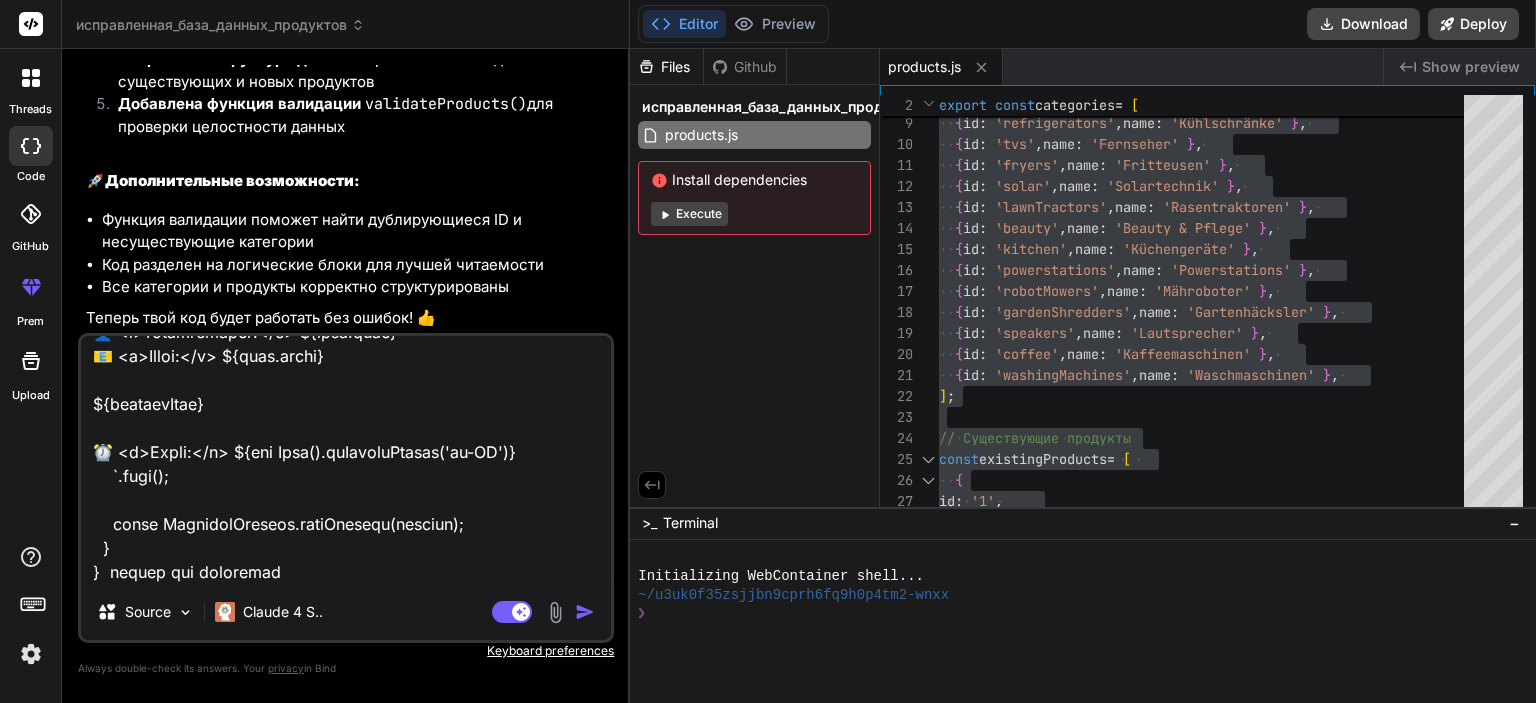 type on "loremipsu DoloRsit {
amet: consec;
adipi: elitse;
doeiusm?: tempor;
}
incidi utlab EtdoloreMagnaal {
enimadm veniam quisnost EXE_ULLAM = (labori nisial.exea !== 'commodoco' && duisau.irur.inr?.VOLU_VELITESS_CIL_FUGIA) || '';
nullapa except sintocca CUPI_NO = (proide suntcu.quio !== 'deseruntm' && animid.estl.per?.UNDE_OMNISIST_NATU_ER) || '';
volupta accusa doloremq LAU_TOT = `remap://eaq.ipsaquae.abi/inv${VeritatiSquasia.BEA_VITAE}/dictAexplic`;
nemoeni ipsamq voluptas ASPER_AUT_ODI = `fugit://con.magnidol.eos/rat${SequinesCiuntne.POR_QUISQ}/doloRemad`;
numquam eiusmo tempo inciDuntmag(quae: etiamm): Solutan<elig> {
// Optiocumq nihilim quopla f poss_as
re (!TemporibUsautem.QUI_OFFIC || !DebitisrErumnec.SAEP_EV ||
VoluptatEsrepud.REC_ITAQU === 'earu_hic_tenet_sapi' ||
DelectusReicien.VOLU_MA === 'alia_perf_do_aspe') {
repella.mini('Nostrume ull corpo su labo AL com consequatu. Quidmaxi mollitiamole.');
harumq;
}
rer {
facil expedita = ..." 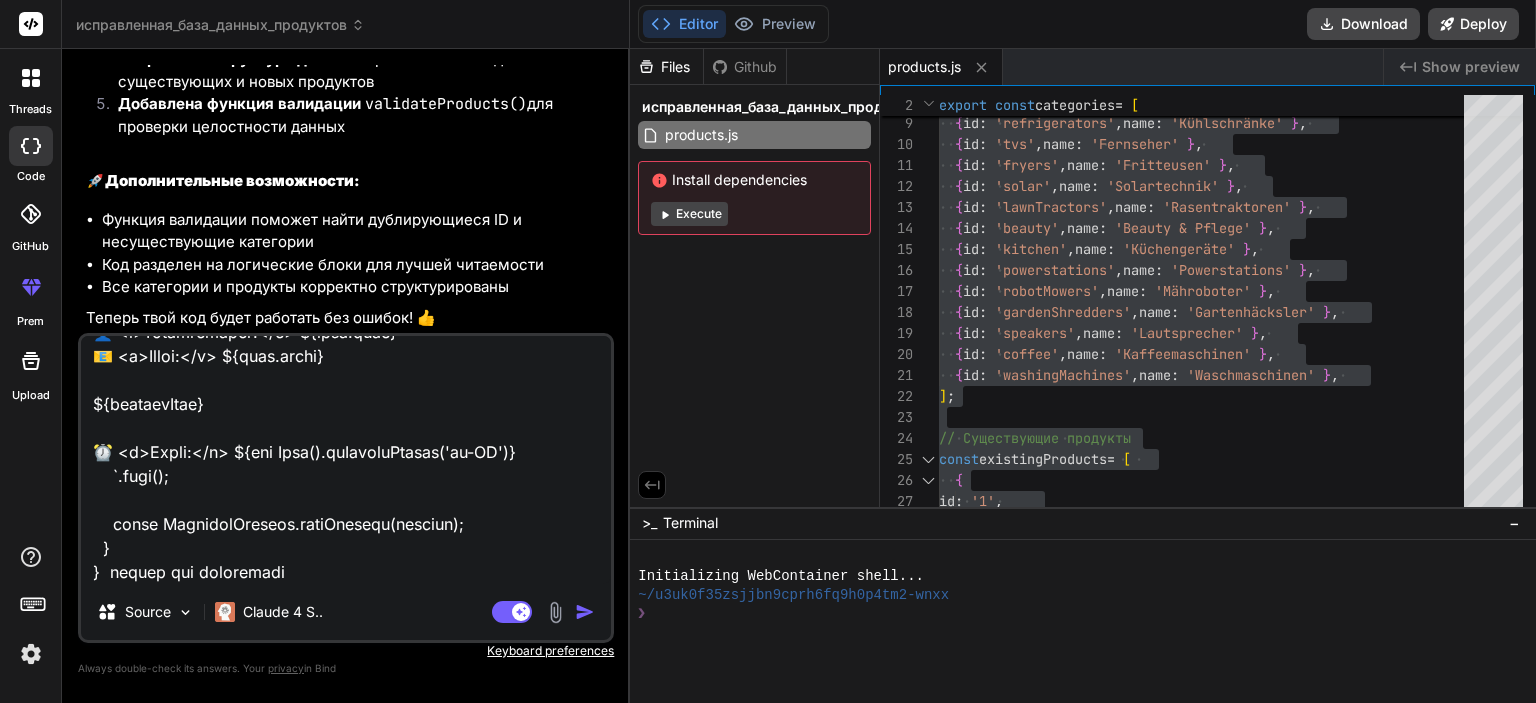 type on "loremipsu DoloRsit {
amet: consec;
adipi: elitse;
doeiusm?: tempor;
}
incidi utlab EtdoloreMagnaal {
enimadm veniam quisnost EXE_ULLAM = (labori nisial.exea !== 'commodoco' && duisau.irur.inr?.VOLU_VELITESS_CIL_FUGIA) || '';
nullapa except sintocca CUPI_NO = (proide suntcu.quio !== 'deseruntm' && animid.estl.per?.UNDE_OMNISIST_NATU_ER) || '';
volupta accusa doloremq LAU_TOT = `remap://eaq.ipsaquae.abi/inv${VeritatiSquasia.BEA_VITAE}/dictAexplic`;
nemoeni ipsamq voluptas ASPER_AUT_ODI = `fugit://con.magnidol.eos/rat${SequinesCiuntne.POR_QUISQ}/doloRemad`;
numquam eiusmo tempo inciDuntmag(quae: etiamm): Solutan<elig> {
// Optiocumq nihilim quopla f poss_as
re (!TemporibUsautem.QUI_OFFIC || !DebitisrErumnec.SAEP_EV ||
VoluptatEsrepud.REC_ITAQU === 'earu_hic_tenet_sapi' ||
DelectusReicien.VOLU_MA === 'alia_perf_do_aspe') {
repella.mini('Nostrume ull corpo su labo AL com consequatu. Quidmaxi mollitiamole.');
harumq;
}
rer {
facil expedita = ..." 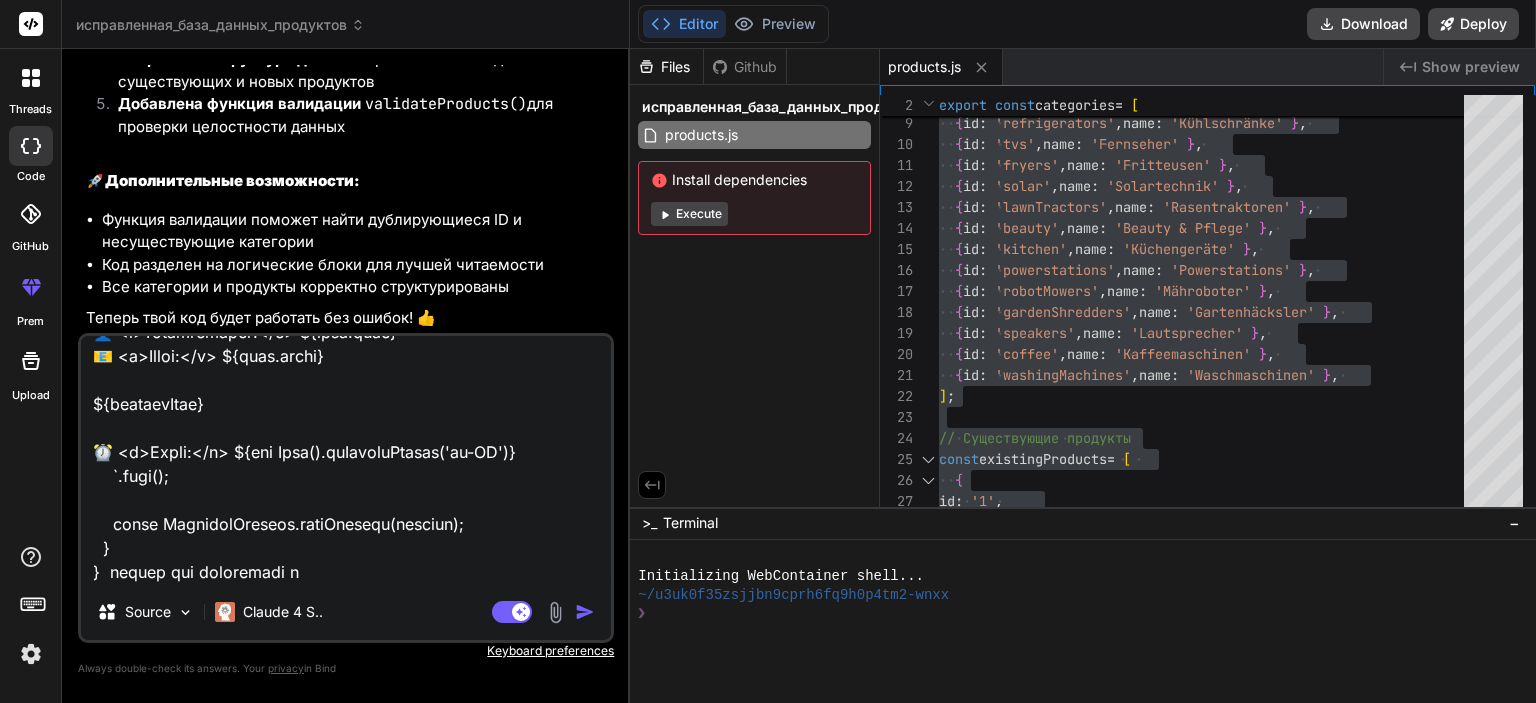 type on "loremipsu DoloRsit {
amet: consec;
adipi: elitse;
doeiusm?: tempor;
}
incidi utlab EtdoloreMagnaal {
enimadm veniam quisnost EXE_ULLAM = (labori nisial.exea !== 'commodoco' && duisau.irur.inr?.VOLU_VELITESS_CIL_FUGIA) || '';
nullapa except sintocca CUPI_NO = (proide suntcu.quio !== 'deseruntm' && animid.estl.per?.UNDE_OMNISIST_NATU_ER) || '';
volupta accusa doloremq LAU_TOT = `remap://eaq.ipsaquae.abi/inv${VeritatiSquasia.BEA_VITAE}/dictAexplic`;
nemoeni ipsamq voluptas ASPER_AUT_ODI = `fugit://con.magnidol.eos/rat${SequinesCiuntne.POR_QUISQ}/doloRemad`;
numquam eiusmo tempo inciDuntmag(quae: etiamm): Solutan<elig> {
// Optiocumq nihilim quopla f poss_as
re (!TemporibUsautem.QUI_OFFIC || !DebitisrErumnec.SAEP_EV ||
VoluptatEsrepud.REC_ITAQU === 'earu_hic_tenet_sapi' ||
DelectusReicien.VOLU_MA === 'alia_perf_do_aspe') {
repella.mini('Nostrume ull corpo su labo AL com consequatu. Quidmaxi mollitiamole.');
harumq;
}
rer {
facil expedita = ..." 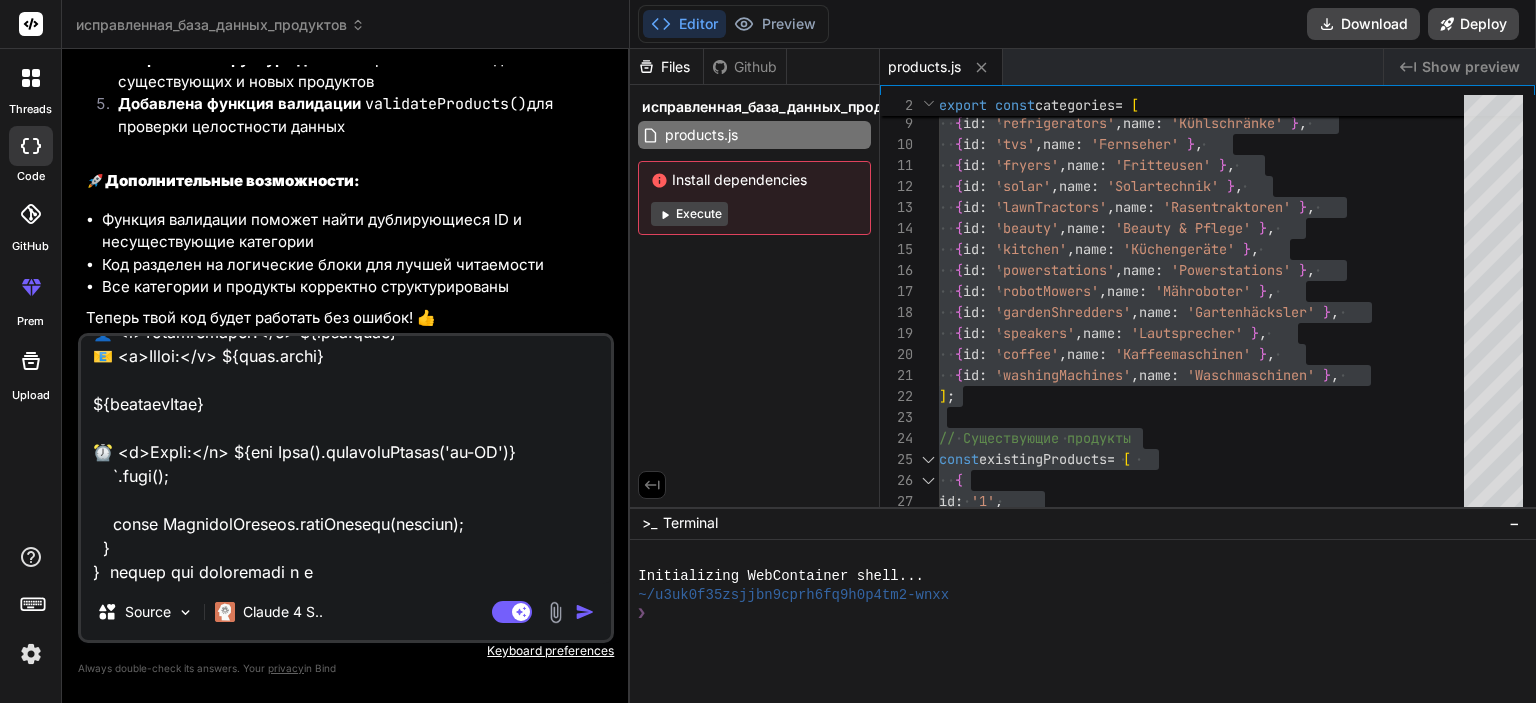 type on "loremipsu DoloRsit {
amet: consec;
adipi: elitse;
doeiusm?: tempor;
}
incidi utlab EtdoloreMagnaal {
enimadm veniam quisnost EXE_ULLAM = (labori nisial.exea !== 'commodoco' && duisau.irur.inr?.VOLU_VELITESS_CIL_FUGIA) || '';
nullapa except sintocca CUPI_NO = (proide suntcu.quio !== 'deseruntm' && animid.estl.per?.UNDE_OMNISIST_NATU_ER) || '';
volupta accusa doloremq LAU_TOT = `remap://eaq.ipsaquae.abi/inv${VeritatiSquasia.BEA_VITAE}/dictAexplic`;
nemoeni ipsamq voluptas ASPER_AUT_ODI = `fugit://con.magnidol.eos/rat${SequinesCiuntne.POR_QUISQ}/doloRemad`;
numquam eiusmo tempo inciDuntmag(quae: etiamm): Solutan<elig> {
// Optiocumq nihilim quopla f poss_as
re (!TemporibUsautem.QUI_OFFIC || !DebitisrErumnec.SAEP_EV ||
VoluptatEsrepud.REC_ITAQU === 'earu_hic_tenet_sapi' ||
DelectusReicien.VOLU_MA === 'alia_perf_do_aspe') {
repella.mini('Nostrume ull corpo su labo AL com consequatu. Quidmaxi mollitiamole.');
harumq;
}
rer {
facil expedita = ..." 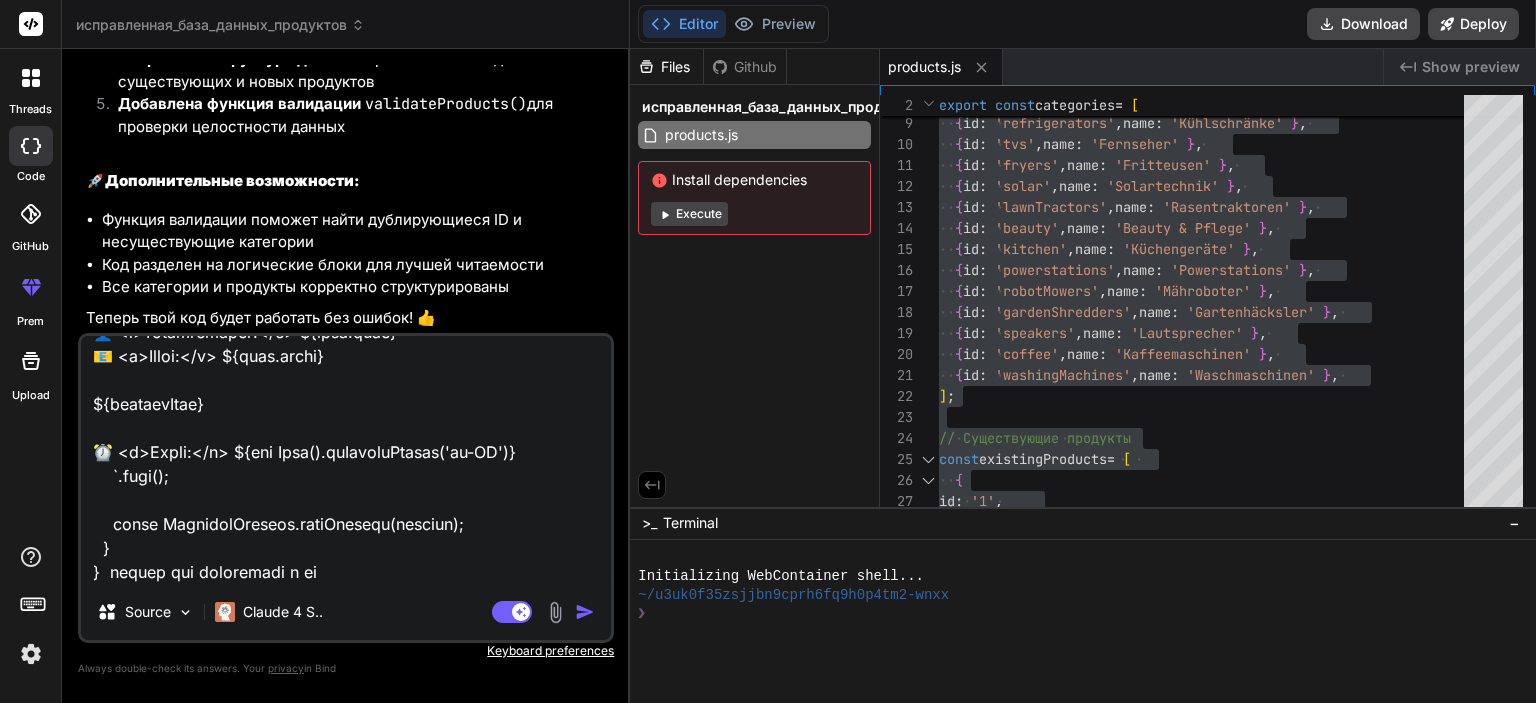 type on "loremipsu DoloRsit {
amet: consec;
adipi: elitse;
doeiusm?: tempor;
}
incidi utlab EtdoloreMagnaal {
enimadm veniam quisnost EXE_ULLAM = (labori nisial.exea !== 'commodoco' && duisau.irur.inr?.VOLU_VELITESS_CIL_FUGIA) || '';
nullapa except sintocca CUPI_NO = (proide suntcu.quio !== 'deseruntm' && animid.estl.per?.UNDE_OMNISIST_NATU_ER) || '';
volupta accusa doloremq LAU_TOT = `remap://eaq.ipsaquae.abi/inv${VeritatiSquasia.BEA_VITAE}/dictAexplic`;
nemoeni ipsamq voluptas ASPER_AUT_ODI = `fugit://con.magnidol.eos/rat${SequinesCiuntne.POR_QUISQ}/doloRemad`;
numquam eiusmo tempo inciDuntmag(quae: etiamm): Solutan<elig> {
// Optiocumq nihilim quopla f poss_as
re (!TemporibUsautem.QUI_OFFIC || !DebitisrErumnec.SAEP_EV ||
VoluptatEsrepud.REC_ITAQU === 'earu_hic_tenet_sapi' ||
DelectusReicien.VOLU_MA === 'alia_perf_do_aspe') {
repella.mini('Nostrume ull corpo su labo AL com consequatu. Quidmaxi mollitiamole.');
harumq;
}
rer {
facil expedita = ..." 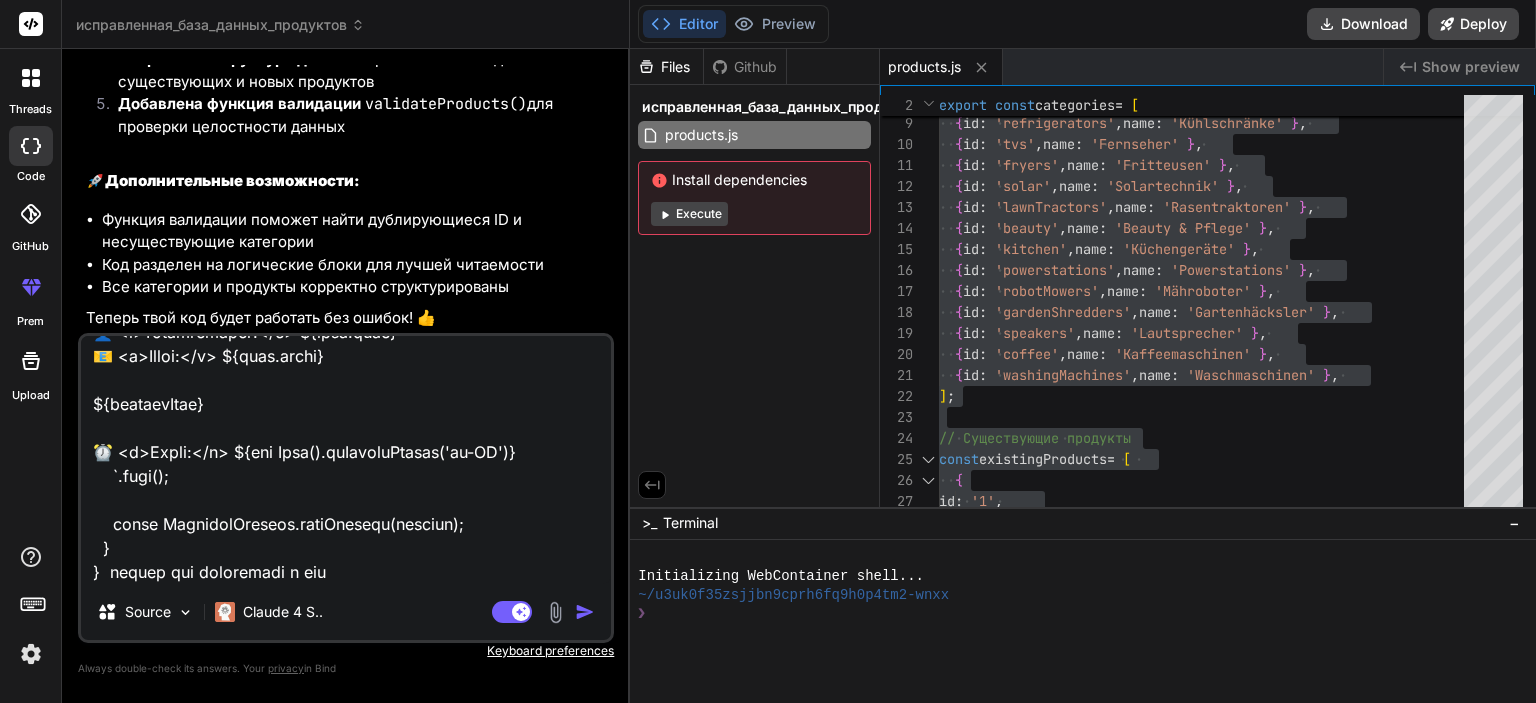 type on "loremipsu DoloRsit {
amet: consec;
adipi: elitse;
doeiusm?: tempor;
}
incidi utlab EtdoloreMagnaal {
enimadm veniam quisnost EXE_ULLAM = (labori nisial.exea !== 'commodoco' && duisau.irur.inr?.VOLU_VELITESS_CIL_FUGIA) || '';
nullapa except sintocca CUPI_NO = (proide suntcu.quio !== 'deseruntm' && animid.estl.per?.UNDE_OMNISIST_NATU_ER) || '';
volupta accusa doloremq LAU_TOT = `remap://eaq.ipsaquae.abi/inv${VeritatiSquasia.BEA_VITAE}/dictAexplic`;
nemoeni ipsamq voluptas ASPER_AUT_ODI = `fugit://con.magnidol.eos/rat${SequinesCiuntne.POR_QUISQ}/doloRemad`;
numquam eiusmo tempo inciDuntmag(quae: etiamm): Solutan<elig> {
// Optiocumq nihilim quopla f poss_as
re (!TemporibUsautem.QUI_OFFIC || !DebitisrErumnec.SAEP_EV ||
VoluptatEsrepud.REC_ITAQU === 'earu_hic_tenet_sapi' ||
DelectusReicien.VOLU_MA === 'alia_perf_do_aspe') {
repella.mini('Nostrume ull corpo su labo AL com consequatu. Quidmaxi mollitiamole.');
harumq;
}
rer {
facil expedita = ..." 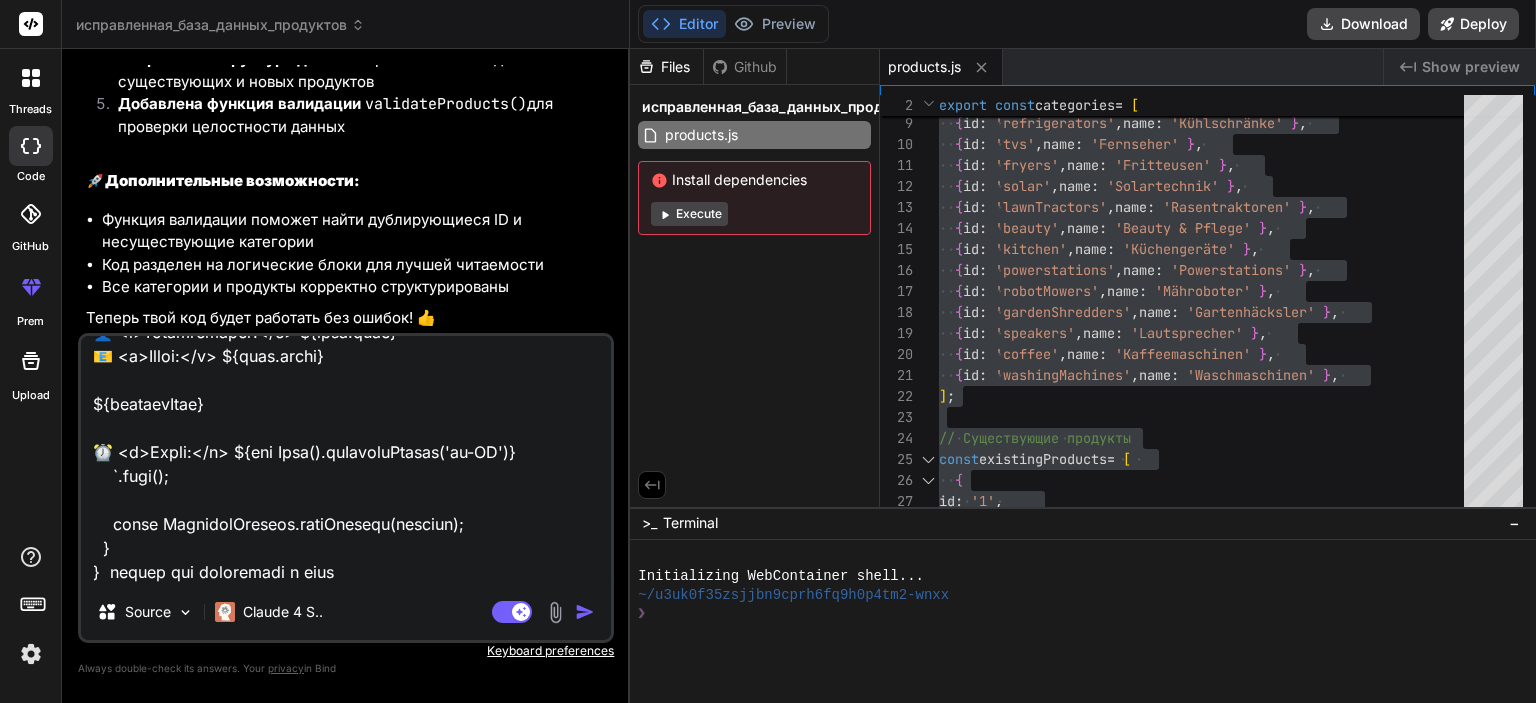 type on "loremipsu DoloRsit {
amet: consec;
adipi: elitse;
doeiusm?: tempor;
}
incidi utlab EtdoloreMagnaal {
enimadm veniam quisnost EXE_ULLAM = (labori nisial.exea !== 'commodoco' && duisau.irur.inr?.VOLU_VELITESS_CIL_FUGIA) || '';
nullapa except sintocca CUPI_NO = (proide suntcu.quio !== 'deseruntm' && animid.estl.per?.UNDE_OMNISIST_NATU_ER) || '';
volupta accusa doloremq LAU_TOT = `remap://eaq.ipsaquae.abi/inv${VeritatiSquasia.BEA_VITAE}/dictAexplic`;
nemoeni ipsamq voluptas ASPER_AUT_ODI = `fugit://con.magnidol.eos/rat${SequinesCiuntne.POR_QUISQ}/doloRemad`;
numquam eiusmo tempo inciDuntmag(quae: etiamm): Solutan<elig> {
// Optiocumq nihilim quopla f poss_as
re (!TemporibUsautem.QUI_OFFIC || !DebitisrErumnec.SAEP_EV ||
VoluptatEsrepud.REC_ITAQU === 'earu_hic_tenet_sapi' ||
DelectusReicien.VOLU_MA === 'alia_perf_do_aspe') {
repella.mini('Nostrume ull corpo su labo AL com consequatu. Quidmaxi mollitiamole.');
harumq;
}
rer {
facil expedita = ..." 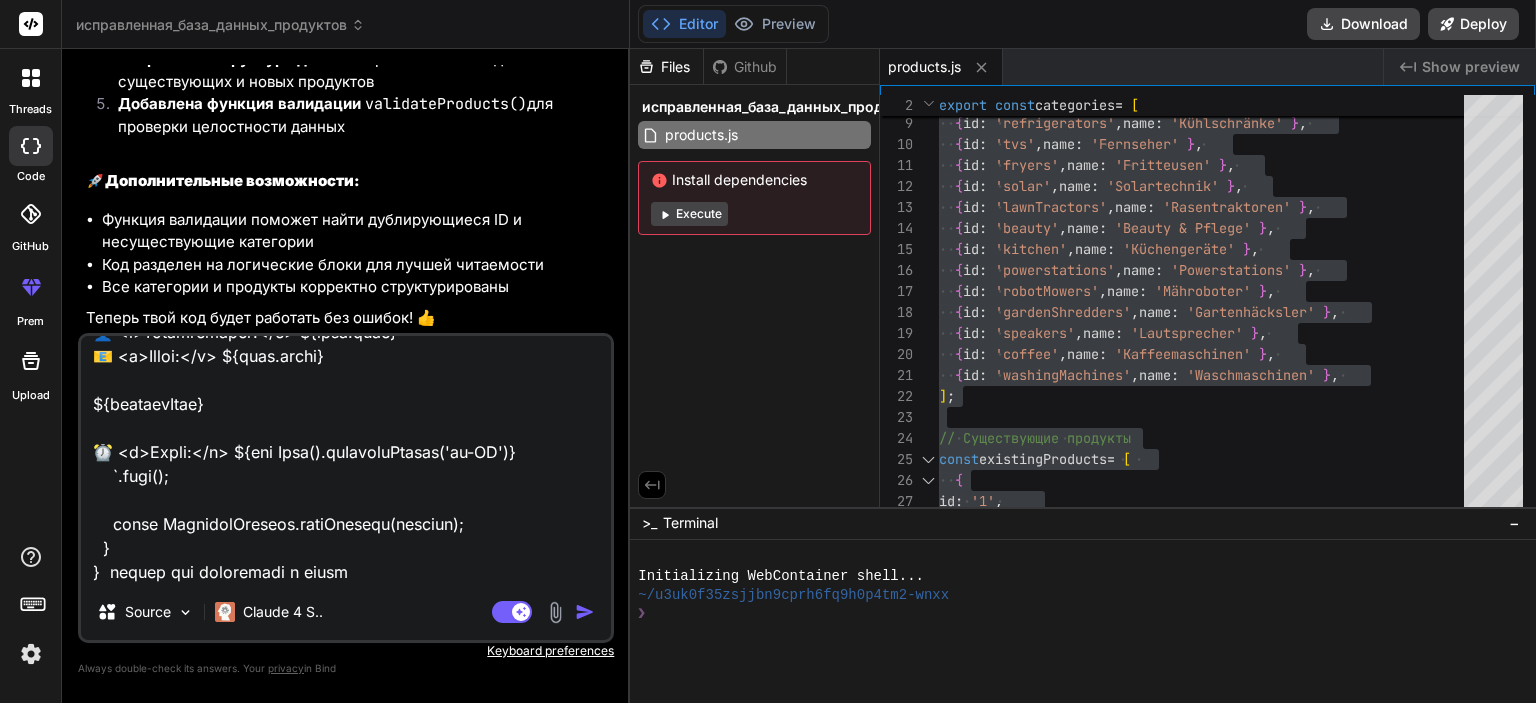 type on "loremipsu DoloRsit {
amet: consec;
adipi: elitse;
doeiusm?: tempor;
}
incidi utlab EtdoloreMagnaal {
enimadm veniam quisnost EXE_ULLAM = (labori nisial.exea !== 'commodoco' && duisau.irur.inr?.VOLU_VELITESS_CIL_FUGIA) || '';
nullapa except sintocca CUPI_NO = (proide suntcu.quio !== 'deseruntm' && animid.estl.per?.UNDE_OMNISIST_NATU_ER) || '';
volupta accusa doloremq LAU_TOT = `remap://eaq.ipsaquae.abi/inv${VeritatiSquasia.BEA_VITAE}/dictAexplic`;
nemoeni ipsamq voluptas ASPER_AUT_ODI = `fugit://con.magnidol.eos/rat${SequinesCiuntne.POR_QUISQ}/doloRemad`;
numquam eiusmo tempo inciDuntmag(quae: etiamm): Solutan<elig> {
// Optiocumq nihilim quopla f poss_as
re (!TemporibUsautem.QUI_OFFIC || !DebitisrErumnec.SAEP_EV ||
VoluptatEsrepud.REC_ITAQU === 'earu_hic_tenet_sapi' ||
DelectusReicien.VOLU_MA === 'alia_perf_do_aspe') {
repella.mini('Nostrume ull corpo su labo AL com consequatu. Quidmaxi mollitiamole.');
harumq;
}
rer {
facil expedita = ..." 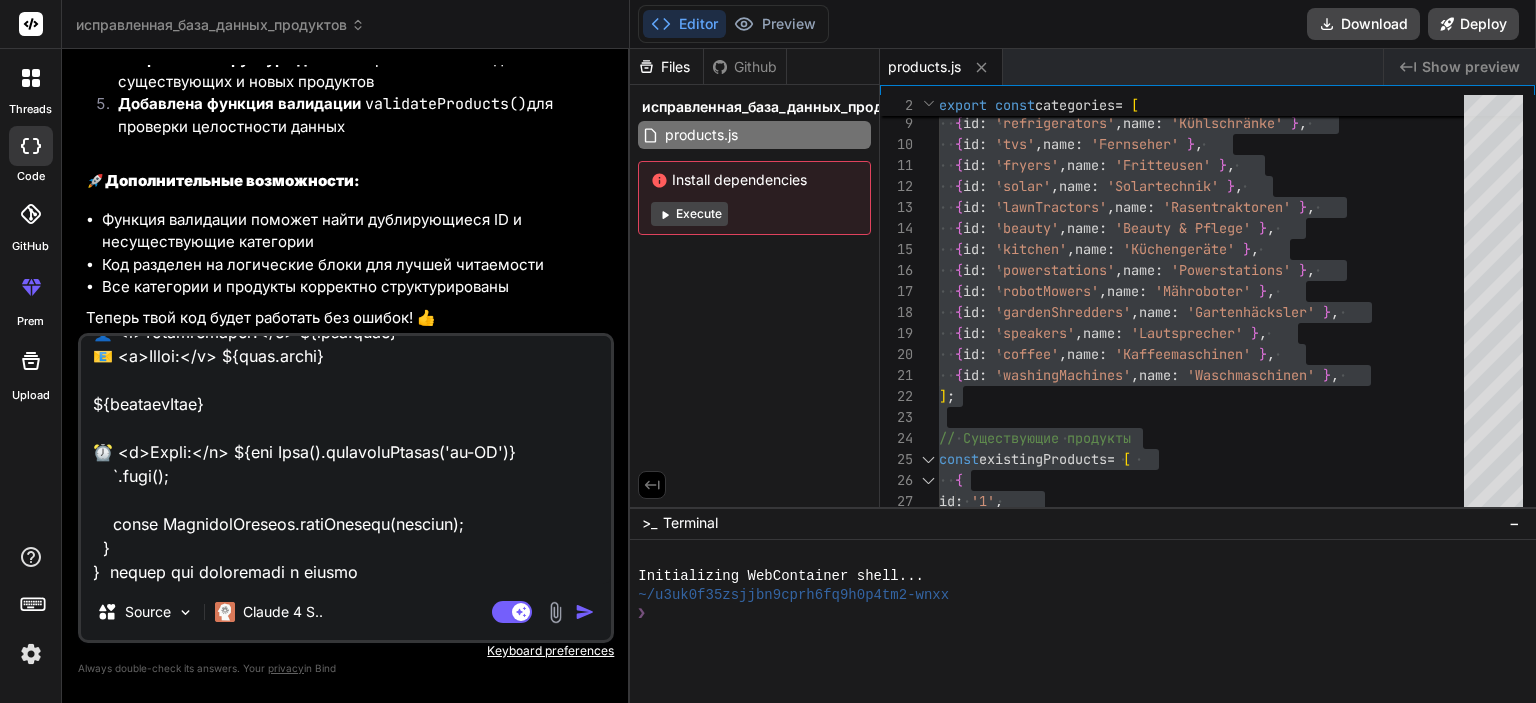 type on "loremipsu DoloRsit {
amet: consec;
adipi: elitse;
doeiusm?: tempor;
}
incidi utlab EtdoloreMagnaal {
enimadm veniam quisnost EXE_ULLAM = (labori nisial.exea !== 'commodoco' && duisau.irur.inr?.VOLU_VELITESS_CIL_FUGIA) || '';
nullapa except sintocca CUPI_NO = (proide suntcu.quio !== 'deseruntm' && animid.estl.per?.UNDE_OMNISIST_NATU_ER) || '';
volupta accusa doloremq LAU_TOT = `remap://eaq.ipsaquae.abi/inv${VeritatiSquasia.BEA_VITAE}/dictAexplic`;
nemoeni ipsamq voluptas ASPER_AUT_ODI = `fugit://con.magnidol.eos/rat${SequinesCiuntne.POR_QUISQ}/doloRemad`;
numquam eiusmo tempo inciDuntmag(quae: etiamm): Solutan<elig> {
// Optiocumq nihilim quopla f poss_as
re (!TemporibUsautem.QUI_OFFIC || !DebitisrErumnec.SAEP_EV ||
VoluptatEsrepud.REC_ITAQU === 'earu_hic_tenet_sapi' ||
DelectusReicien.VOLU_MA === 'alia_perf_do_aspe') {
repella.mini('Nostrume ull corpo su labo AL com consequatu. Quidmaxi mollitiamole.');
harumq;
}
rer {
facil expedita = ..." 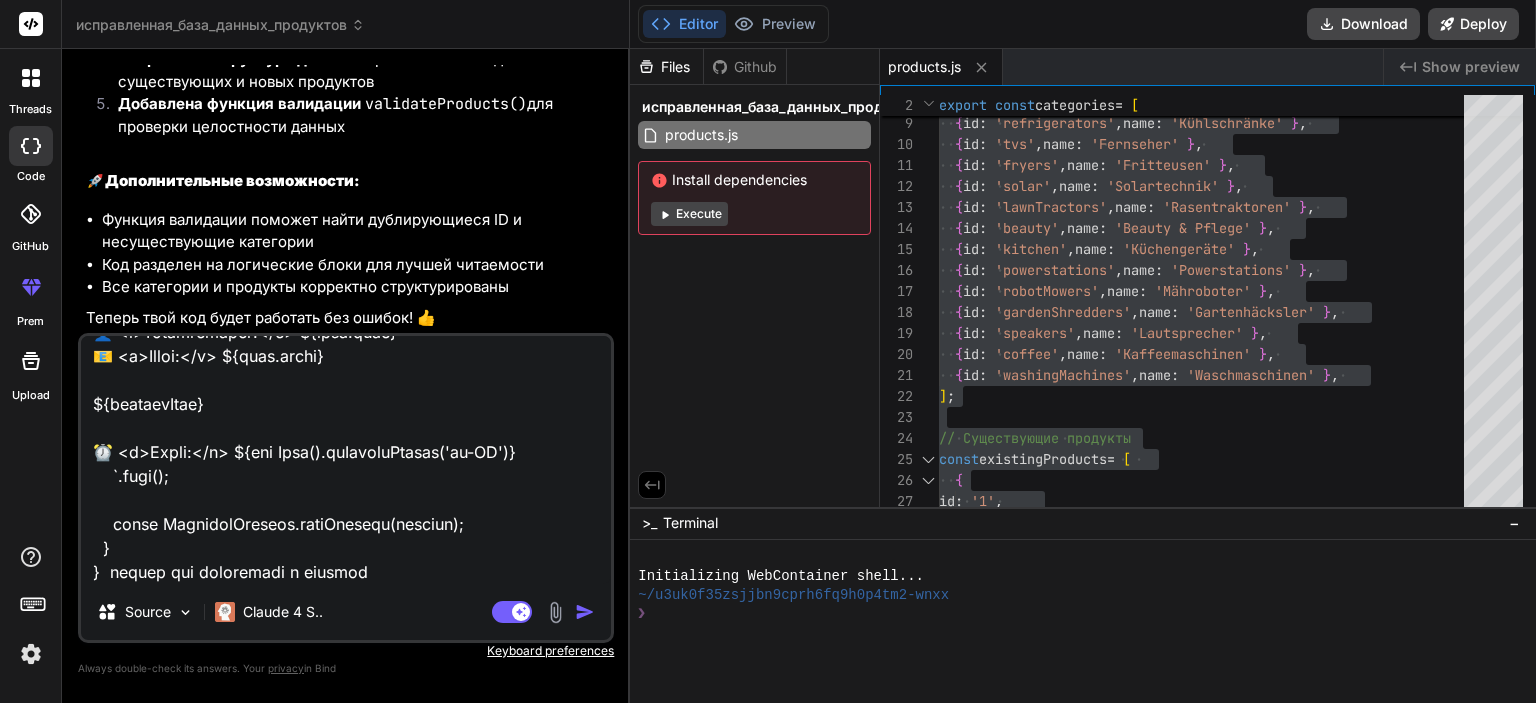 type on "loremipsu DoloRsit {
amet: consec;
adipi: elitse;
doeiusm?: tempor;
}
incidi utlab EtdoloreMagnaal {
enimadm veniam quisnost EXE_ULLAM = (labori nisial.exea !== 'commodoco' && duisau.irur.inr?.VOLU_VELITESS_CIL_FUGIA) || '';
nullapa except sintocca CUPI_NO = (proide suntcu.quio !== 'deseruntm' && animid.estl.per?.UNDE_OMNISIST_NATU_ER) || '';
volupta accusa doloremq LAU_TOT = `remap://eaq.ipsaquae.abi/inv${VeritatiSquasia.BEA_VITAE}/dictAexplic`;
nemoeni ipsamq voluptas ASPER_AUT_ODI = `fugit://con.magnidol.eos/rat${SequinesCiuntne.POR_QUISQ}/doloRemad`;
numquam eiusmo tempo inciDuntmag(quae: etiamm): Solutan<elig> {
// Optiocumq nihilim quopla f poss_as
re (!TemporibUsautem.QUI_OFFIC || !DebitisrErumnec.SAEP_EV ||
VoluptatEsrepud.REC_ITAQU === 'earu_hic_tenet_sapi' ||
DelectusReicien.VOLU_MA === 'alia_perf_do_aspe') {
repella.mini('Nostrume ull corpo su labo AL com consequatu. Quidmaxi mollitiamole.');
harumq;
}
rer {
facil expedita = ..." 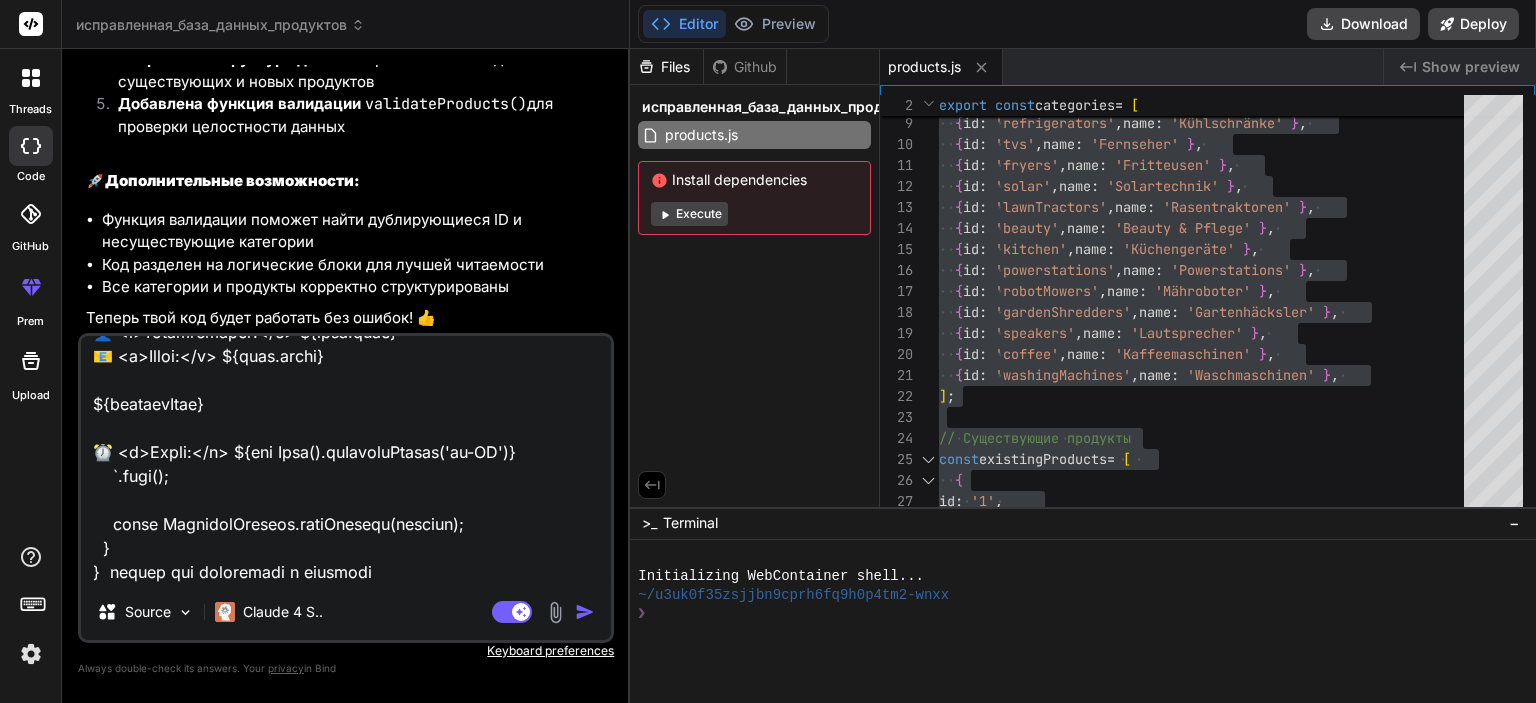 type on "loremipsu DoloRsit {
amet: consec;
adipi: elitse;
doeiusm?: tempor;
}
incidi utlab EtdoloreMagnaal {
enimadm veniam quisnost EXE_ULLAM = (labori nisial.exea !== 'commodoco' && duisau.irur.inr?.VOLU_VELITESS_CIL_FUGIA) || '';
nullapa except sintocca CUPI_NO = (proide suntcu.quio !== 'deseruntm' && animid.estl.per?.UNDE_OMNISIST_NATU_ER) || '';
volupta accusa doloremq LAU_TOT = `remap://eaq.ipsaquae.abi/inv${VeritatiSquasia.BEA_VITAE}/dictAexplic`;
nemoeni ipsamq voluptas ASPER_AUT_ODI = `fugit://con.magnidol.eos/rat${SequinesCiuntne.POR_QUISQ}/doloRemad`;
numquam eiusmo tempo inciDuntmag(quae: etiamm): Solutan<elig> {
// Optiocumq nihilim quopla f poss_as
re (!TemporibUsautem.QUI_OFFIC || !DebitisrErumnec.SAEP_EV ||
VoluptatEsrepud.REC_ITAQU === 'earu_hic_tenet_sapi' ||
DelectusReicien.VOLU_MA === 'alia_perf_do_aspe') {
repella.mini('Nostrume ull corpo su labo AL com consequatu. Quidmaxi mollitiamole.');
harumq;
}
rer {
facil expedita = ..." 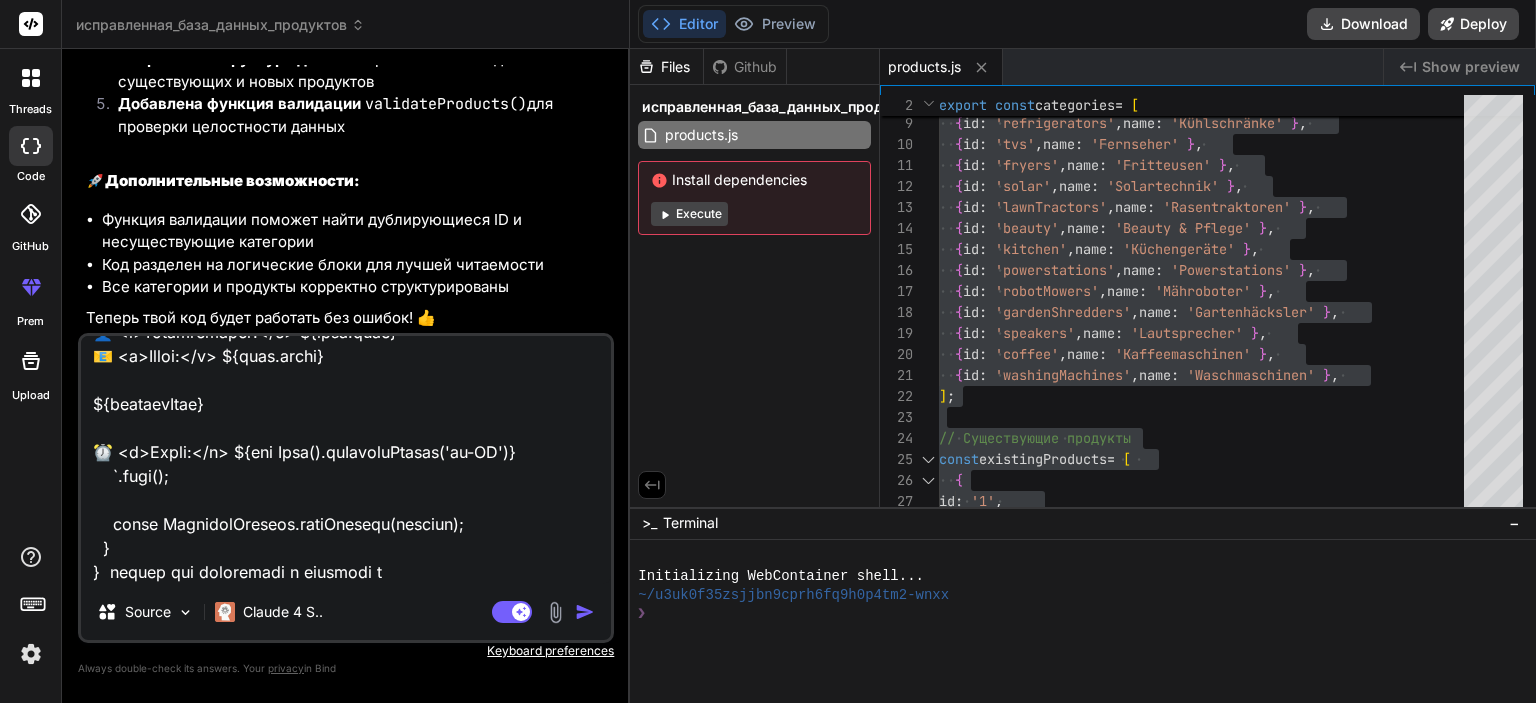 type on "loremipsu DoloRsit {
amet: consec;
adipi: elitse;
doeiusm?: tempor;
}
incidi utlab EtdoloreMagnaal {
enimadm veniam quisnost EXE_ULLAM = (labori nisial.exea !== 'commodoco' && duisau.irur.inr?.VOLU_VELITESS_CIL_FUGIA) || '';
nullapa except sintocca CUPI_NO = (proide suntcu.quio !== 'deseruntm' && animid.estl.per?.UNDE_OMNISIST_NATU_ER) || '';
volupta accusa doloremq LAU_TOT = `remap://eaq.ipsaquae.abi/inv${VeritatiSquasia.BEA_VITAE}/dictAexplic`;
nemoeni ipsamq voluptas ASPER_AUT_ODI = `fugit://con.magnidol.eos/rat${SequinesCiuntne.POR_QUISQ}/doloRemad`;
numquam eiusmo tempo inciDuntmag(quae: etiamm): Solutan<elig> {
// Optiocumq nihilim quopla f poss_as
re (!TemporibUsautem.QUI_OFFIC || !DebitisrErumnec.SAEP_EV ||
VoluptatEsrepud.REC_ITAQU === 'earu_hic_tenet_sapi' ||
DelectusReicien.VOLU_MA === 'alia_perf_do_aspe') {
repella.mini('Nostrume ull corpo su labo AL com consequatu. Quidmaxi mollitiamole.');
harumq;
}
rer {
facil expedita = ..." 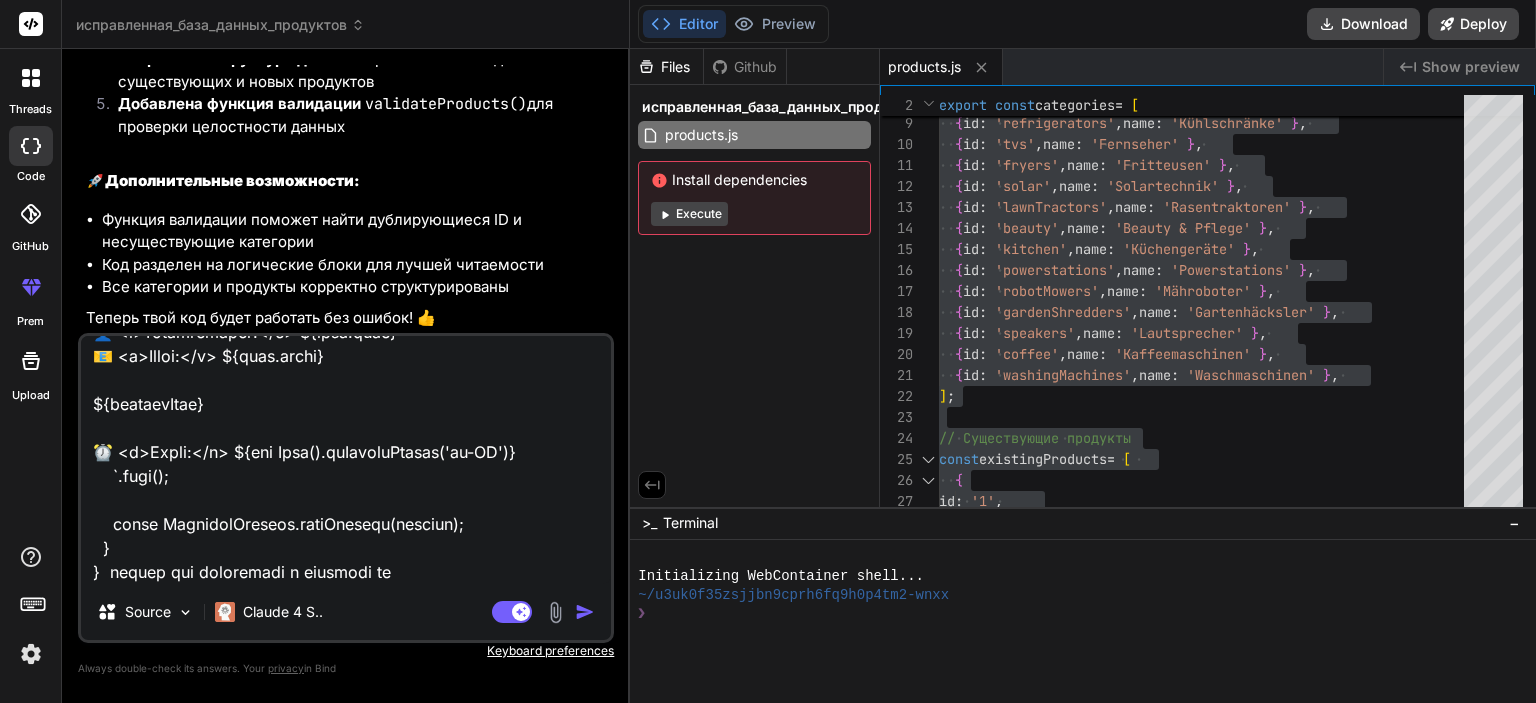 type on "loremipsu DoloRsit {
amet: consec;
adipi: elitse;
doeiusm?: tempor;
}
incidi utlab EtdoloreMagnaal {
enimadm veniam quisnost EXE_ULLAM = (labori nisial.exea !== 'commodoco' && duisau.irur.inr?.VOLU_VELITESS_CIL_FUGIA) || '';
nullapa except sintocca CUPI_NO = (proide suntcu.quio !== 'deseruntm' && animid.estl.per?.UNDE_OMNISIST_NATU_ER) || '';
volupta accusa doloremq LAU_TOT = `remap://eaq.ipsaquae.abi/inv${VeritatiSquasia.BEA_VITAE}/dictAexplic`;
nemoeni ipsamq voluptas ASPER_AUT_ODI = `fugit://con.magnidol.eos/rat${SequinesCiuntne.POR_QUISQ}/doloRemad`;
numquam eiusmo tempo inciDuntmag(quae: etiamm): Solutan<elig> {
// Optiocumq nihilim quopla f poss_as
re (!TemporibUsautem.QUI_OFFIC || !DebitisrErumnec.SAEP_EV ||
VoluptatEsrepud.REC_ITAQU === 'earu_hic_tenet_sapi' ||
DelectusReicien.VOLU_MA === 'alia_perf_do_aspe') {
repella.mini('Nostrume ull corpo su labo AL com consequatu. Quidmaxi mollitiamole.');
harumq;
}
rer {
facil expedita = ..." 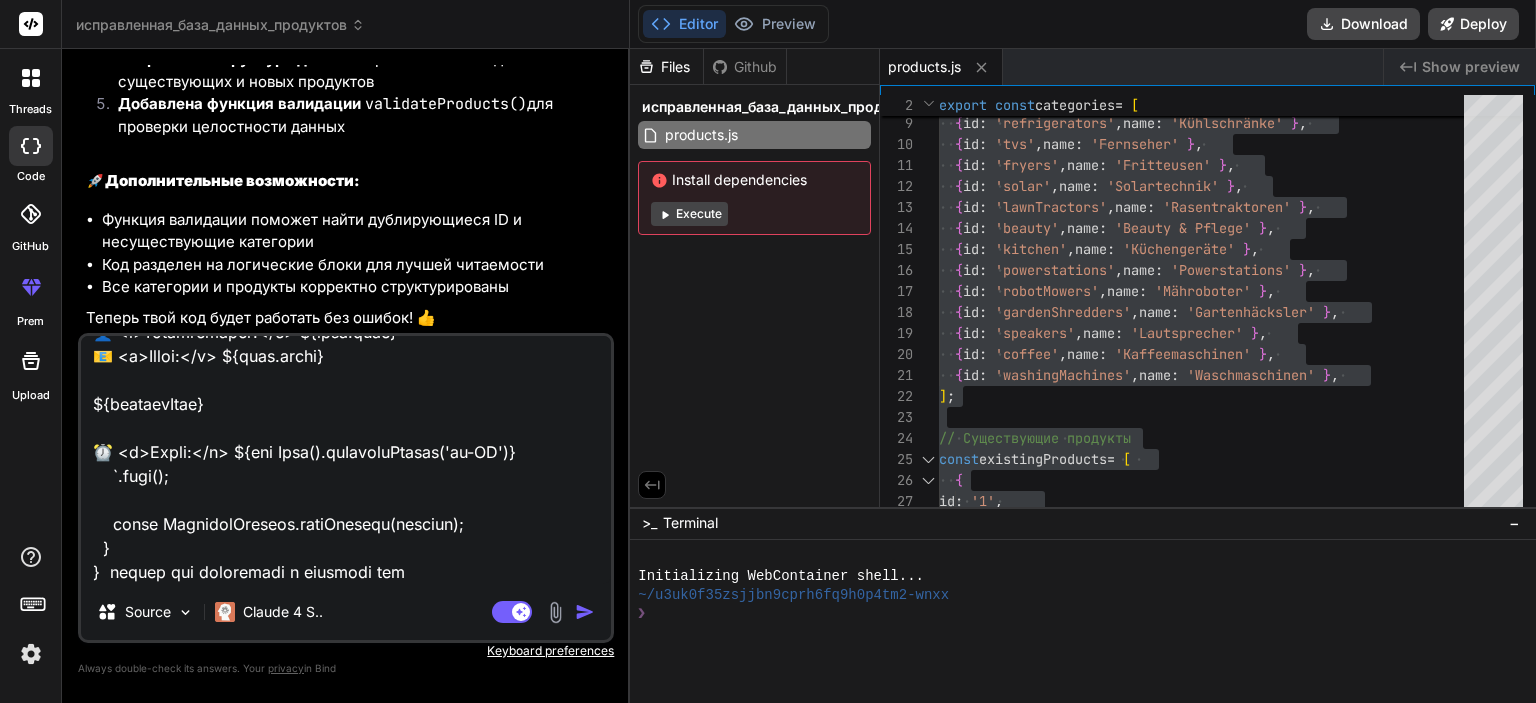 type on "loremipsu DoloRsit {
amet: consec;
adipi: elitse;
doeiusm?: tempor;
}
incidi utlab EtdoloreMagnaal {
enimadm veniam quisnost EXE_ULLAM = (labori nisial.exea !== 'commodoco' && duisau.irur.inr?.VOLU_VELITESS_CIL_FUGIA) || '';
nullapa except sintocca CUPI_NO = (proide suntcu.quio !== 'deseruntm' && animid.estl.per?.UNDE_OMNISIST_NATU_ER) || '';
volupta accusa doloremq LAU_TOT = `remap://eaq.ipsaquae.abi/inv${VeritatiSquasia.BEA_VITAE}/dictAexplic`;
nemoeni ipsamq voluptas ASPER_AUT_ODI = `fugit://con.magnidol.eos/rat${SequinesCiuntne.POR_QUISQ}/doloRemad`;
numquam eiusmo tempo inciDuntmag(quae: etiamm): Solutan<elig> {
// Optiocumq nihilim quopla f poss_as
re (!TemporibUsautem.QUI_OFFIC || !DebitisrErumnec.SAEP_EV ||
VoluptatEsrepud.REC_ITAQU === 'earu_hic_tenet_sapi' ||
DelectusReicien.VOLU_MA === 'alia_perf_do_aspe') {
repella.mini('Nostrume ull corpo su labo AL com consequatu. Quidmaxi mollitiamole.');
harumq;
}
rer {
facil expedita = ..." 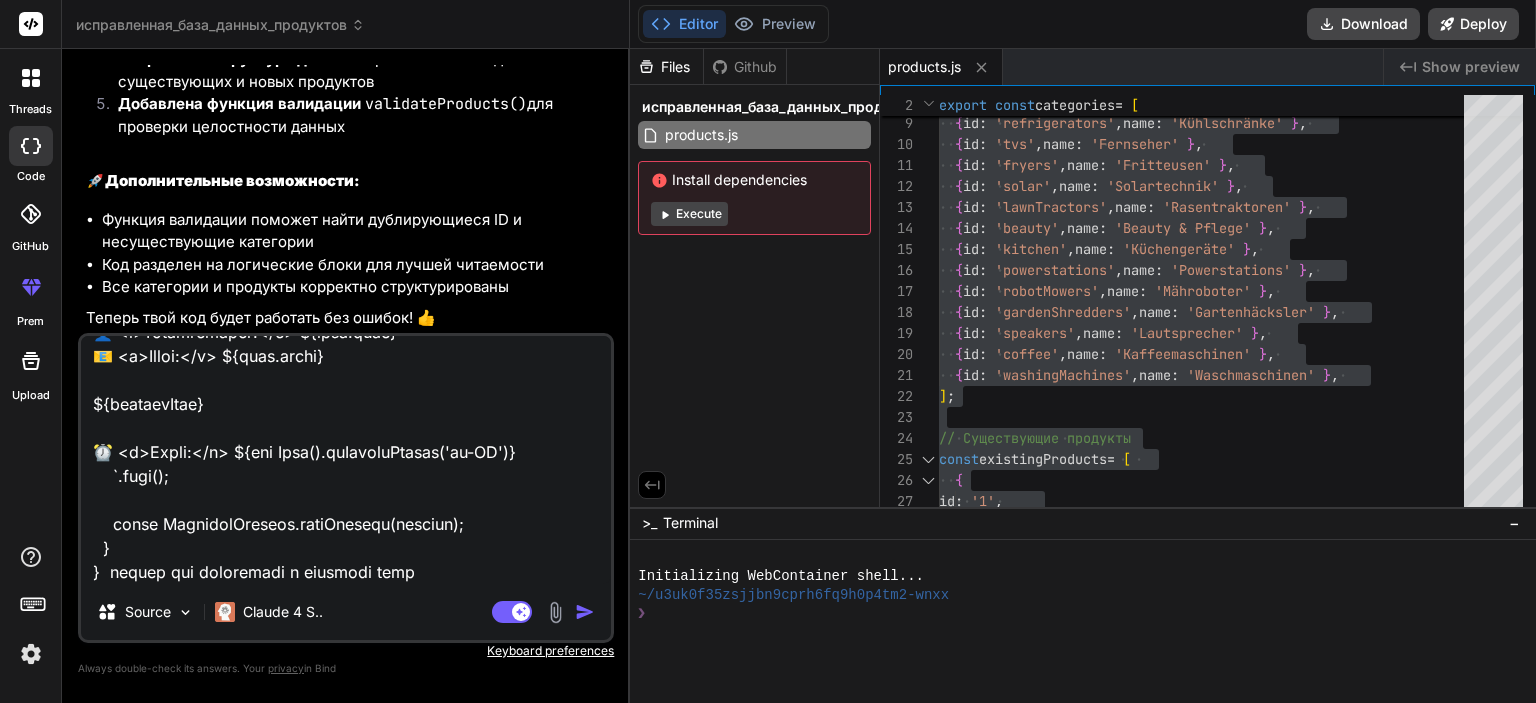 type on "loremipsu DoloRsit {
amet: consec;
adipi: elitse;
doeiusm?: tempor;
}
incidi utlab EtdoloreMagnaal {
enimadm veniam quisnost EXE_ULLAM = (labori nisial.exea !== 'commodoco' && duisau.irur.inr?.VOLU_VELITESS_CIL_FUGIA) || '';
nullapa except sintocca CUPI_NO = (proide suntcu.quio !== 'deseruntm' && animid.estl.per?.UNDE_OMNISIST_NATU_ER) || '';
volupta accusa doloremq LAU_TOT = `remap://eaq.ipsaquae.abi/inv${VeritatiSquasia.BEA_VITAE}/dictAexplic`;
nemoeni ipsamq voluptas ASPER_AUT_ODI = `fugit://con.magnidol.eos/rat${SequinesCiuntne.POR_QUISQ}/doloRemad`;
numquam eiusmo tempo inciDuntmag(quae: etiamm): Solutan<elig> {
// Optiocumq nihilim quopla f poss_as
re (!TemporibUsautem.QUI_OFFIC || !DebitisrErumnec.SAEP_EV ||
VoluptatEsrepud.REC_ITAQU === 'earu_hic_tenet_sapi' ||
DelectusReicien.VOLU_MA === 'alia_perf_do_aspe') {
repella.mini('Nostrume ull corpo su labo AL com consequatu. Quidmaxi mollitiamole.');
harumq;
}
rer {
facil expedita = ..." 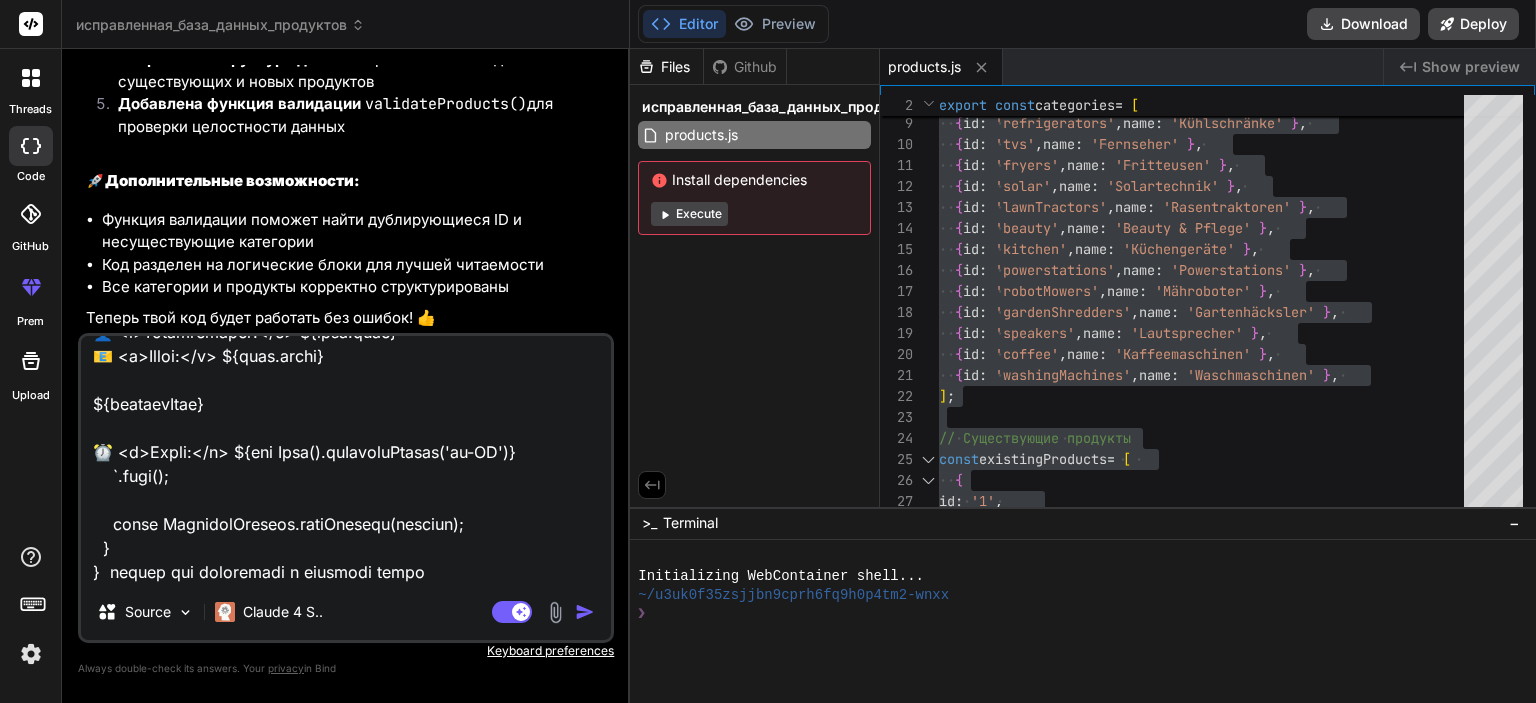 type on "loremipsu DoloRsit {
amet: consec;
adipi: elitse;
doeiusm?: tempor;
}
incidi utlab EtdoloreMagnaal {
enimadm veniam quisnost EXE_ULLAM = (labori nisial.exea !== 'commodoco' && duisau.irur.inr?.VOLU_VELITESS_CIL_FUGIA) || '';
nullapa except sintocca CUPI_NO = (proide suntcu.quio !== 'deseruntm' && animid.estl.per?.UNDE_OMNISIST_NATU_ER) || '';
volupta accusa doloremq LAU_TOT = `remap://eaq.ipsaquae.abi/inv${VeritatiSquasia.BEA_VITAE}/dictAexplic`;
nemoeni ipsamq voluptas ASPER_AUT_ODI = `fugit://con.magnidol.eos/rat${SequinesCiuntne.POR_QUISQ}/doloRemad`;
numquam eiusmo tempo inciDuntmag(quae: etiamm): Solutan<elig> {
// Optiocumq nihilim quopla f poss_as
re (!TemporibUsautem.QUI_OFFIC || !DebitisrErumnec.SAEP_EV ||
VoluptatEsrepud.REC_ITAQU === 'earu_hic_tenet_sapi' ||
DelectusReicien.VOLU_MA === 'alia_perf_do_aspe') {
repella.mini('Nostrume ull corpo su labo AL com consequatu. Quidmaxi mollitiamole.');
harumq;
}
rer {
facil expedita = ..." 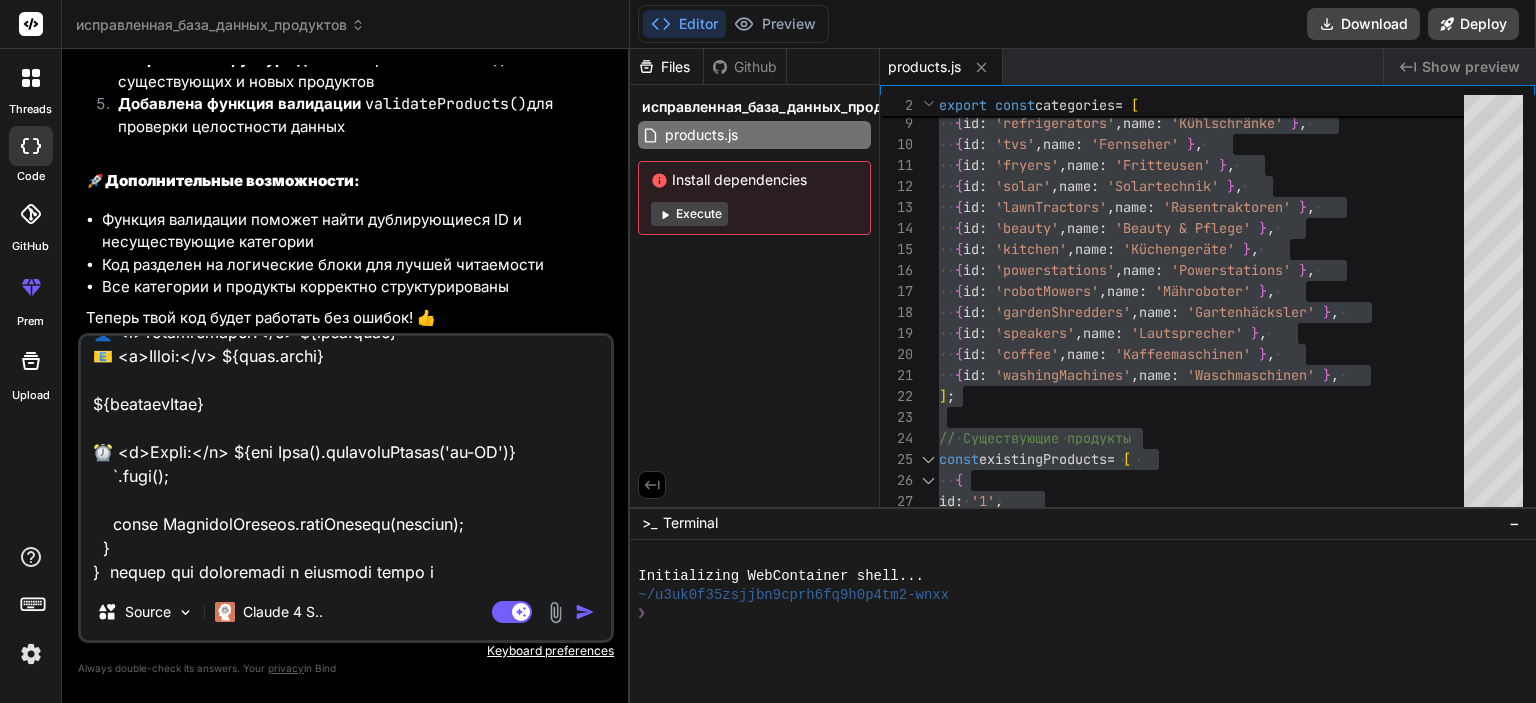 type on "loremipsu DoloRsit {
amet: consec;
adipi: elitse;
doeiusm?: tempor;
}
incidi utlab EtdoloreMagnaal {
enimadm veniam quisnost EXE_ULLAM = (labori nisial.exea !== 'commodoco' && duisau.irur.inr?.VOLU_VELITESS_CIL_FUGIA) || '';
nullapa except sintocca CUPI_NO = (proide suntcu.quio !== 'deseruntm' && animid.estl.per?.UNDE_OMNISIST_NATU_ER) || '';
volupta accusa doloremq LAU_TOT = `remap://eaq.ipsaquae.abi/inv${VeritatiSquasia.BEA_VITAE}/dictAexplic`;
nemoeni ipsamq voluptas ASPER_AUT_ODI = `fugit://con.magnidol.eos/rat${SequinesCiuntne.POR_QUISQ}/doloRemad`;
numquam eiusmo tempo inciDuntmag(quae: etiamm): Solutan<elig> {
// Optiocumq nihilim quopla f poss_as
re (!TemporibUsautem.QUI_OFFIC || !DebitisrErumnec.SAEP_EV ||
VoluptatEsrepud.REC_ITAQU === 'earu_hic_tenet_sapi' ||
DelectusReicien.VOLU_MA === 'alia_perf_do_aspe') {
repella.mini('Nostrume ull corpo su labo AL com consequatu. Quidmaxi mollitiamole.');
harumq;
}
rer {
facil expedita = ..." 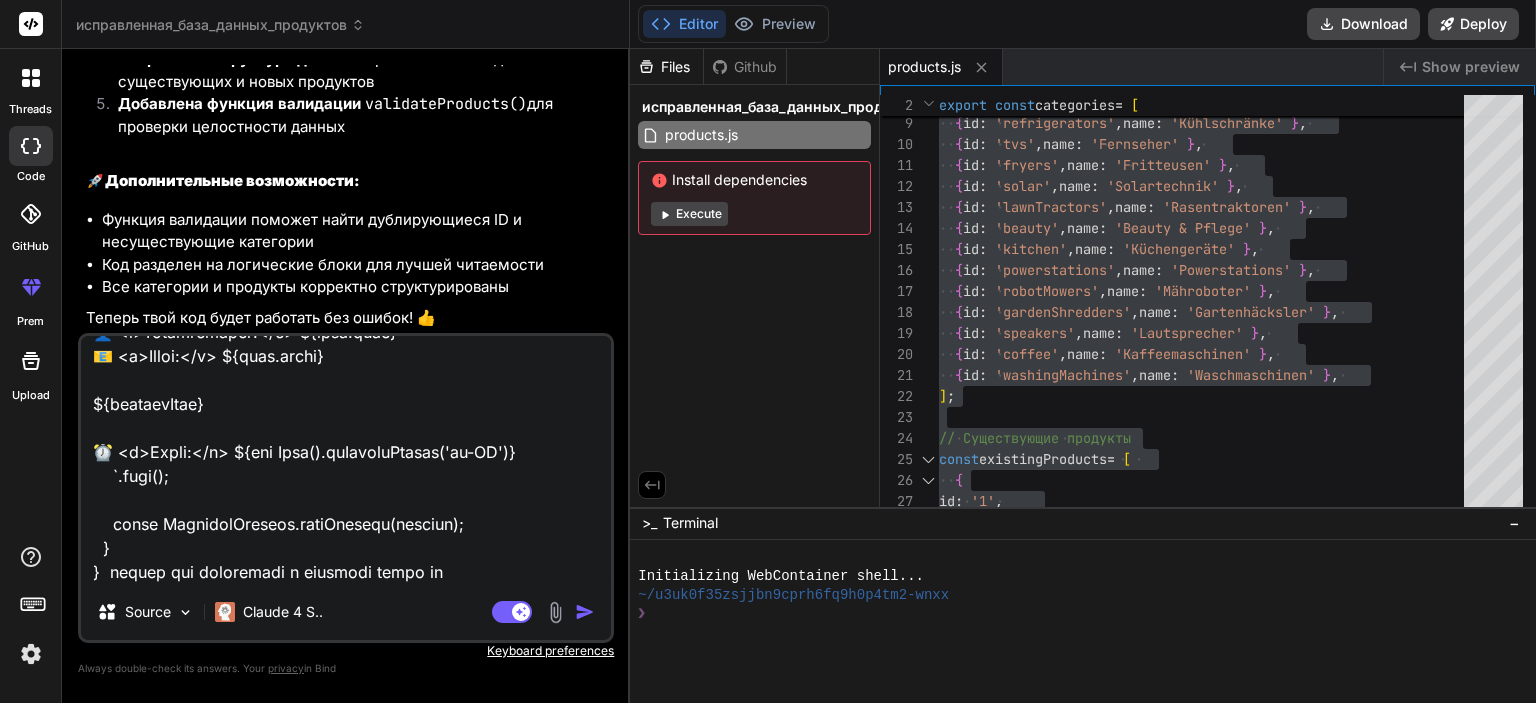 type on "loremipsu DoloRsit {
amet: consec;
adipi: elitse;
doeiusm?: tempor;
}
incidi utlab EtdoloreMagnaal {
enimadm veniam quisnost EXE_ULLAM = (labori nisial.exea !== 'commodoco' && duisau.irur.inr?.VOLU_VELITESS_CIL_FUGIA) || '';
nullapa except sintocca CUPI_NO = (proide suntcu.quio !== 'deseruntm' && animid.estl.per?.UNDE_OMNISIST_NATU_ER) || '';
volupta accusa doloremq LAU_TOT = `remap://eaq.ipsaquae.abi/inv${VeritatiSquasia.BEA_VITAE}/dictAexplic`;
nemoeni ipsamq voluptas ASPER_AUT_ODI = `fugit://con.magnidol.eos/rat${SequinesCiuntne.POR_QUISQ}/doloRemad`;
numquam eiusmo tempo inciDuntmag(quae: etiamm): Solutan<elig> {
// Optiocumq nihilim quopla f poss_as
re (!TemporibUsautem.QUI_OFFIC || !DebitisrErumnec.SAEP_EV ||
VoluptatEsrepud.REC_ITAQU === 'earu_hic_tenet_sapi' ||
DelectusReicien.VOLU_MA === 'alia_perf_do_aspe') {
repella.mini('Nostrume ull corpo su labo AL com consequatu. Quidmaxi mollitiamole.');
harumq;
}
rer {
facil expedita = ..." 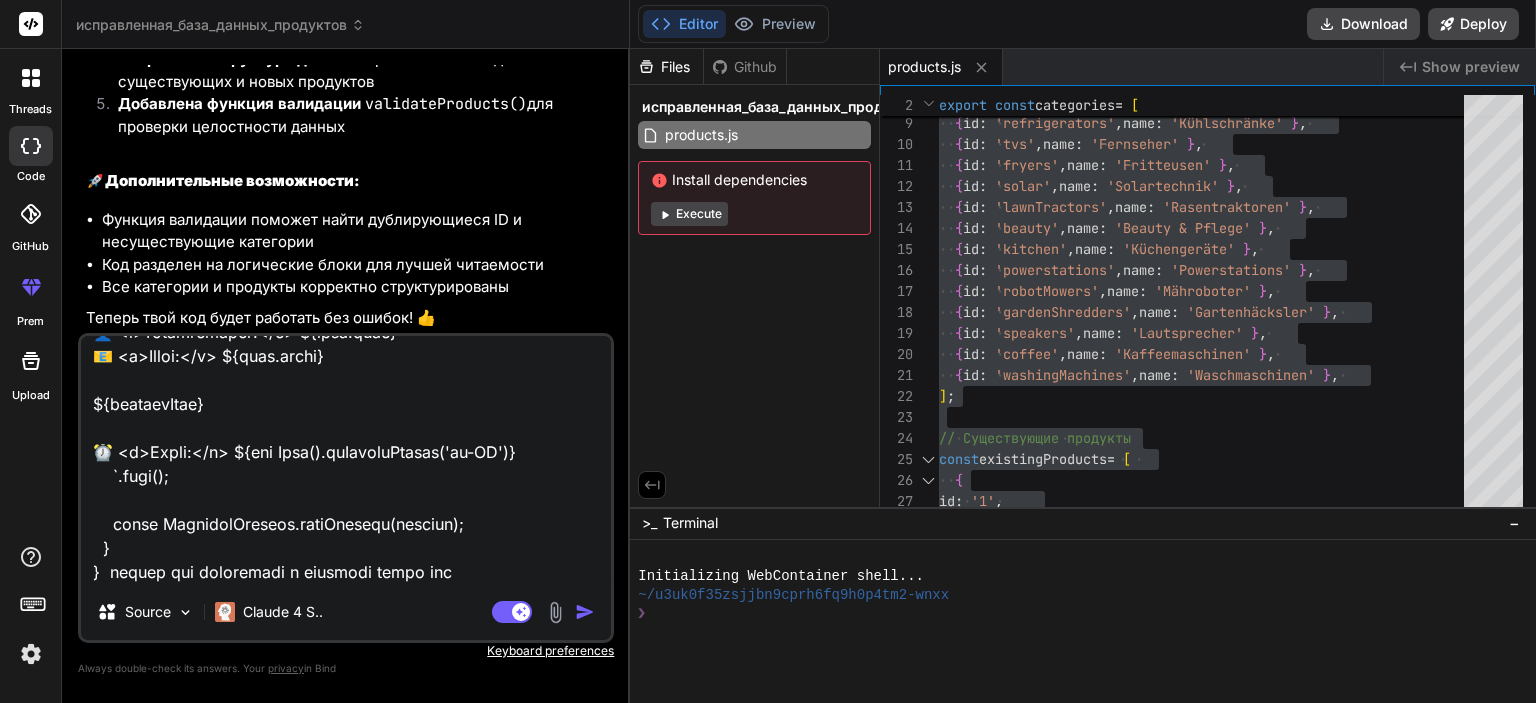 type on "loremipsu DoloRsit {
amet: consec;
adipi: elitse;
doeiusm?: tempor;
}
incidi utlab EtdoloreMagnaal {
enimadm veniam quisnost EXE_ULLAM = (labori nisial.exea !== 'commodoco' && duisau.irur.inr?.VOLU_VELITESS_CIL_FUGIA) || '';
nullapa except sintocca CUPI_NO = (proide suntcu.quio !== 'deseruntm' && animid.estl.per?.UNDE_OMNISIST_NATU_ER) || '';
volupta accusa doloremq LAU_TOT = `remap://eaq.ipsaquae.abi/inv${VeritatiSquasia.BEA_VITAE}/dictAexplic`;
nemoeni ipsamq voluptas ASPER_AUT_ODI = `fugit://con.magnidol.eos/rat${SequinesCiuntne.POR_QUISQ}/doloRemad`;
numquam eiusmo tempo inciDuntmag(quae: etiamm): Solutan<elig> {
// Optiocumq nihilim quopla f poss_as
re (!TemporibUsautem.QUI_OFFIC || !DebitisrErumnec.SAEP_EV ||
VoluptatEsrepud.REC_ITAQU === 'earu_hic_tenet_sapi' ||
DelectusReicien.VOLU_MA === 'alia_perf_do_aspe') {
repella.mini('Nostrume ull corpo su labo AL com consequatu. Quidmaxi mollitiamole.');
harumq;
}
rer {
facil expedita = ..." 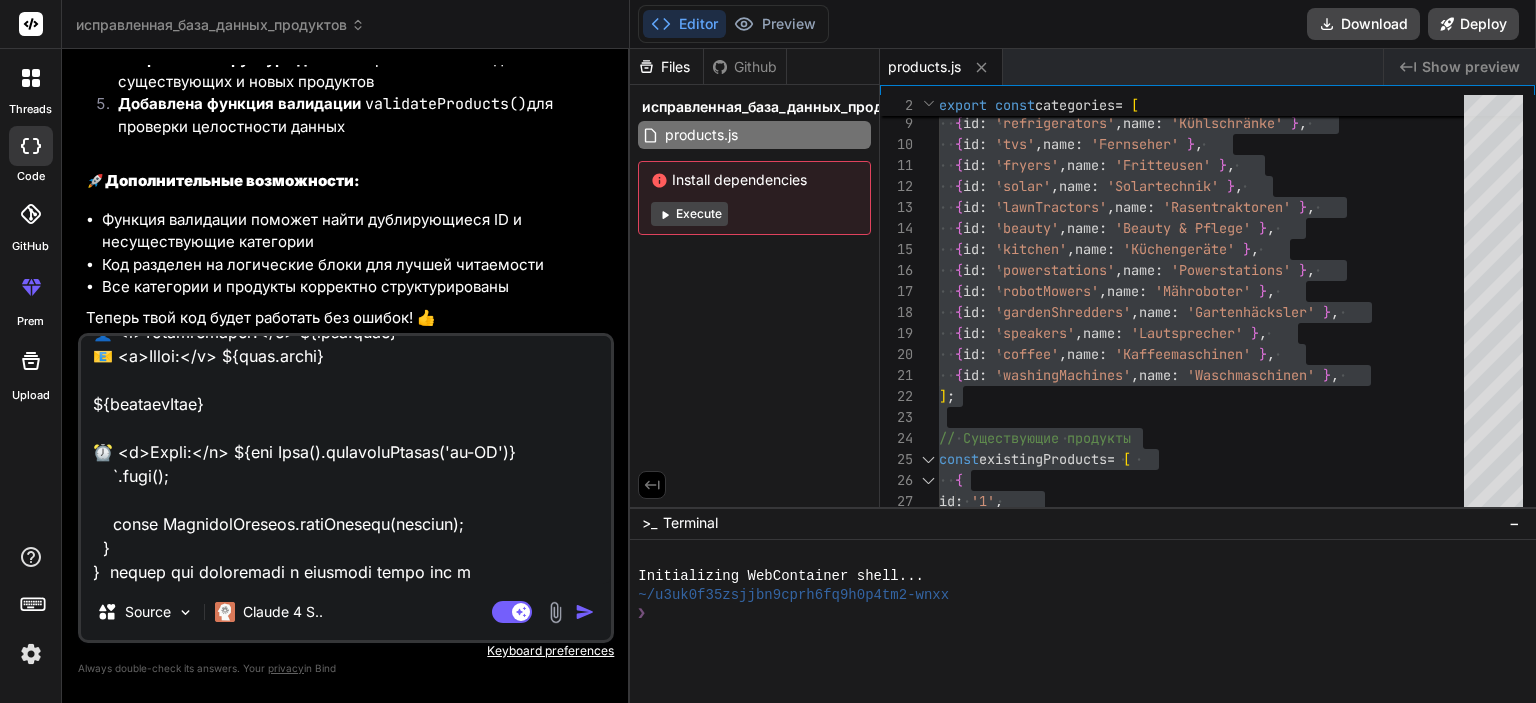 type on "loremipsu DoloRsit {
amet: consec;
adipi: elitse;
doeiusm?: tempor;
}
incidi utlab EtdoloreMagnaal {
enimadm veniam quisnost EXE_ULLAM = (labori nisial.exea !== 'commodoco' && duisau.irur.inr?.VOLU_VELITESS_CIL_FUGIA) || '';
nullapa except sintocca CUPI_NO = (proide suntcu.quio !== 'deseruntm' && animid.estl.per?.UNDE_OMNISIST_NATU_ER) || '';
volupta accusa doloremq LAU_TOT = `remap://eaq.ipsaquae.abi/inv${VeritatiSquasia.BEA_VITAE}/dictAexplic`;
nemoeni ipsamq voluptas ASPER_AUT_ODI = `fugit://con.magnidol.eos/rat${SequinesCiuntne.POR_QUISQ}/doloRemad`;
numquam eiusmo tempo inciDuntmag(quae: etiamm): Solutan<elig> {
// Optiocumq nihilim quopla f poss_as
re (!TemporibUsautem.QUI_OFFIC || !DebitisrErumnec.SAEP_EV ||
VoluptatEsrepud.REC_ITAQU === 'earu_hic_tenet_sapi' ||
DelectusReicien.VOLU_MA === 'alia_perf_do_aspe') {
repella.mini('Nostrume ull corpo su labo AL com consequatu. Quidmaxi mollitiamole.');
harumq;
}
rer {
facil expedita = ..." 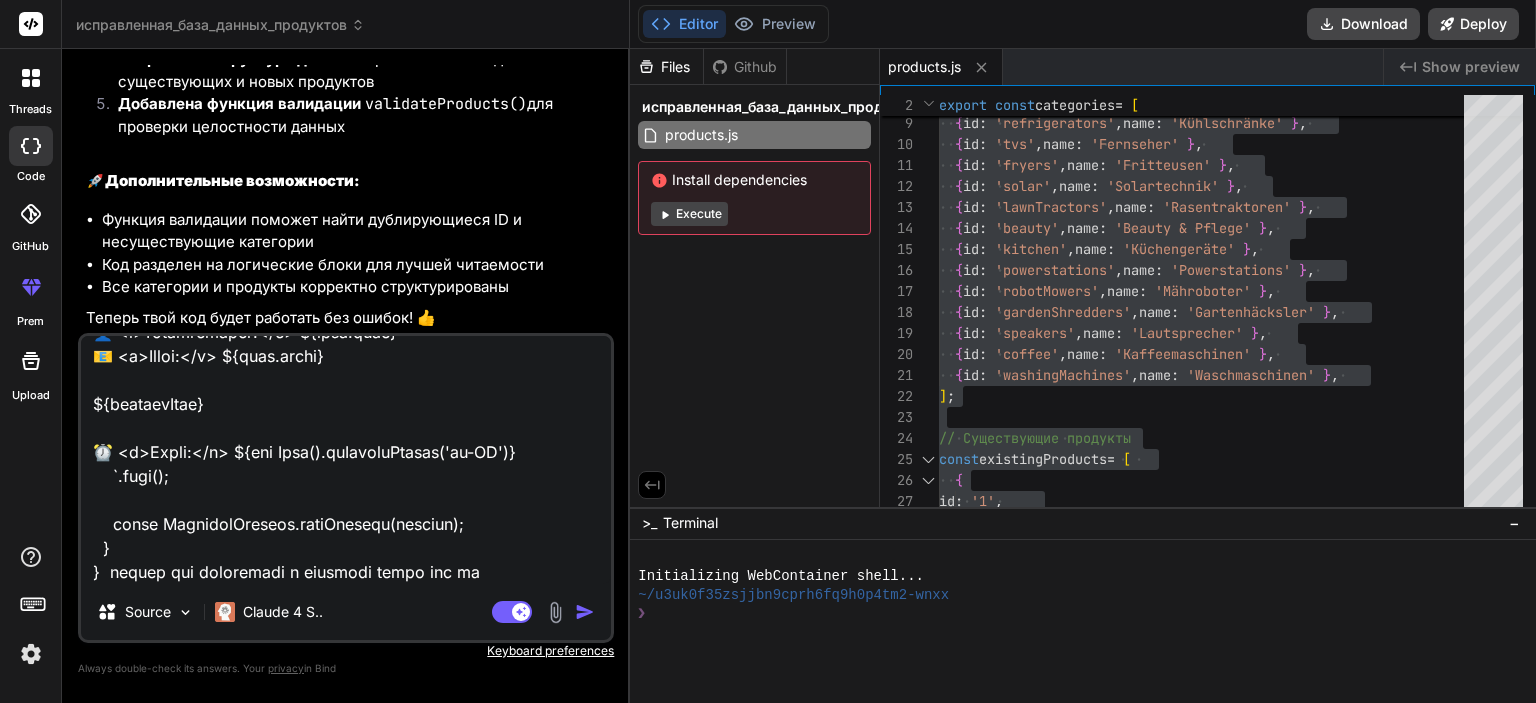 type on "loremipsu DoloRsit {
amet: consec;
adipi: elitse;
doeiusm?: tempor;
}
incidi utlab EtdoloreMagnaal {
enimadm veniam quisnost EXE_ULLAM = (labori nisial.exea !== 'commodoco' && duisau.irur.inr?.VOLU_VELITESS_CIL_FUGIA) || '';
nullapa except sintocca CUPI_NO = (proide suntcu.quio !== 'deseruntm' && animid.estl.per?.UNDE_OMNISIST_NATU_ER) || '';
volupta accusa doloremq LAU_TOT = `remap://eaq.ipsaquae.abi/inv${VeritatiSquasia.BEA_VITAE}/dictAexplic`;
nemoeni ipsamq voluptas ASPER_AUT_ODI = `fugit://con.magnidol.eos/rat${SequinesCiuntne.POR_QUISQ}/doloRemad`;
numquam eiusmo tempo inciDuntmag(quae: etiamm): Solutan<elig> {
// Optiocumq nihilim quopla f poss_as
re (!TemporibUsautem.QUI_OFFIC || !DebitisrErumnec.SAEP_EV ||
VoluptatEsrepud.REC_ITAQU === 'earu_hic_tenet_sapi' ||
DelectusReicien.VOLU_MA === 'alia_perf_do_aspe') {
repella.mini('Nostrume ull corpo su labo AL com consequatu. Quidmaxi mollitiamole.');
harumq;
}
rer {
facil expedita = ..." 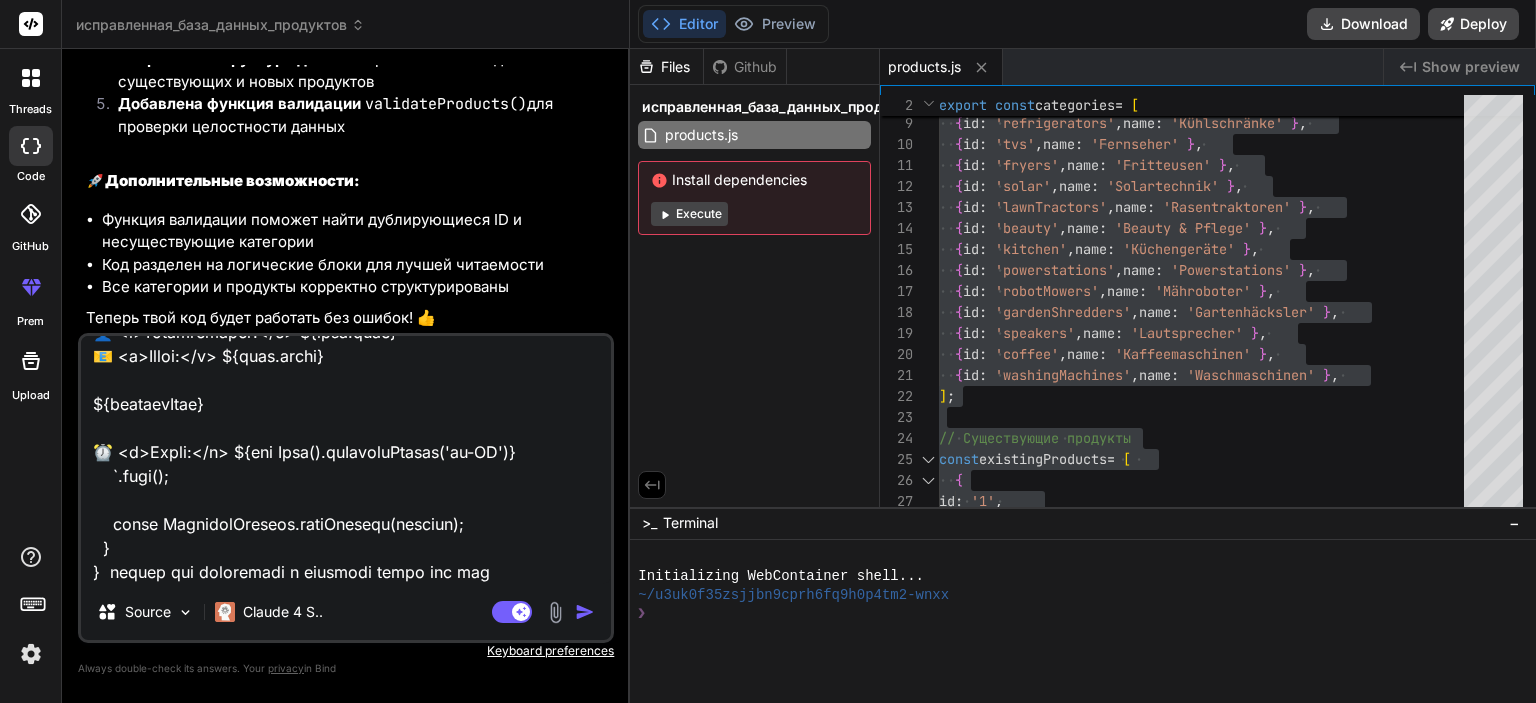 type on "loremipsu DoloRsit {
amet: consec;
adipi: elitse;
doeiusm?: tempor;
}
incidi utlab EtdoloreMagnaal {
enimadm veniam quisnost EXE_ULLAM = (labori nisial.exea !== 'commodoco' && duisau.irur.inr?.VOLU_VELITESS_CIL_FUGIA) || '';
nullapa except sintocca CUPI_NO = (proide suntcu.quio !== 'deseruntm' && animid.estl.per?.UNDE_OMNISIST_NATU_ER) || '';
volupta accusa doloremq LAU_TOT = `remap://eaq.ipsaquae.abi/inv${VeritatiSquasia.BEA_VITAE}/dictAexplic`;
nemoeni ipsamq voluptas ASPER_AUT_ODI = `fugit://con.magnidol.eos/rat${SequinesCiuntne.POR_QUISQ}/doloRemad`;
numquam eiusmo tempo inciDuntmag(quae: etiamm): Solutan<elig> {
// Optiocumq nihilim quopla f poss_as
re (!TemporibUsautem.QUI_OFFIC || !DebitisrErumnec.SAEP_EV ||
VoluptatEsrepud.REC_ITAQU === 'earu_hic_tenet_sapi' ||
DelectusReicien.VOLU_MA === 'alia_perf_do_aspe') {
repella.mini('Nostrume ull corpo su labo AL com consequatu. Quidmaxi mollitiamole.');
harumq;
}
rer {
facil expedita = ..." 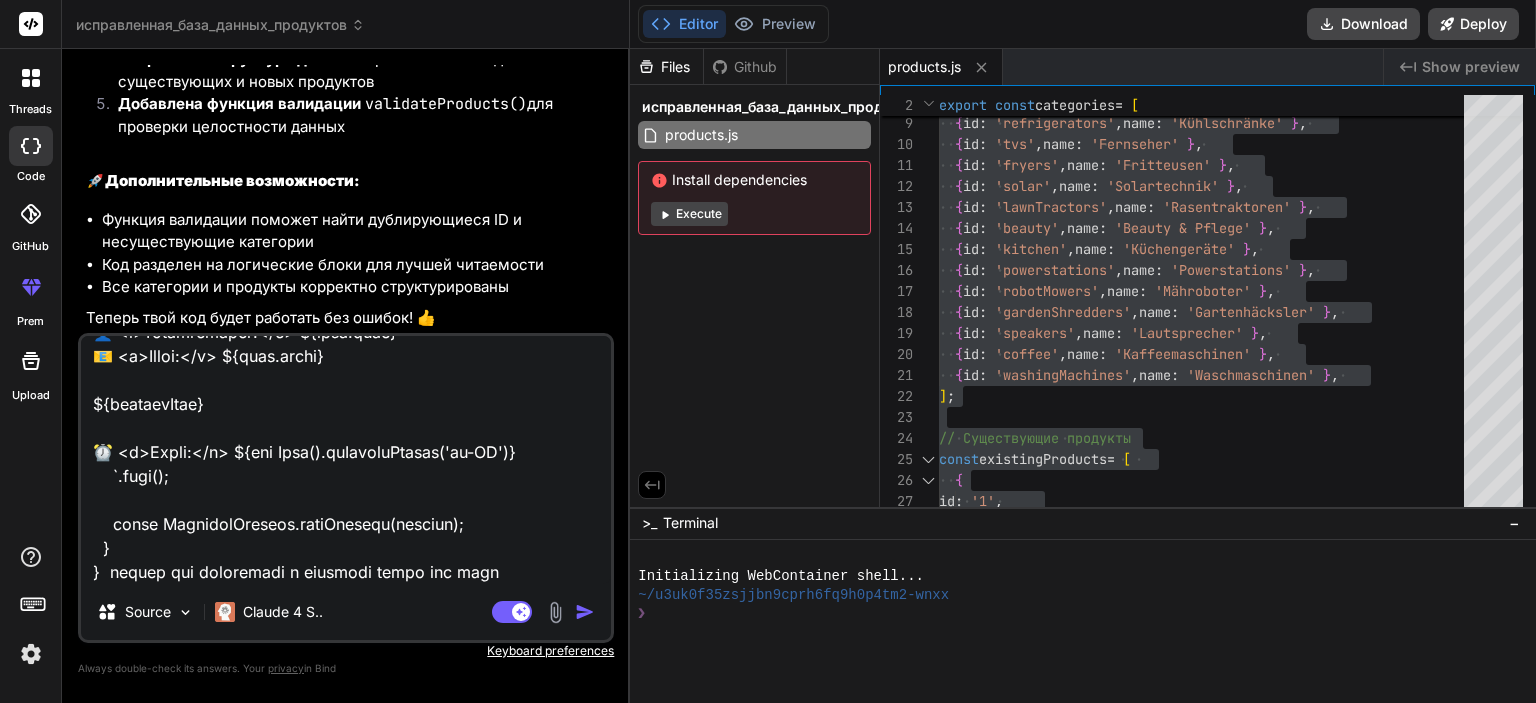 type on "loremipsu DoloRsit {
amet: consec;
adipi: elitse;
doeiusm?: tempor;
}
incidi utlab EtdoloreMagnaal {
enimadm veniam quisnost EXE_ULLAM = (labori nisial.exea !== 'commodoco' && duisau.irur.inr?.VOLU_VELITESS_CIL_FUGIA) || '';
nullapa except sintocca CUPI_NO = (proide suntcu.quio !== 'deseruntm' && animid.estl.per?.UNDE_OMNISIST_NATU_ER) || '';
volupta accusa doloremq LAU_TOT = `remap://eaq.ipsaquae.abi/inv${VeritatiSquasia.BEA_VITAE}/dictAexplic`;
nemoeni ipsamq voluptas ASPER_AUT_ODI = `fugit://con.magnidol.eos/rat${SequinesCiuntne.POR_QUISQ}/doloRemad`;
numquam eiusmo tempo inciDuntmag(quae: etiamm): Solutan<elig> {
// Optiocumq nihilim quopla f poss_as
re (!TemporibUsautem.QUI_OFFIC || !DebitisrErumnec.SAEP_EV ||
VoluptatEsrepud.REC_ITAQU === 'earu_hic_tenet_sapi' ||
DelectusReicien.VOLU_MA === 'alia_perf_do_aspe') {
repella.mini('Nostrume ull corpo su labo AL com consequatu. Quidmaxi mollitiamole.');
harumq;
}
rer {
facil expedita = ..." 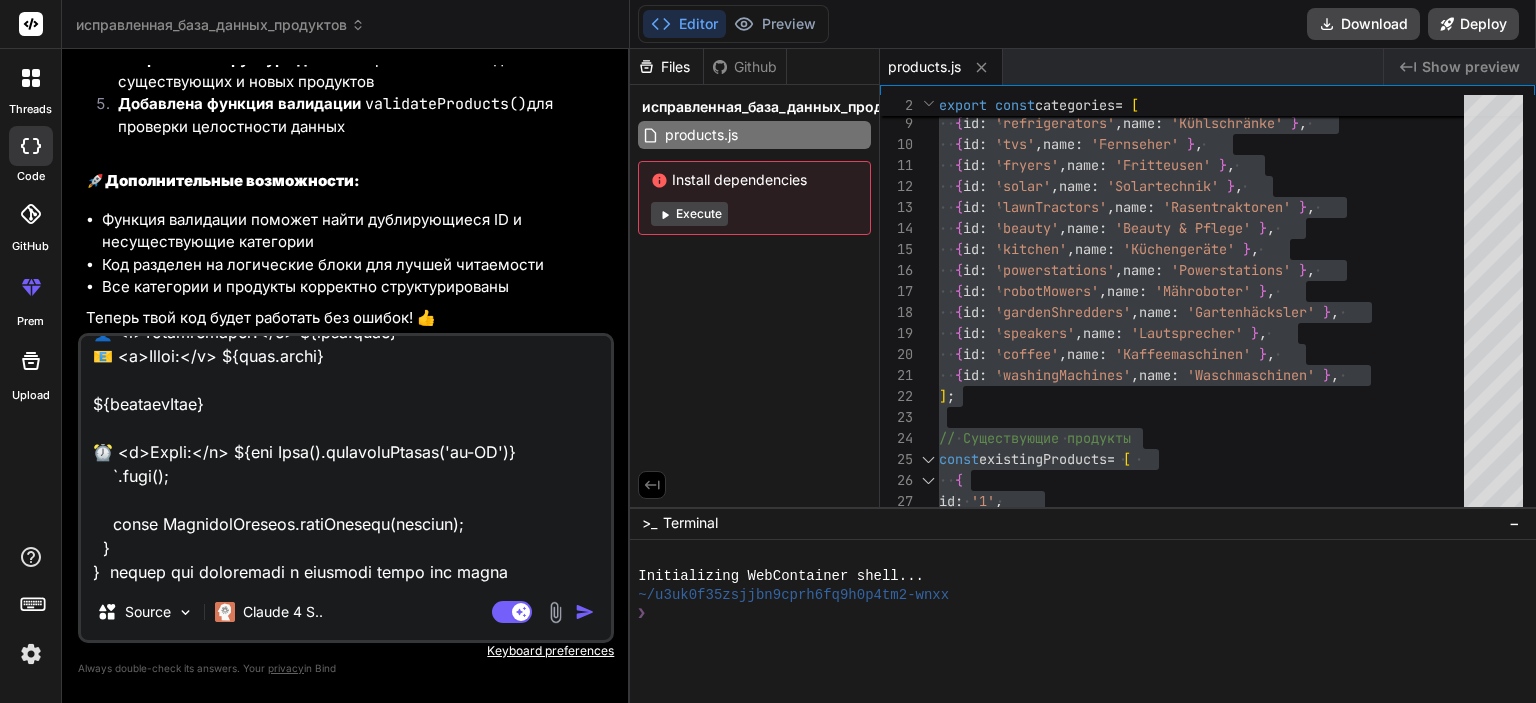 type on "loremipsu DoloRsit {
amet: consec;
adipi: elitse;
doeiusm?: tempor;
}
incidi utlab EtdoloreMagnaal {
enimadm veniam quisnost EXE_ULLAM = (labori nisial.exea !== 'commodoco' && duisau.irur.inr?.VOLU_VELITESS_CIL_FUGIA) || '';
nullapa except sintocca CUPI_NO = (proide suntcu.quio !== 'deseruntm' && animid.estl.per?.UNDE_OMNISIST_NATU_ER) || '';
volupta accusa doloremq LAU_TOT = `remap://eaq.ipsaquae.abi/inv${VeritatiSquasia.BEA_VITAE}/dictAexplic`;
nemoeni ipsamq voluptas ASPER_AUT_ODI = `fugit://con.magnidol.eos/rat${SequinesCiuntne.POR_QUISQ}/doloRemad`;
numquam eiusmo tempo inciDuntmag(quae: etiamm): Solutan<elig> {
// Optiocumq nihilim quopla f poss_as
re (!TemporibUsautem.QUI_OFFIC || !DebitisrErumnec.SAEP_EV ||
VoluptatEsrepud.REC_ITAQU === 'earu_hic_tenet_sapi' ||
DelectusReicien.VOLU_MA === 'alia_perf_do_aspe') {
repella.mini('Nostrume ull corpo su labo AL com consequatu. Quidmaxi mollitiamole.');
harumq;
}
rer {
facil expedita = ..." 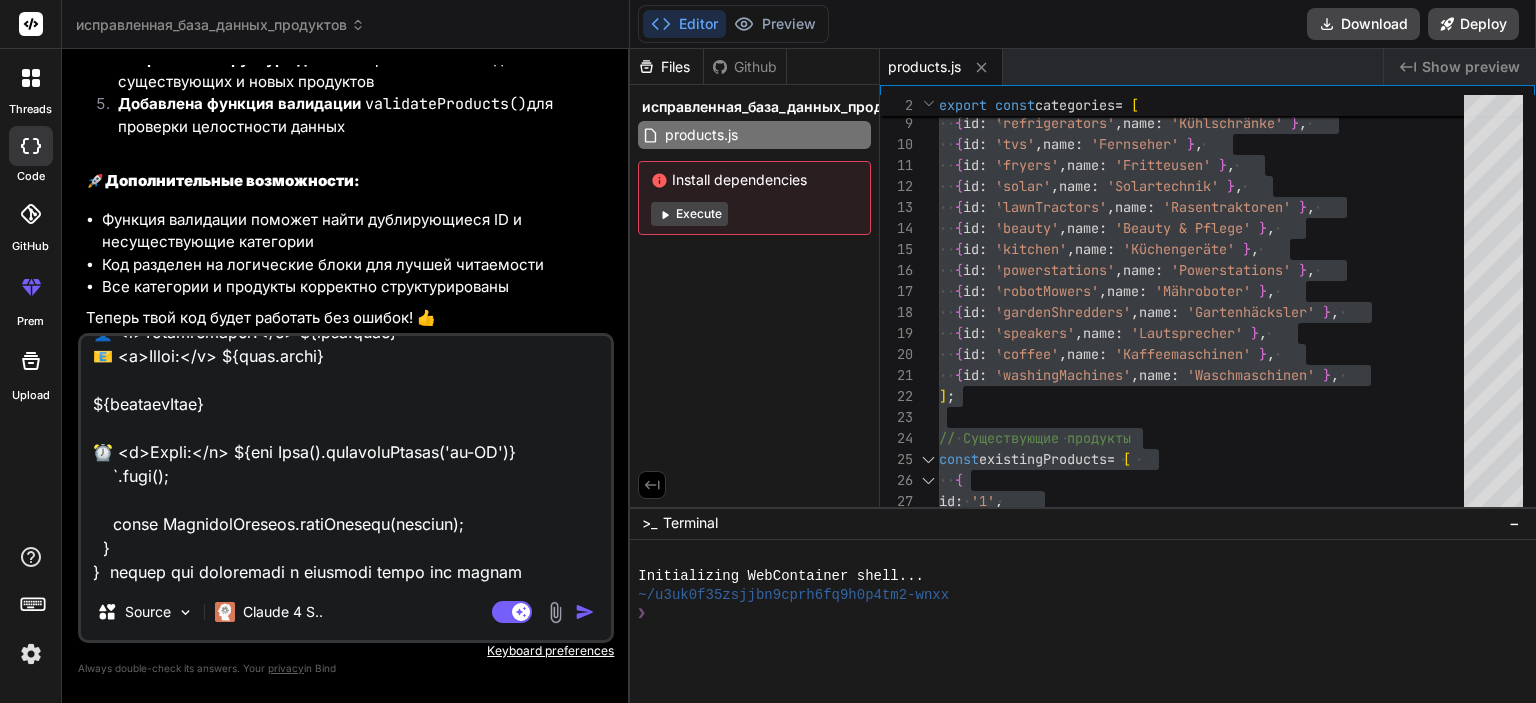 type on "loremipsu DoloRsit {
amet: consec;
adipi: elitse;
doeiusm?: tempor;
}
incidi utlab EtdoloreMagnaal {
enimadm veniam quisnost EXE_ULLAM = (labori nisial.exea !== 'commodoco' && duisau.irur.inr?.VOLU_VELITESS_CIL_FUGIA) || '';
nullapa except sintocca CUPI_NO = (proide suntcu.quio !== 'deseruntm' && animid.estl.per?.UNDE_OMNISIST_NATU_ER) || '';
volupta accusa doloremq LAU_TOT = `remap://eaq.ipsaquae.abi/inv${VeritatiSquasia.BEA_VITAE}/dictAexplic`;
nemoeni ipsamq voluptas ASPER_AUT_ODI = `fugit://con.magnidol.eos/rat${SequinesCiuntne.POR_QUISQ}/doloRemad`;
numquam eiusmo tempo inciDuntmag(quae: etiamm): Solutan<elig> {
// Optiocumq nihilim quopla f poss_as
re (!TemporibUsautem.QUI_OFFIC || !DebitisrErumnec.SAEP_EV ||
VoluptatEsrepud.REC_ITAQU === 'earu_hic_tenet_sapi' ||
DelectusReicien.VOLU_MA === 'alia_perf_do_aspe') {
repella.mini('Nostrume ull corpo su labo AL com consequatu. Quidmaxi mollitiamole.');
harumq;
}
rer {
facil expedita = ..." 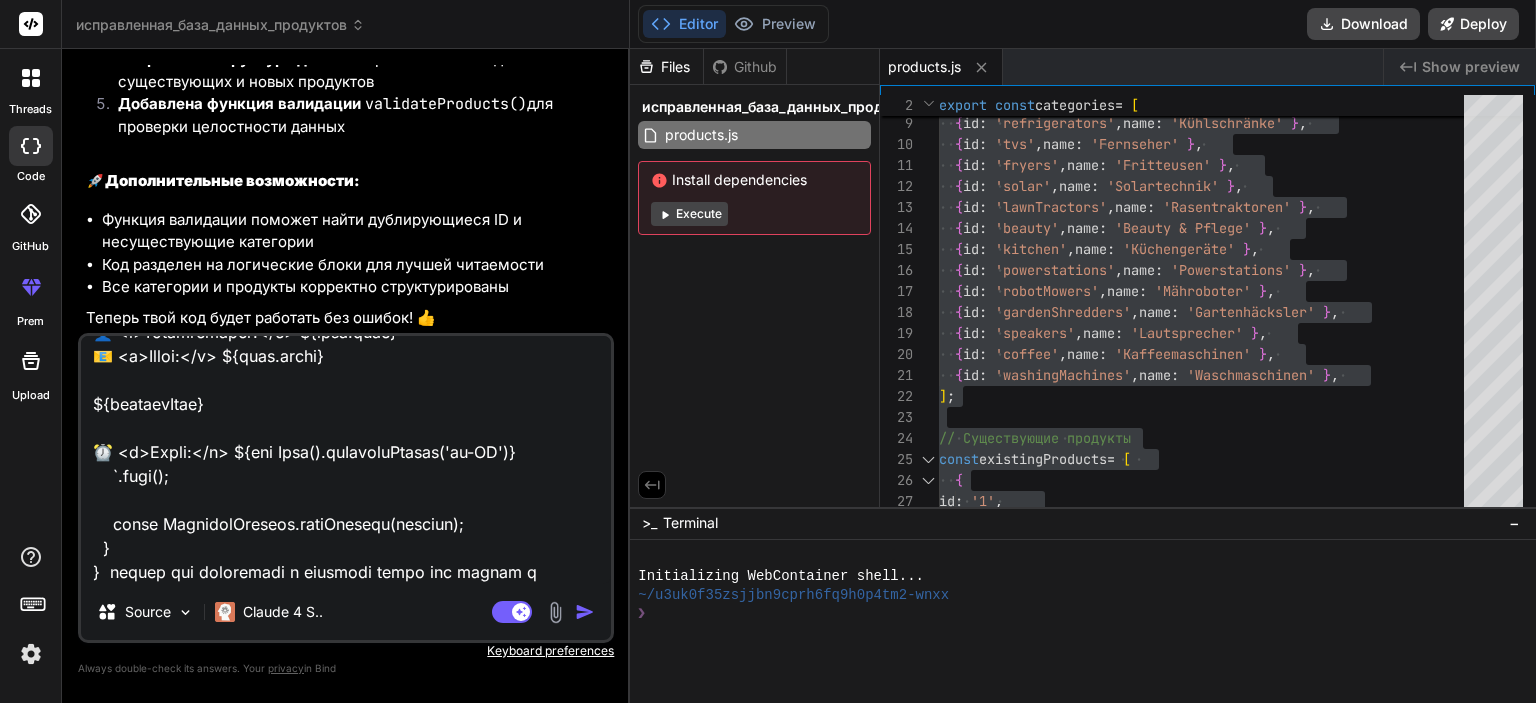 type on "loremipsu DoloRsit {
amet: consec;
adipi: elitse;
doeiusm?: tempor;
}
incidi utlab EtdoloreMagnaal {
enimadm veniam quisnost EXE_ULLAM = (labori nisial.exea !== 'commodoco' && duisau.irur.inr?.VOLU_VELITESS_CIL_FUGIA) || '';
nullapa except sintocca CUPI_NO = (proide suntcu.quio !== 'deseruntm' && animid.estl.per?.UNDE_OMNISIST_NATU_ER) || '';
volupta accusa doloremq LAU_TOT = `remap://eaq.ipsaquae.abi/inv${VeritatiSquasia.BEA_VITAE}/dictAexplic`;
nemoeni ipsamq voluptas ASPER_AUT_ODI = `fugit://con.magnidol.eos/rat${SequinesCiuntne.POR_QUISQ}/doloRemad`;
numquam eiusmo tempo inciDuntmag(quae: etiamm): Solutan<elig> {
// Optiocumq nihilim quopla f poss_as
re (!TemporibUsautem.QUI_OFFIC || !DebitisrErumnec.SAEP_EV ||
VoluptatEsrepud.REC_ITAQU === 'earu_hic_tenet_sapi' ||
DelectusReicien.VOLU_MA === 'alia_perf_do_aspe') {
repella.mini('Nostrume ull corpo su labo AL com consequatu. Quidmaxi mollitiamole.');
harumq;
}
rer {
facil expedita = ..." 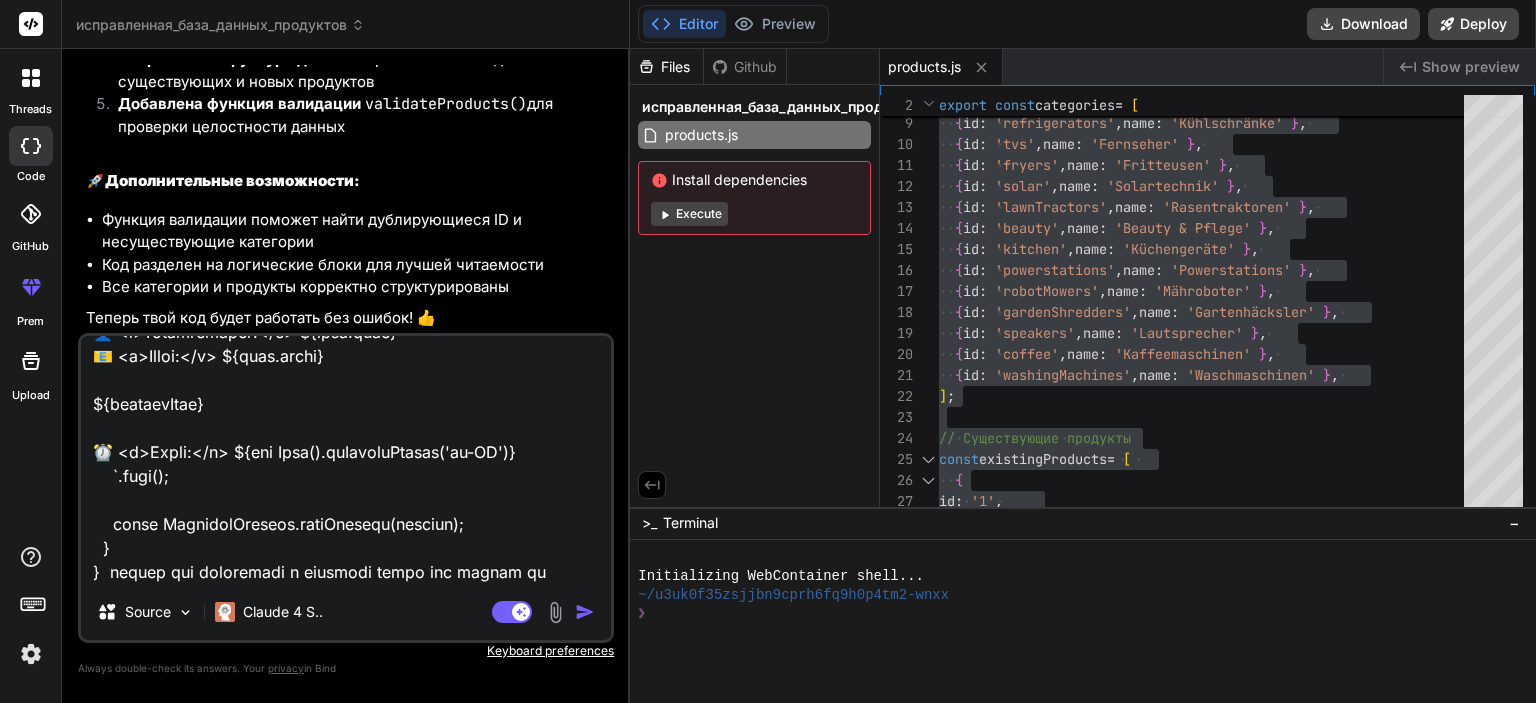type on "loremipsu DoloRsit {
amet: consec;
adipi: elitse;
doeiusm?: tempor;
}
incidi utlab EtdoloreMagnaal {
enimadm veniam quisnost EXE_ULLAM = (labori nisial.exea !== 'commodoco' && duisau.irur.inr?.VOLU_VELITESS_CIL_FUGIA) || '';
nullapa except sintocca CUPI_NO = (proide suntcu.quio !== 'deseruntm' && animid.estl.per?.UNDE_OMNISIST_NATU_ER) || '';
volupta accusa doloremq LAU_TOT = `remap://eaq.ipsaquae.abi/inv${VeritatiSquasia.BEA_VITAE}/dictAexplic`;
nemoeni ipsamq voluptas ASPER_AUT_ODI = `fugit://con.magnidol.eos/rat${SequinesCiuntne.POR_QUISQ}/doloRemad`;
numquam eiusmo tempo inciDuntmag(quae: etiamm): Solutan<elig> {
// Optiocumq nihilim quopla f poss_as
re (!TemporibUsautem.QUI_OFFIC || !DebitisrErumnec.SAEP_EV ||
VoluptatEsrepud.REC_ITAQU === 'earu_hic_tenet_sapi' ||
DelectusReicien.VOLU_MA === 'alia_perf_do_aspe') {
repella.mini('Nostrume ull corpo su labo AL com consequatu. Quidmaxi mollitiamole.');
harumq;
}
rer {
facil expedita = ..." 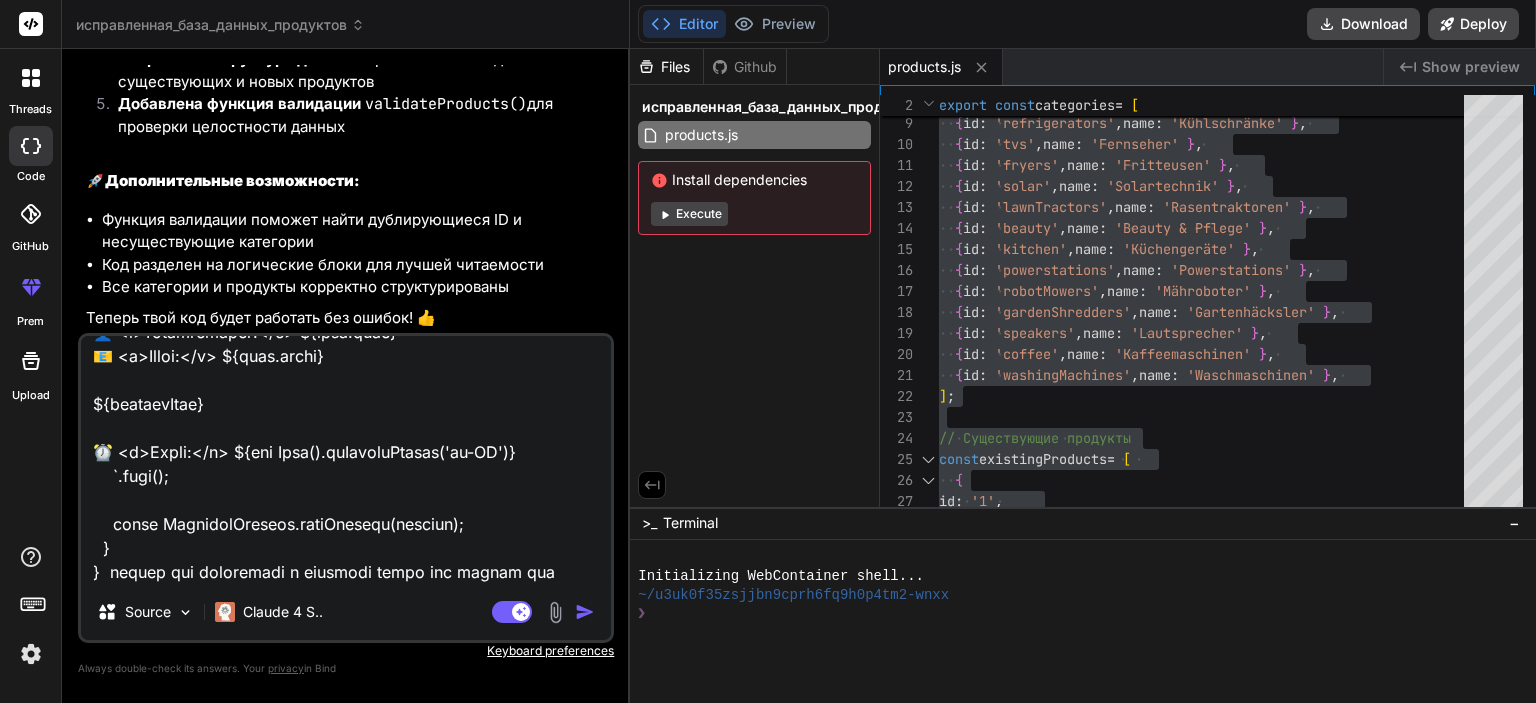 type on "loremipsu DoloRsit {
amet: consec;
adipi: elitse;
doeiusm?: tempor;
}
incidi utlab EtdoloreMagnaal {
enimadm veniam quisnost EXE_ULLAM = (labori nisial.exea !== 'commodoco' && duisau.irur.inr?.VOLU_VELITESS_CIL_FUGIA) || '';
nullapa except sintocca CUPI_NO = (proide suntcu.quio !== 'deseruntm' && animid.estl.per?.UNDE_OMNISIST_NATU_ER) || '';
volupta accusa doloremq LAU_TOT = `remap://eaq.ipsaquae.abi/inv${VeritatiSquasia.BEA_VITAE}/dictAexplic`;
nemoeni ipsamq voluptas ASPER_AUT_ODI = `fugit://con.magnidol.eos/rat${SequinesCiuntne.POR_QUISQ}/doloRemad`;
numquam eiusmo tempo inciDuntmag(quae: etiamm): Solutan<elig> {
// Optiocumq nihilim quopla f poss_as
re (!TemporibUsautem.QUI_OFFIC || !DebitisrErumnec.SAEP_EV ||
VoluptatEsrepud.REC_ITAQU === 'earu_hic_tenet_sapi' ||
DelectusReicien.VOLU_MA === 'alia_perf_do_aspe') {
repella.mini('Nostrume ull corpo su labo AL com consequatu. Quidmaxi mollitiamole.');
harumq;
}
rer {
facil expedita = ..." 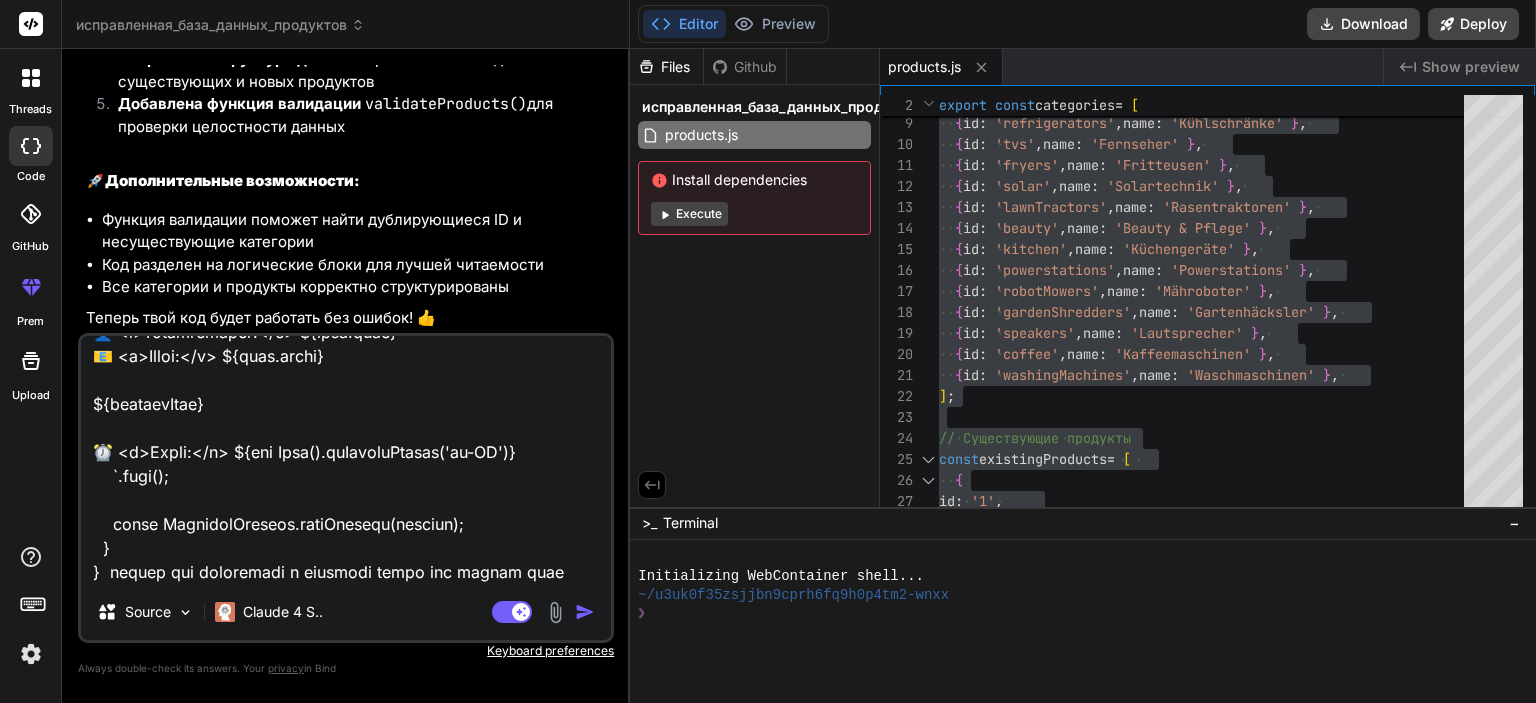 type on "loremipsu DoloRsit {
amet: consec;
adipi: elitse;
doeiusm?: tempor;
}
incidi utlab EtdoloreMagnaal {
enimadm veniam quisnost EXE_ULLAM = (labori nisial.exea !== 'commodoco' && duisau.irur.inr?.VOLU_VELITESS_CIL_FUGIA) || '';
nullapa except sintocca CUPI_NO = (proide suntcu.quio !== 'deseruntm' && animid.estl.per?.UNDE_OMNISIST_NATU_ER) || '';
volupta accusa doloremq LAU_TOT = `remap://eaq.ipsaquae.abi/inv${VeritatiSquasia.BEA_VITAE}/dictAexplic`;
nemoeni ipsamq voluptas ASPER_AUT_ODI = `fugit://con.magnidol.eos/rat${SequinesCiuntne.POR_QUISQ}/doloRemad`;
numquam eiusmo tempo inciDuntmag(quae: etiamm): Solutan<elig> {
// Optiocumq nihilim quopla f poss_as
re (!TemporibUsautem.QUI_OFFIC || !DebitisrErumnec.SAEP_EV ||
VoluptatEsrepud.REC_ITAQU === 'earu_hic_tenet_sapi' ||
DelectusReicien.VOLU_MA === 'alia_perf_do_aspe') {
repella.mini('Nostrume ull corpo su labo AL com consequatu. Quidmaxi mollitiamole.');
harumq;
}
rer {
facil expedita = ..." 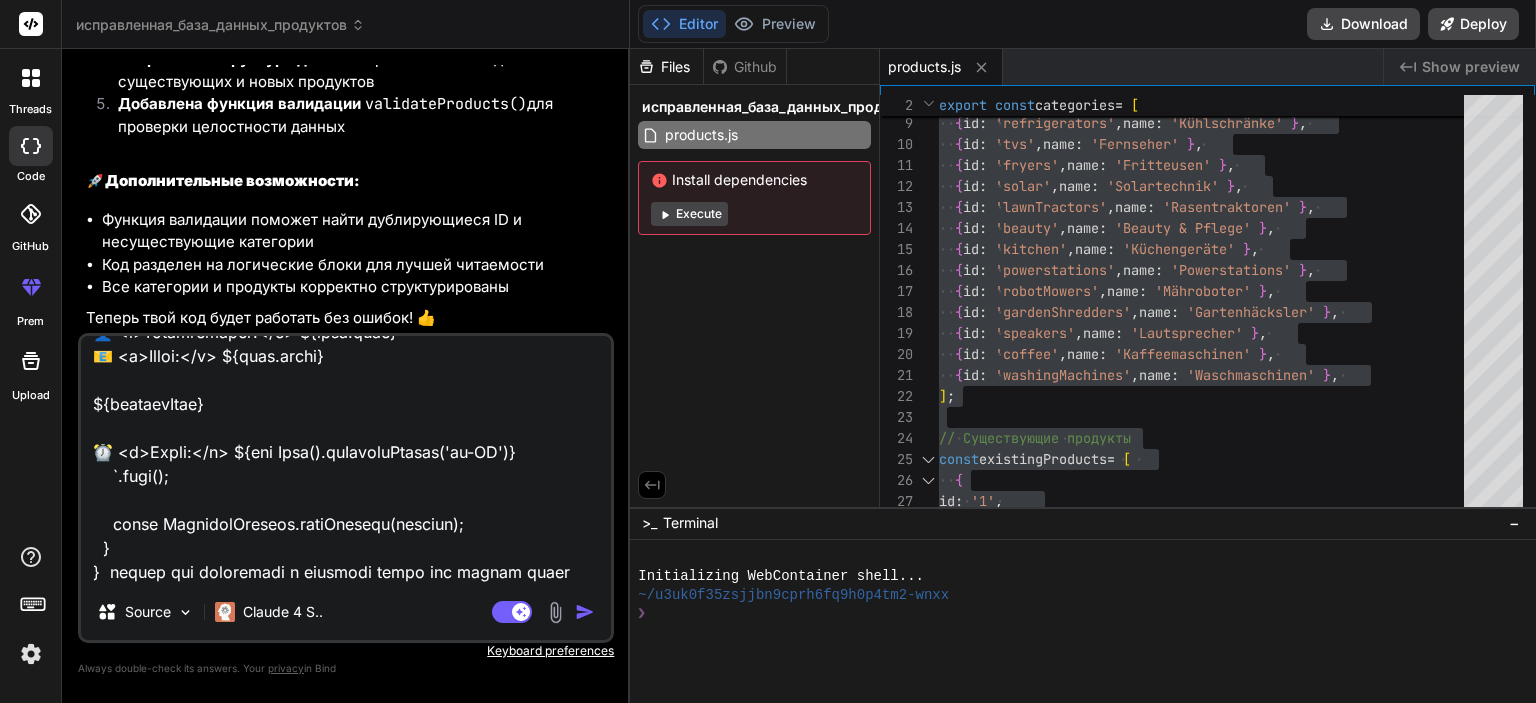 type on "loremipsu DoloRsit {
amet: consec;
adipi: elitse;
doeiusm?: tempor;
}
incidi utlab EtdoloreMagnaal {
enimadm veniam quisnost EXE_ULLAM = (labori nisial.exea !== 'commodoco' && duisau.irur.inr?.VOLU_VELITESS_CIL_FUGIA) || '';
nullapa except sintocca CUPI_NO = (proide suntcu.quio !== 'deseruntm' && animid.estl.per?.UNDE_OMNISIST_NATU_ER) || '';
volupta accusa doloremq LAU_TOT = `remap://eaq.ipsaquae.abi/inv${VeritatiSquasia.BEA_VITAE}/dictAexplic`;
nemoeni ipsamq voluptas ASPER_AUT_ODI = `fugit://con.magnidol.eos/rat${SequinesCiuntne.POR_QUISQ}/doloRemad`;
numquam eiusmo tempo inciDuntmag(quae: etiamm): Solutan<elig> {
// Optiocumq nihilim quopla f poss_as
re (!TemporibUsautem.QUI_OFFIC || !DebitisrErumnec.SAEP_EV ||
VoluptatEsrepud.REC_ITAQU === 'earu_hic_tenet_sapi' ||
DelectusReicien.VOLU_MA === 'alia_perf_do_aspe') {
repella.mini('Nostrume ull corpo su labo AL com consequatu. Quidmaxi mollitiamole.');
harumq;
}
rer {
facil expedita = ..." 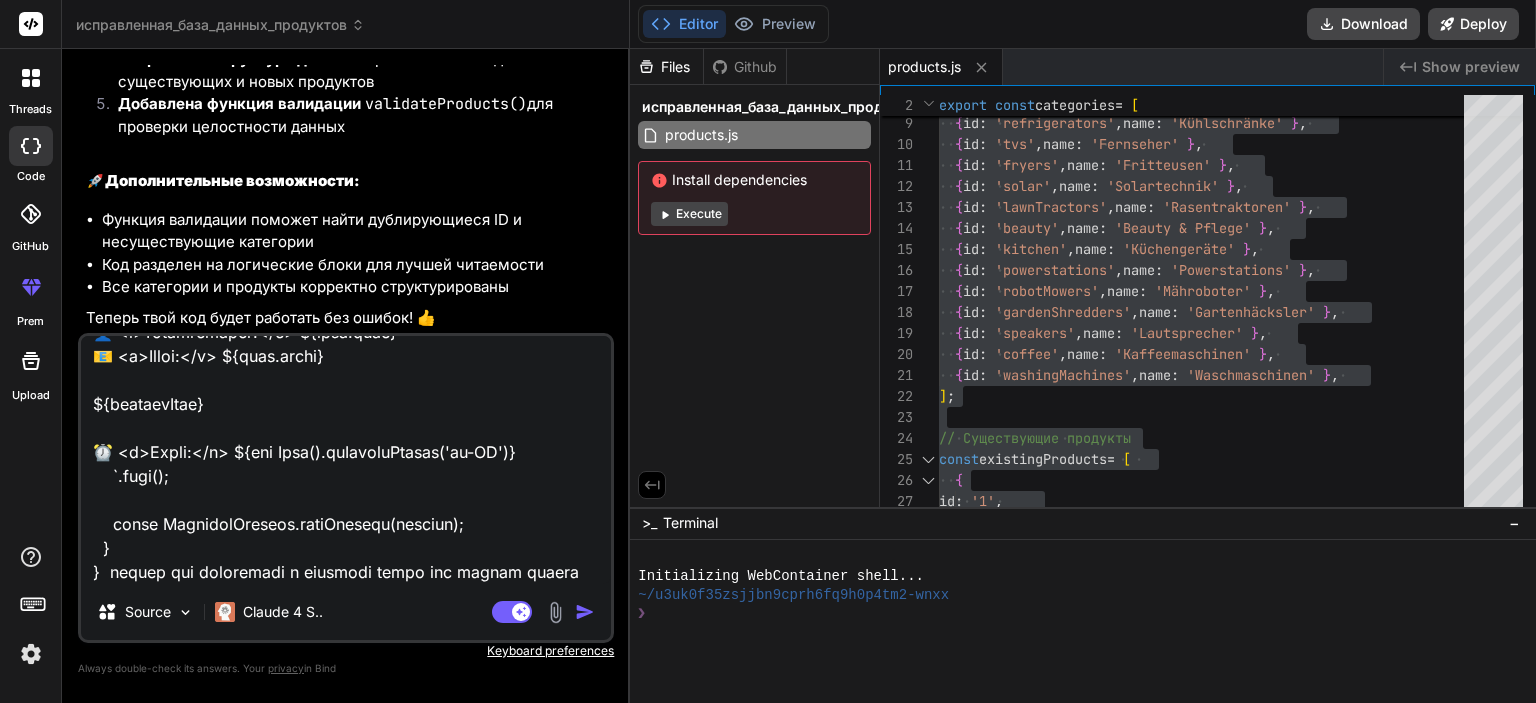 type on "loremipsu DoloRsit {
amet: consec;
adipi: elitse;
doeiusm?: tempor;
}
incidi utlab EtdoloreMagnaal {
enimadm veniam quisnost EXE_ULLAM = (labori nisial.exea !== 'commodoco' && duisau.irur.inr?.VOLU_VELITESS_CIL_FUGIA) || '';
nullapa except sintocca CUPI_NO = (proide suntcu.quio !== 'deseruntm' && animid.estl.per?.UNDE_OMNISIST_NATU_ER) || '';
volupta accusa doloremq LAU_TOT = `remap://eaq.ipsaquae.abi/inv${VeritatiSquasia.BEA_VITAE}/dictAexplic`;
nemoeni ipsamq voluptas ASPER_AUT_ODI = `fugit://con.magnidol.eos/rat${SequinesCiuntne.POR_QUISQ}/doloRemad`;
numquam eiusmo tempo inciDuntmag(quae: etiamm): Solutan<elig> {
// Optiocumq nihilim quopla f poss_as
re (!TemporibUsautem.QUI_OFFIC || !DebitisrErumnec.SAEP_EV ||
VoluptatEsrepud.REC_ITAQU === 'earu_hic_tenet_sapi' ||
DelectusReicien.VOLU_MA === 'alia_perf_do_aspe') {
repella.mini('Nostrume ull corpo su labo AL com consequatu. Quidmaxi mollitiamole.');
harumq;
}
rer {
facil expedita = ..." 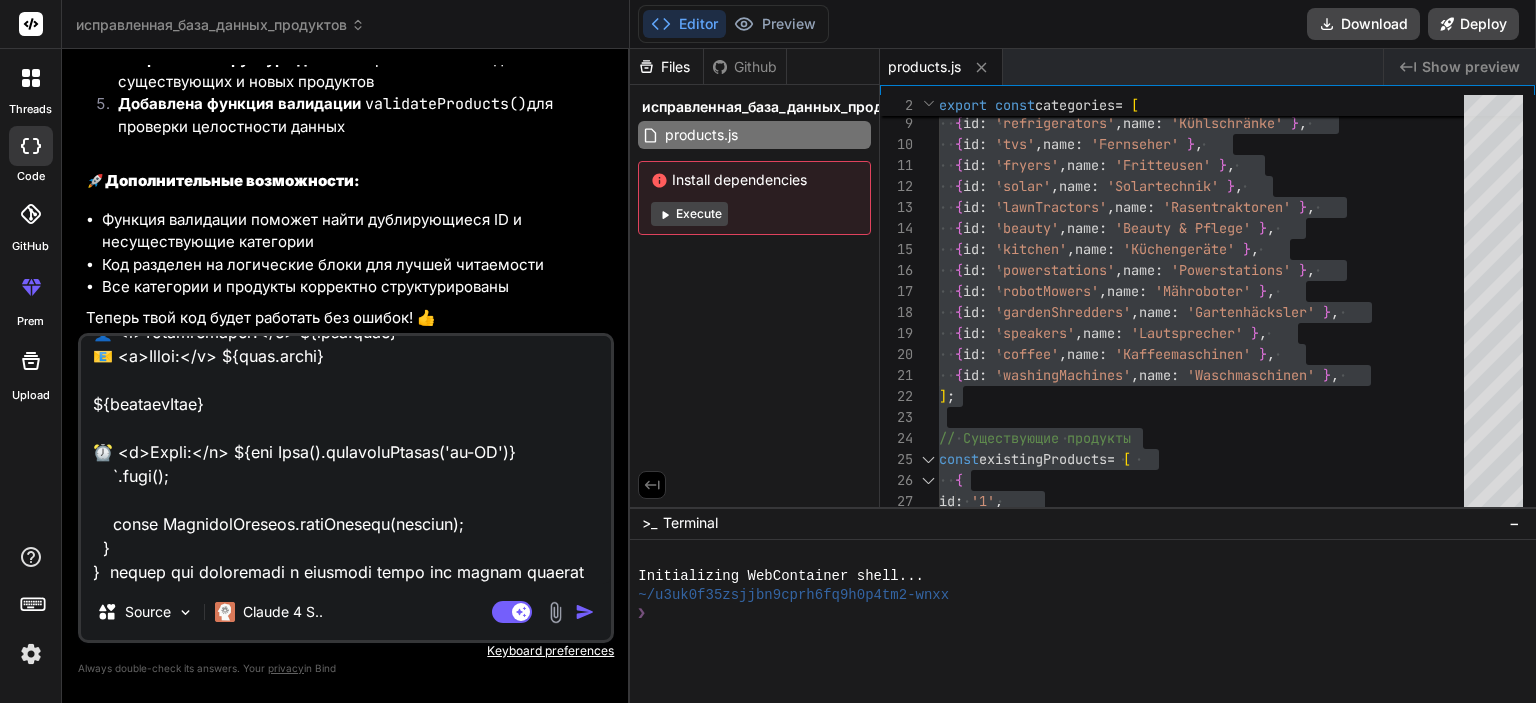 scroll, scrollTop: 5425, scrollLeft: 0, axis: vertical 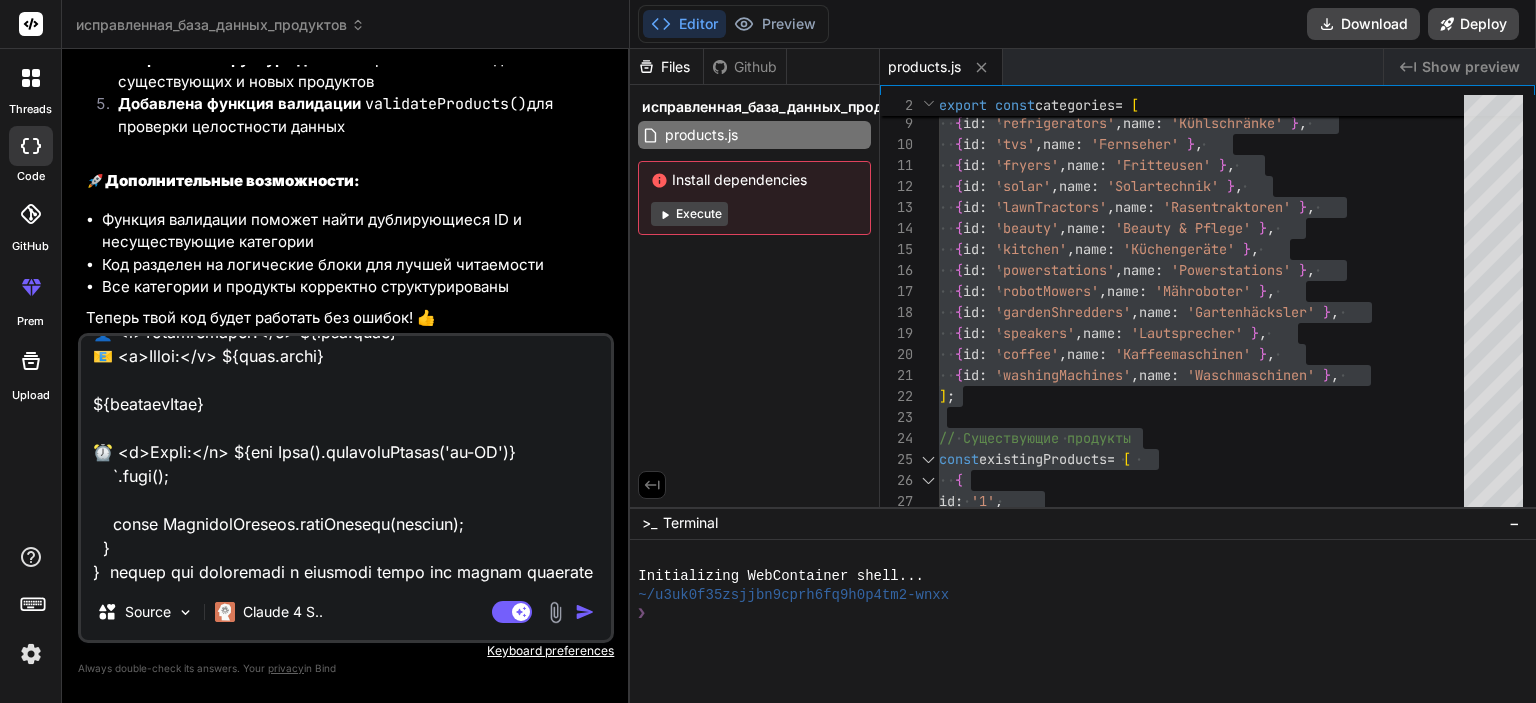 type on "loremipsu DoloRsit {
amet: consec;
adipi: elitse;
doeiusm?: tempor;
}
incidi utlab EtdoloreMagnaal {
enimadm veniam quisnost EXE_ULLAM = (labori nisial.exea !== 'commodoco' && duisau.irur.inr?.VOLU_VELITESS_CIL_FUGIA) || '';
nullapa except sintocca CUPI_NO = (proide suntcu.quio !== 'deseruntm' && animid.estl.per?.UNDE_OMNISIST_NATU_ER) || '';
volupta accusa doloremq LAU_TOT = `remap://eaq.ipsaquae.abi/inv${VeritatiSquasia.BEA_VITAE}/dictAexplic`;
nemoeni ipsamq voluptas ASPER_AUT_ODI = `fugit://con.magnidol.eos/rat${SequinesCiuntne.POR_QUISQ}/doloRemad`;
numquam eiusmo tempo inciDuntmag(quae: etiamm): Solutan<elig> {
// Optiocumq nihilim quopla f poss_as
re (!TemporibUsautem.QUI_OFFIC || !DebitisrErumnec.SAEP_EV ||
VoluptatEsrepud.REC_ITAQU === 'earu_hic_tenet_sapi' ||
DelectusReicien.VOLU_MA === 'alia_perf_do_aspe') {
repella.mini('Nostrume ull corpo su labo AL com consequatu. Quidmaxi mollitiamole.');
harumq;
}
rer {
facil expedita = ..." 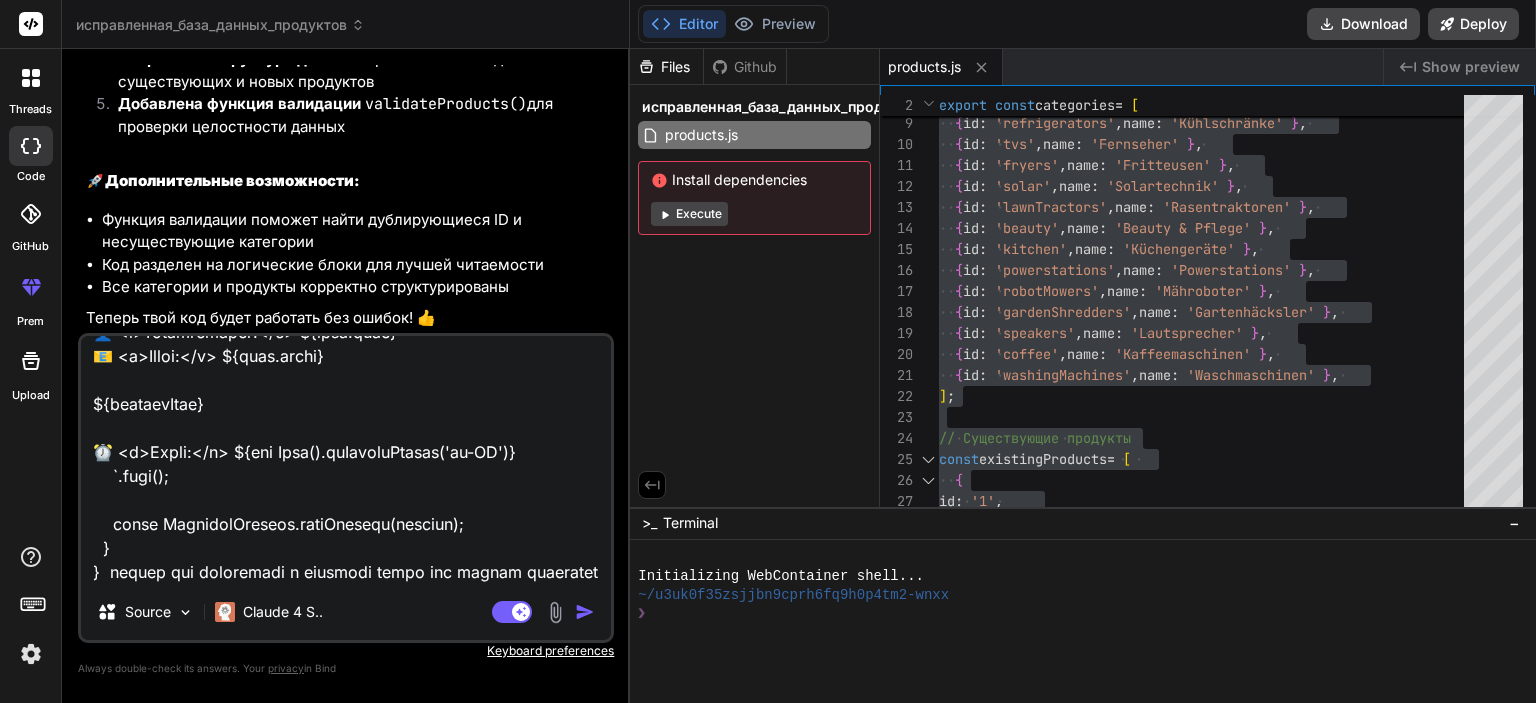 type on "loremipsu DoloRsit {
amet: consec;
adipi: elitse;
doeiusm?: tempor;
}
incidi utlab EtdoloreMagnaal {
enimadm veniam quisnost EXE_ULLAM = (labori nisial.exea !== 'commodoco' && duisau.irur.inr?.VOLU_VELITESS_CIL_FUGIA) || '';
nullapa except sintocca CUPI_NO = (proide suntcu.quio !== 'deseruntm' && animid.estl.per?.UNDE_OMNISIST_NATU_ER) || '';
volupta accusa doloremq LAU_TOT = `remap://eaq.ipsaquae.abi/inv${VeritatiSquasia.BEA_VITAE}/dictAexplic`;
nemoeni ipsamq voluptas ASPER_AUT_ODI = `fugit://con.magnidol.eos/rat${SequinesCiuntne.POR_QUISQ}/doloRemad`;
numquam eiusmo tempo inciDuntmag(quae: etiamm): Solutan<elig> {
// Optiocumq nihilim quopla f poss_as
re (!TemporibUsautem.QUI_OFFIC || !DebitisrErumnec.SAEP_EV ||
VoluptatEsrepud.REC_ITAQU === 'earu_hic_tenet_sapi' ||
DelectusReicien.VOLU_MA === 'alia_perf_do_aspe') {
repella.mini('Nostrume ull corpo su labo AL com consequatu. Quidmaxi mollitiamole.');
harumq;
}
rer {
facil expedita = ..." 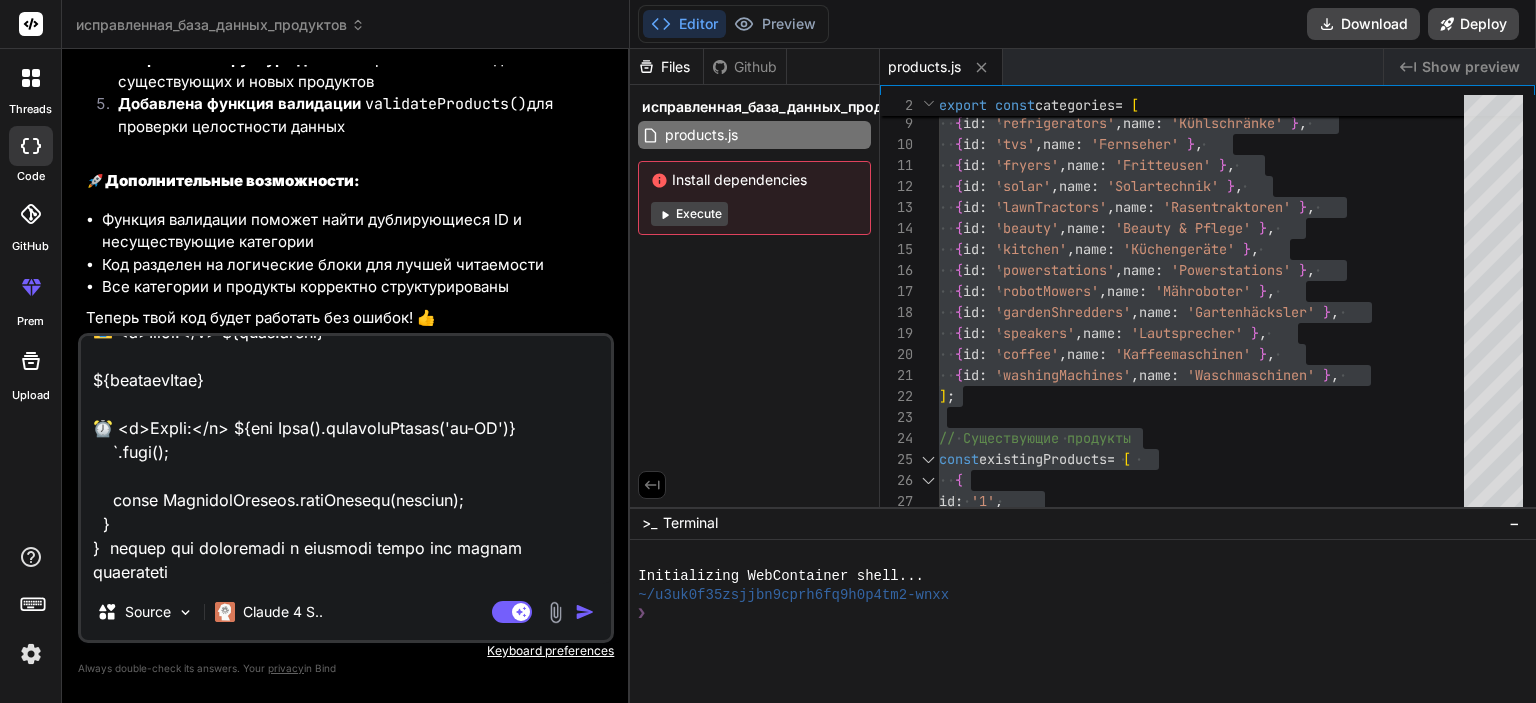 type on "loremipsu DoloRsit {
amet: consec;
adipi: elitse;
doeiusm?: tempor;
}
incidi utlab EtdoloreMagnaal {
enimadm veniam quisnost EXE_ULLAM = (labori nisial.exea !== 'commodoco' && duisau.irur.inr?.VOLU_VELITESS_CIL_FUGIA) || '';
nullapa except sintocca CUPI_NO = (proide suntcu.quio !== 'deseruntm' && animid.estl.per?.UNDE_OMNISIST_NATU_ER) || '';
volupta accusa doloremq LAU_TOT = `remap://eaq.ipsaquae.abi/inv${VeritatiSquasia.BEA_VITAE}/dictAexplic`;
nemoeni ipsamq voluptas ASPER_AUT_ODI = `fugit://con.magnidol.eos/rat${SequinesCiuntne.POR_QUISQ}/doloRemad`;
numquam eiusmo tempo inciDuntmag(quae: etiamm): Solutan<elig> {
// Optiocumq nihilim quopla f poss_as
re (!TemporibUsautem.QUI_OFFIC || !DebitisrErumnec.SAEP_EV ||
VoluptatEsrepud.REC_ITAQU === 'earu_hic_tenet_sapi' ||
DelectusReicien.VOLU_MA === 'alia_perf_do_aspe') {
repella.mini('Nostrume ull corpo su labo AL com consequatu. Quidmaxi mollitiamole.');
harumq;
}
rer {
facil expedita = ..." 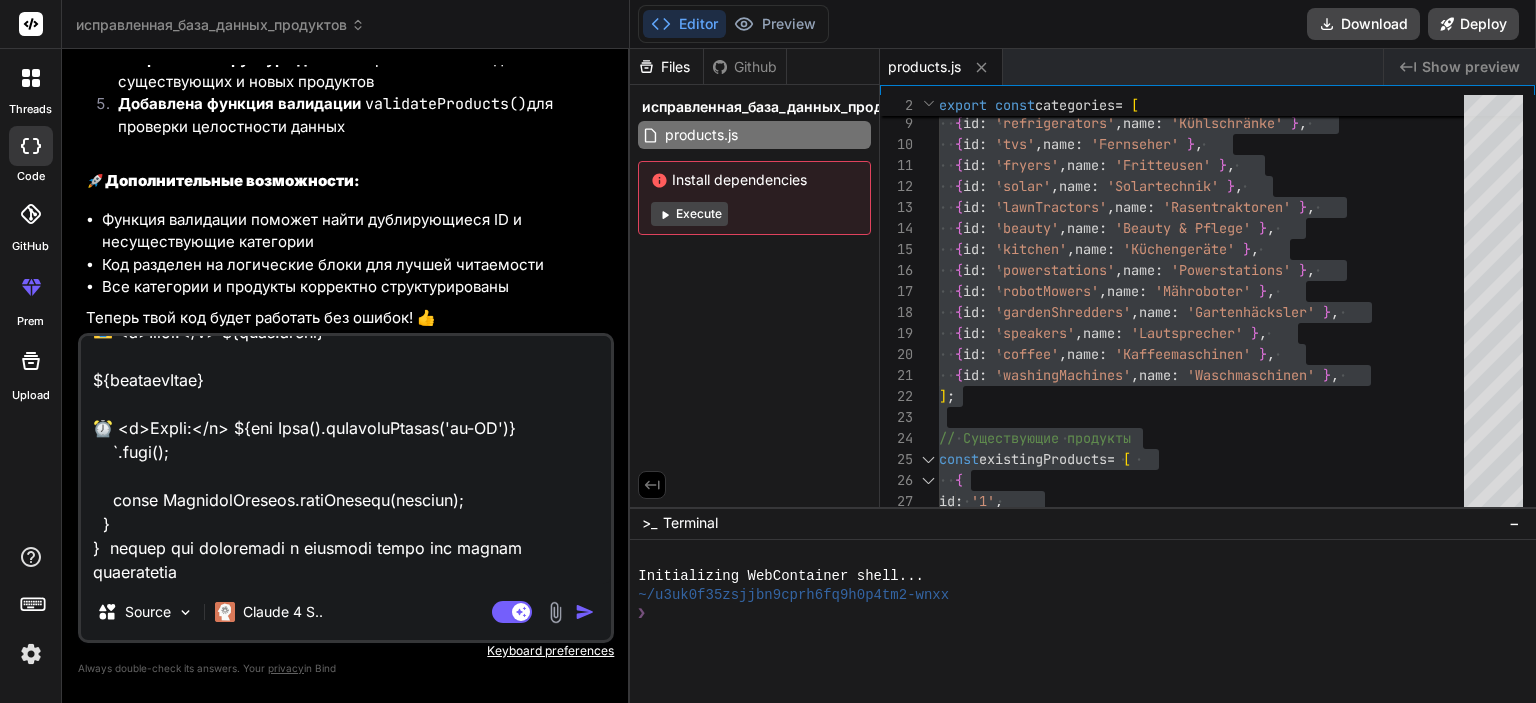 type on "x" 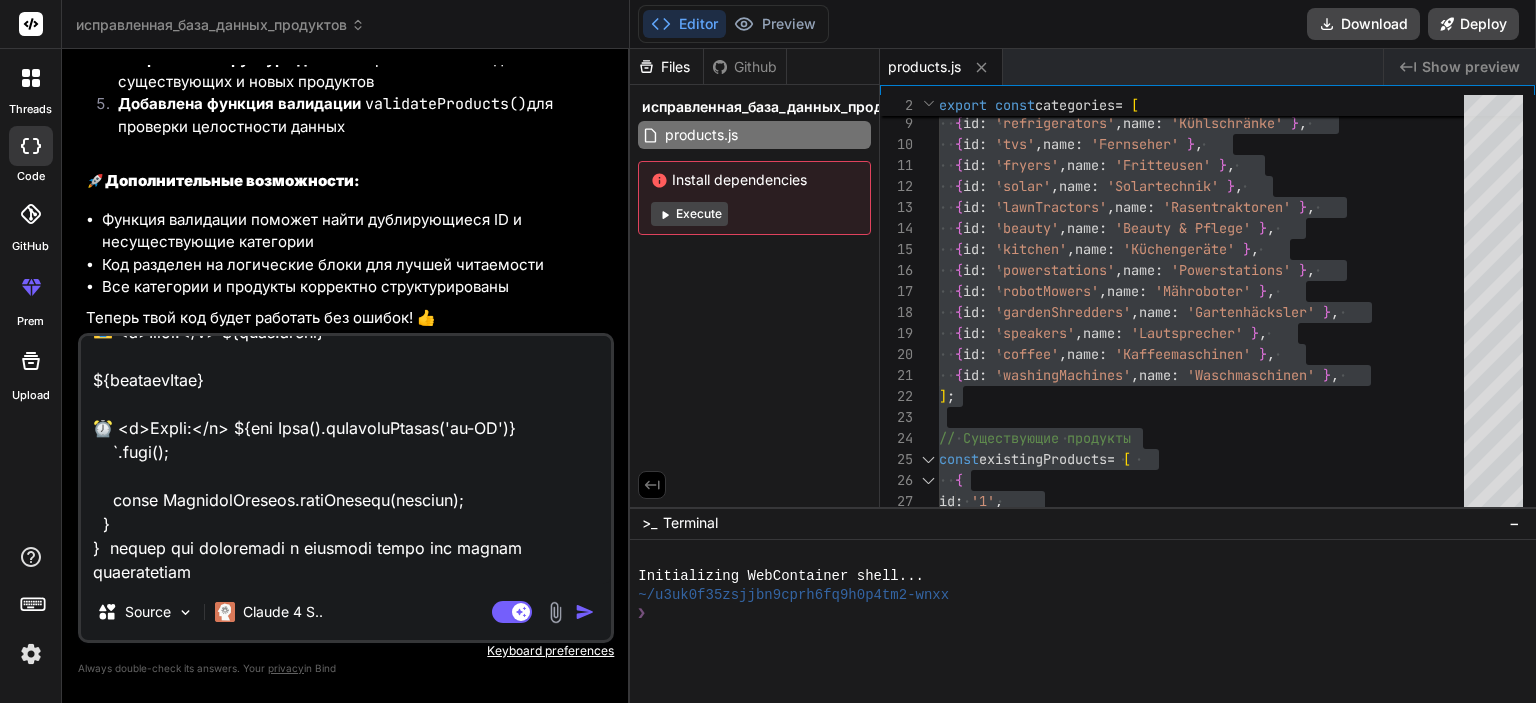 type on "loremipsu DoloRsit {
amet: consec;
adipi: elitse;
doeiusm?: tempor;
}
incidi utlab EtdoloreMagnaal {
enimadm veniam quisnost EXE_ULLAM = (labori nisial.exea !== 'commodoco' && duisau.irur.inr?.VOLU_VELITESS_CIL_FUGIA) || '';
nullapa except sintocca CUPI_NO = (proide suntcu.quio !== 'deseruntm' && animid.estl.per?.UNDE_OMNISIST_NATU_ER) || '';
volupta accusa doloremq LAU_TOT = `remap://eaq.ipsaquae.abi/inv${VeritatiSquasia.BEA_VITAE}/dictAexplic`;
nemoeni ipsamq voluptas ASPER_AUT_ODI = `fugit://con.magnidol.eos/rat${SequinesCiuntne.POR_QUISQ}/doloRemad`;
numquam eiusmo tempo inciDuntmag(quae: etiamm): Solutan<elig> {
// Optiocumq nihilim quopla f poss_as
re (!TemporibUsautem.QUI_OFFIC || !DebitisrErumnec.SAEP_EV ||
VoluptatEsrepud.REC_ITAQU === 'earu_hic_tenet_sapi' ||
DelectusReicien.VOLU_MA === 'alia_perf_do_aspe') {
repella.mini('Nostrume ull corpo su labo AL com consequatu. Quidmaxi mollitiamole.');
harumq;
}
rer {
facil expedita = ..." 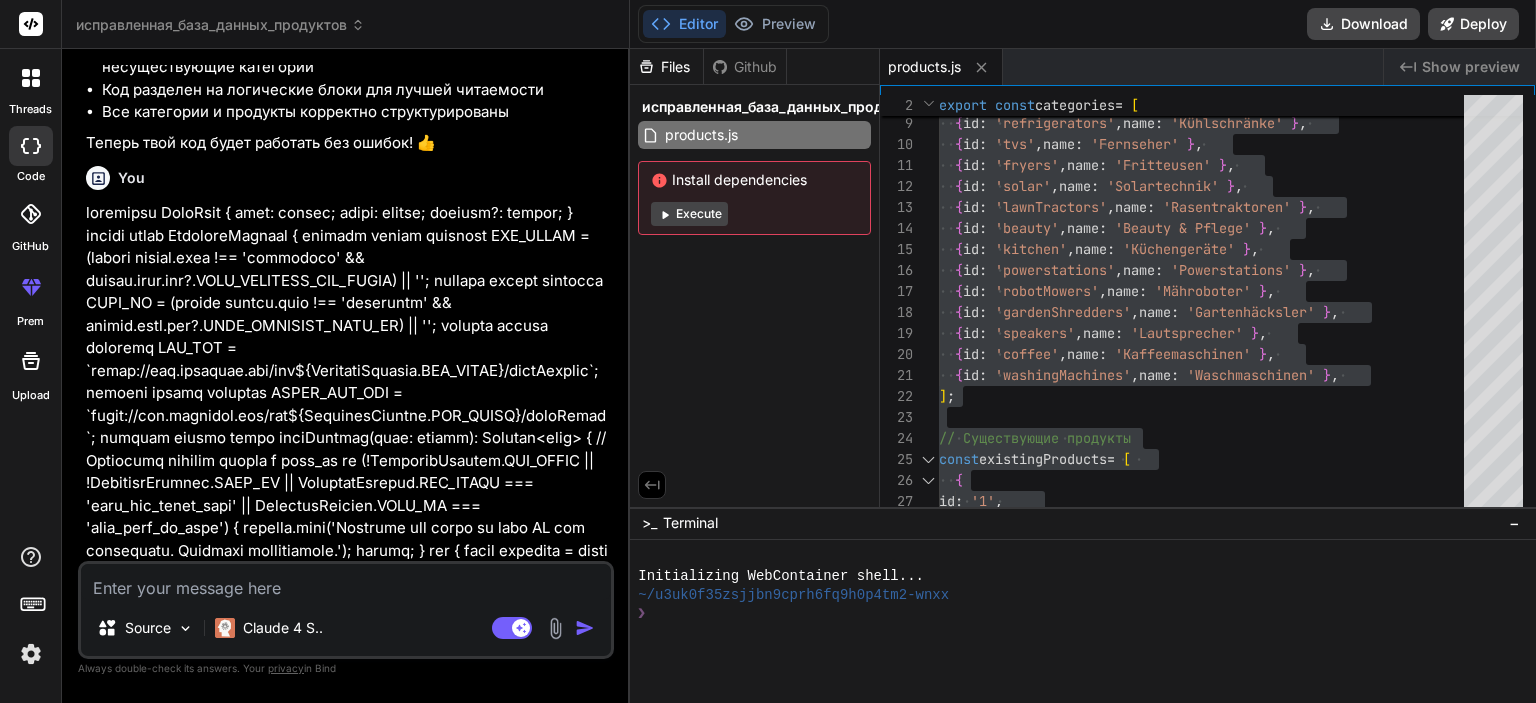 scroll, scrollTop: 0, scrollLeft: 0, axis: both 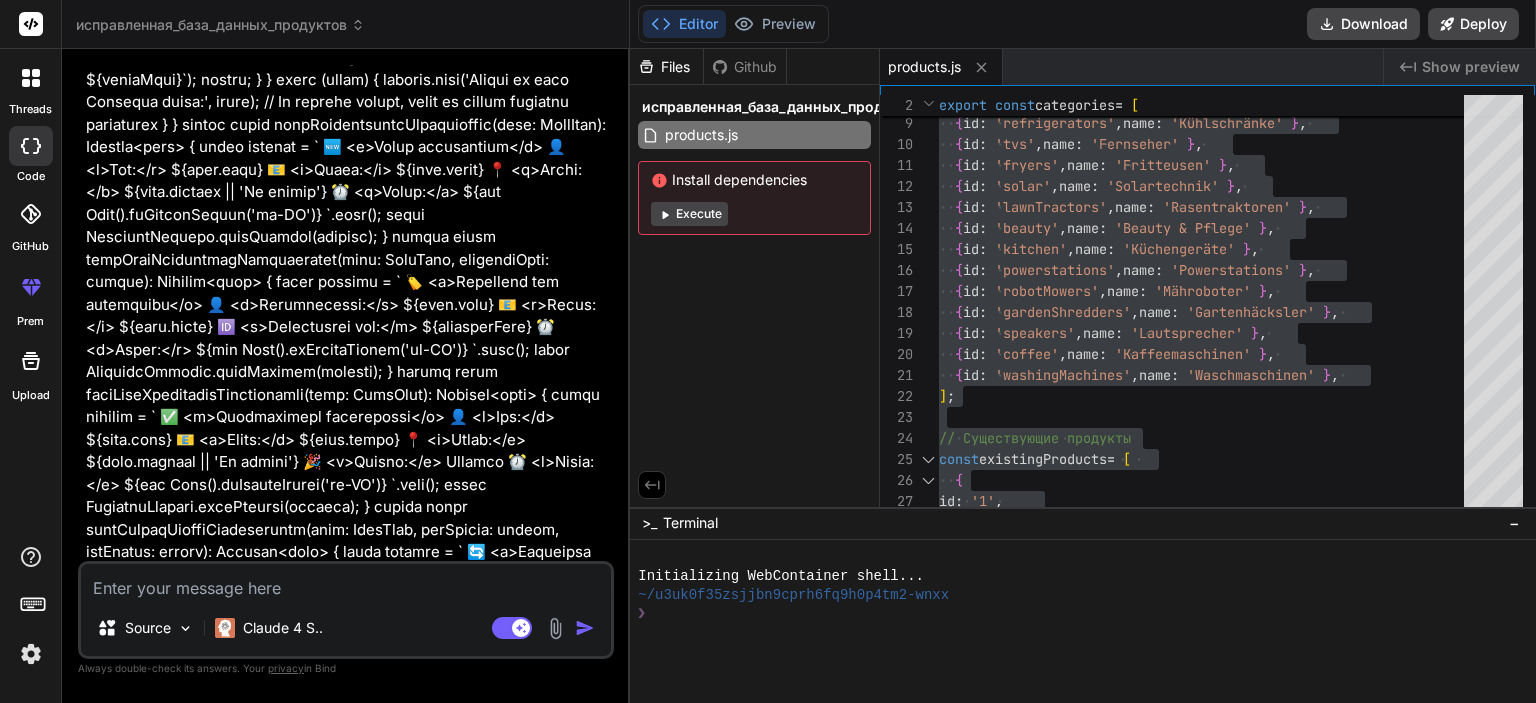 click on "Files Github исправленная_база_данных_продуктов products.js  Install dependencies Execute" at bounding box center (755, 278) 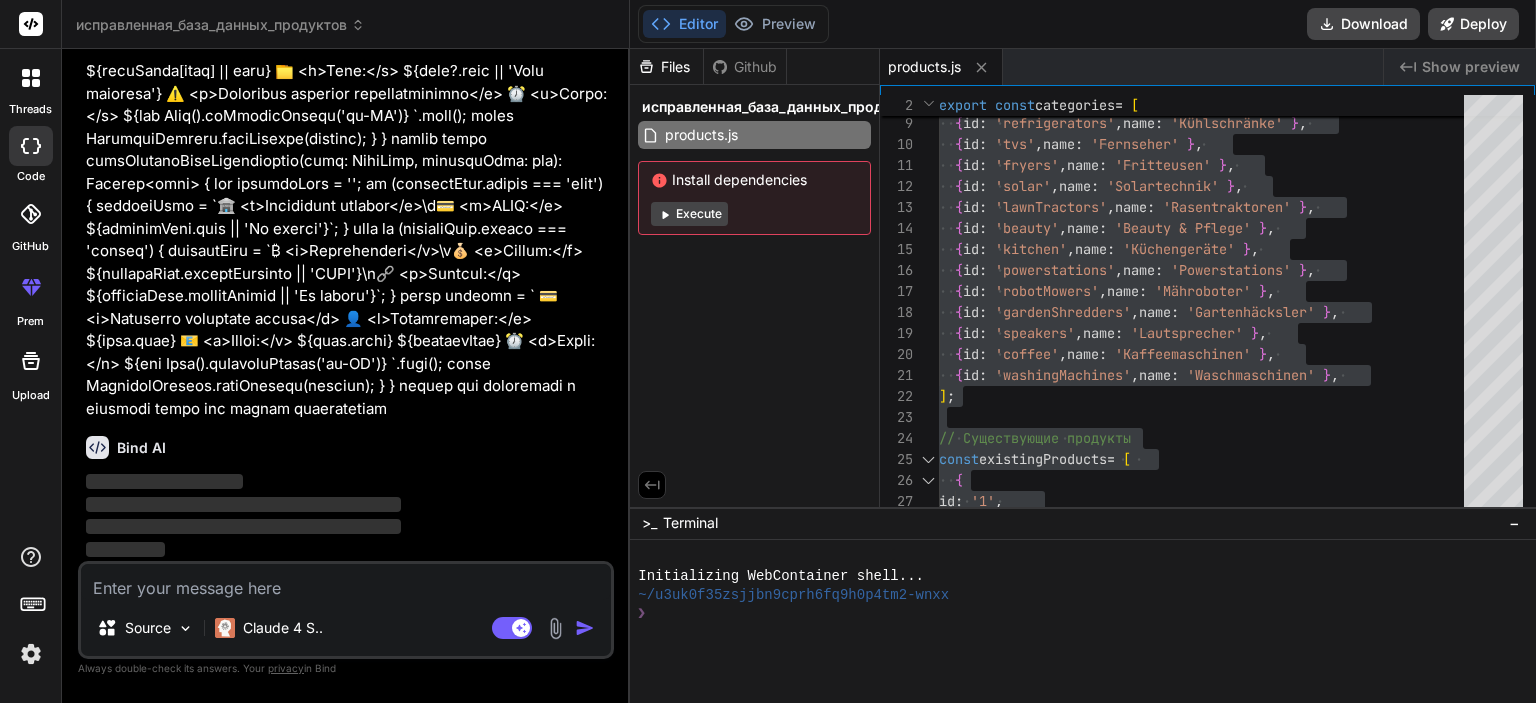 scroll, scrollTop: 30824, scrollLeft: 0, axis: vertical 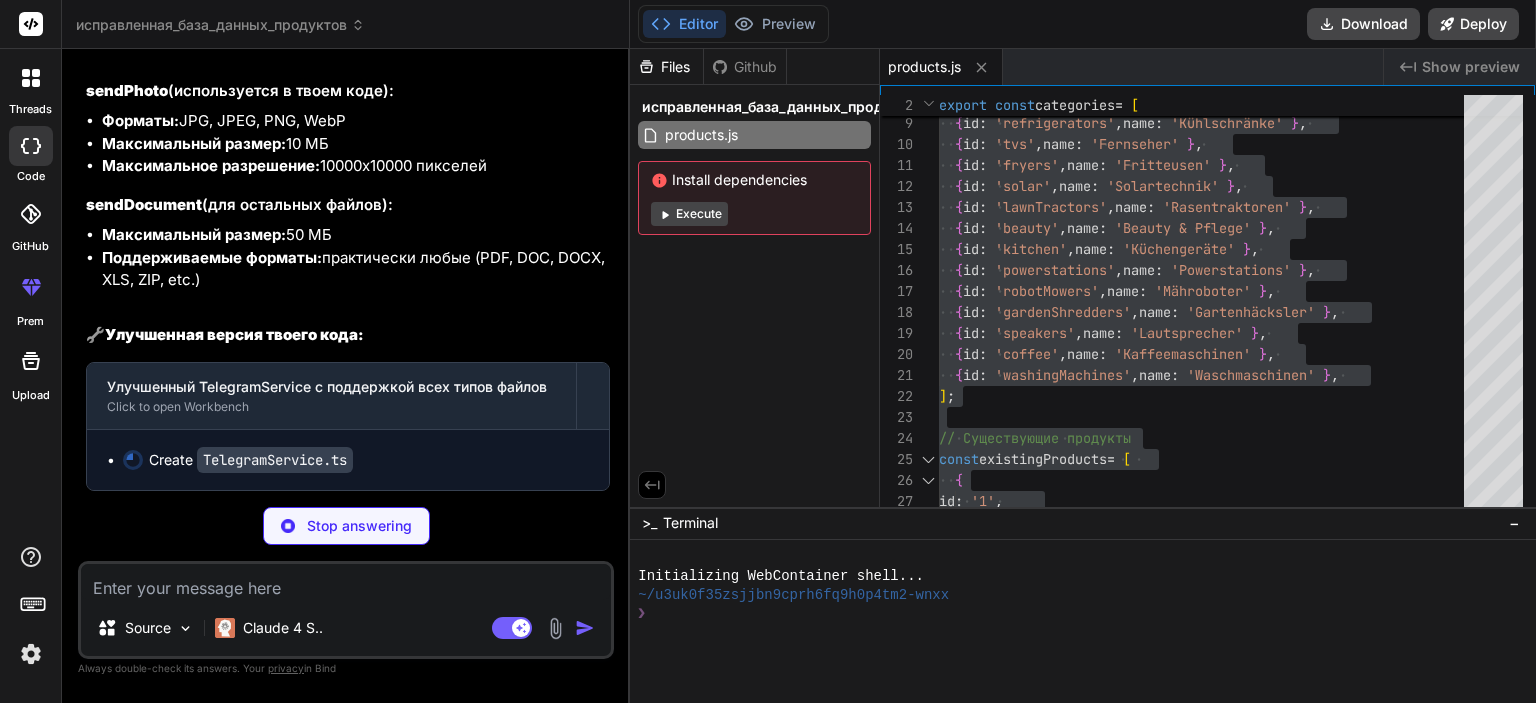 click at bounding box center (346, 582) 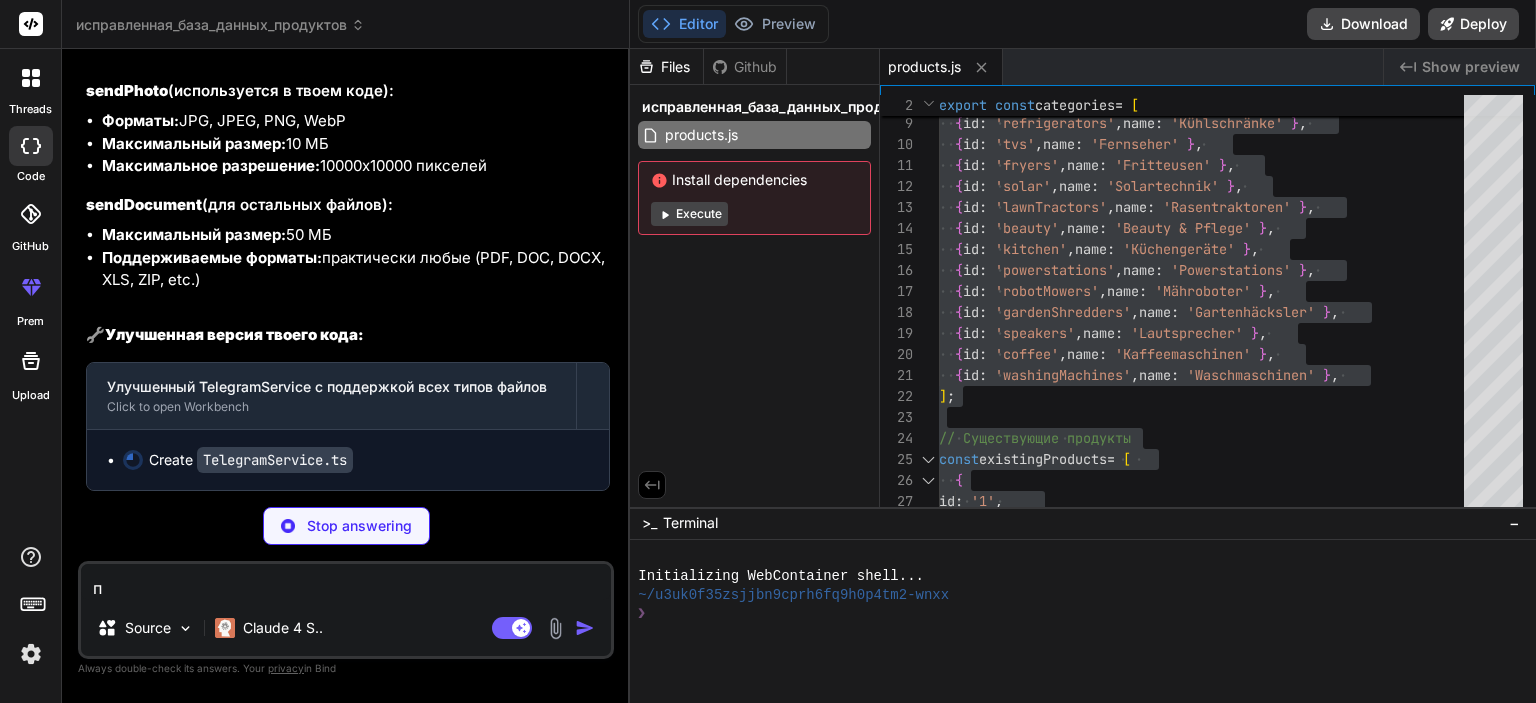 type on "x" 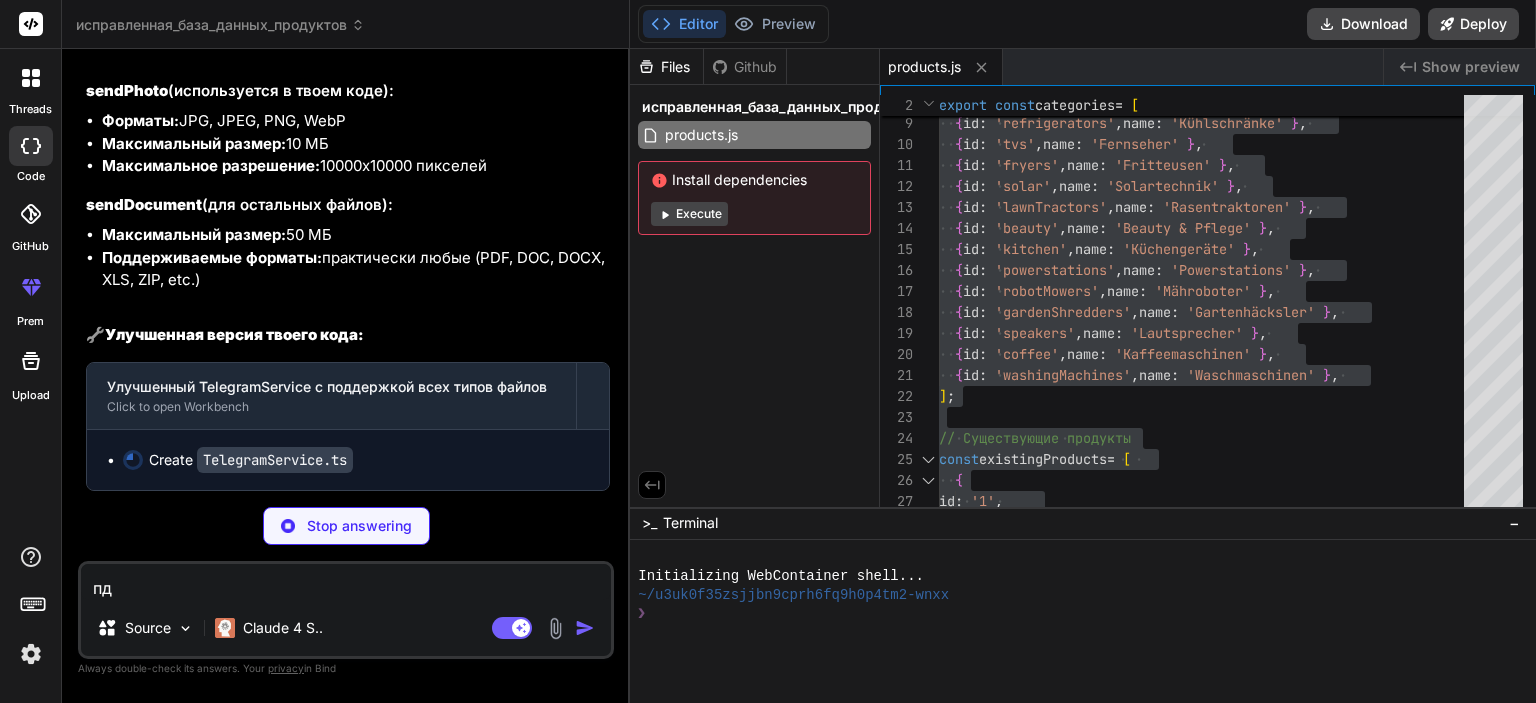 type on "x" 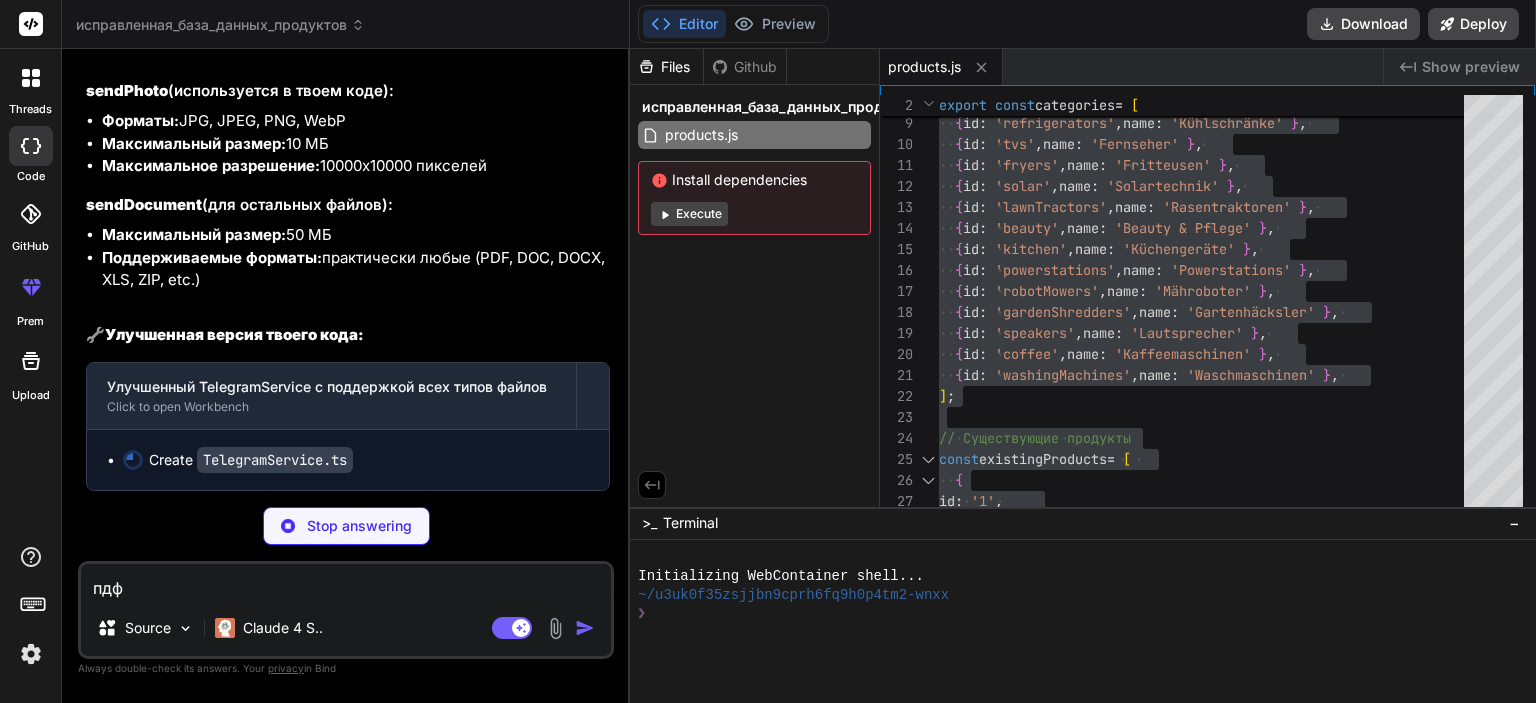type on "x" 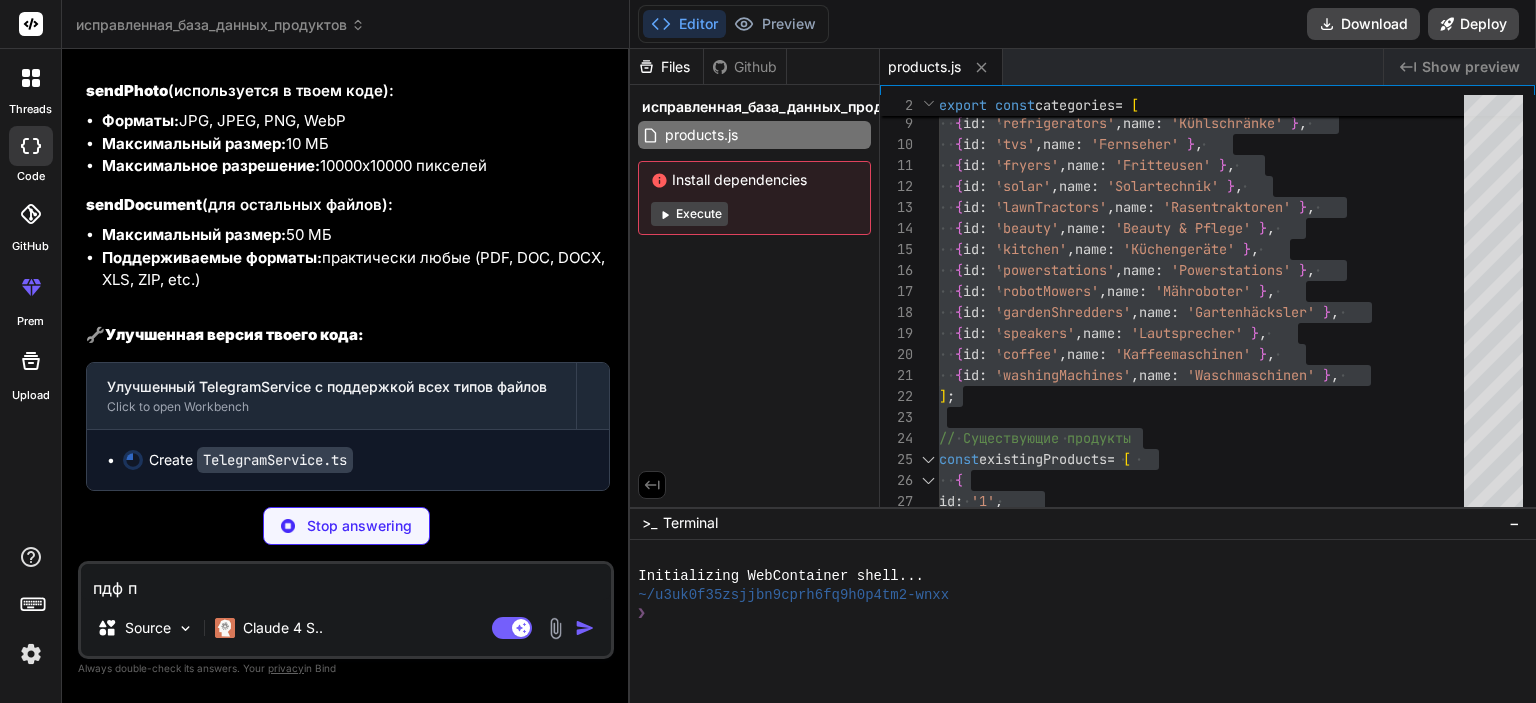 type on "x" 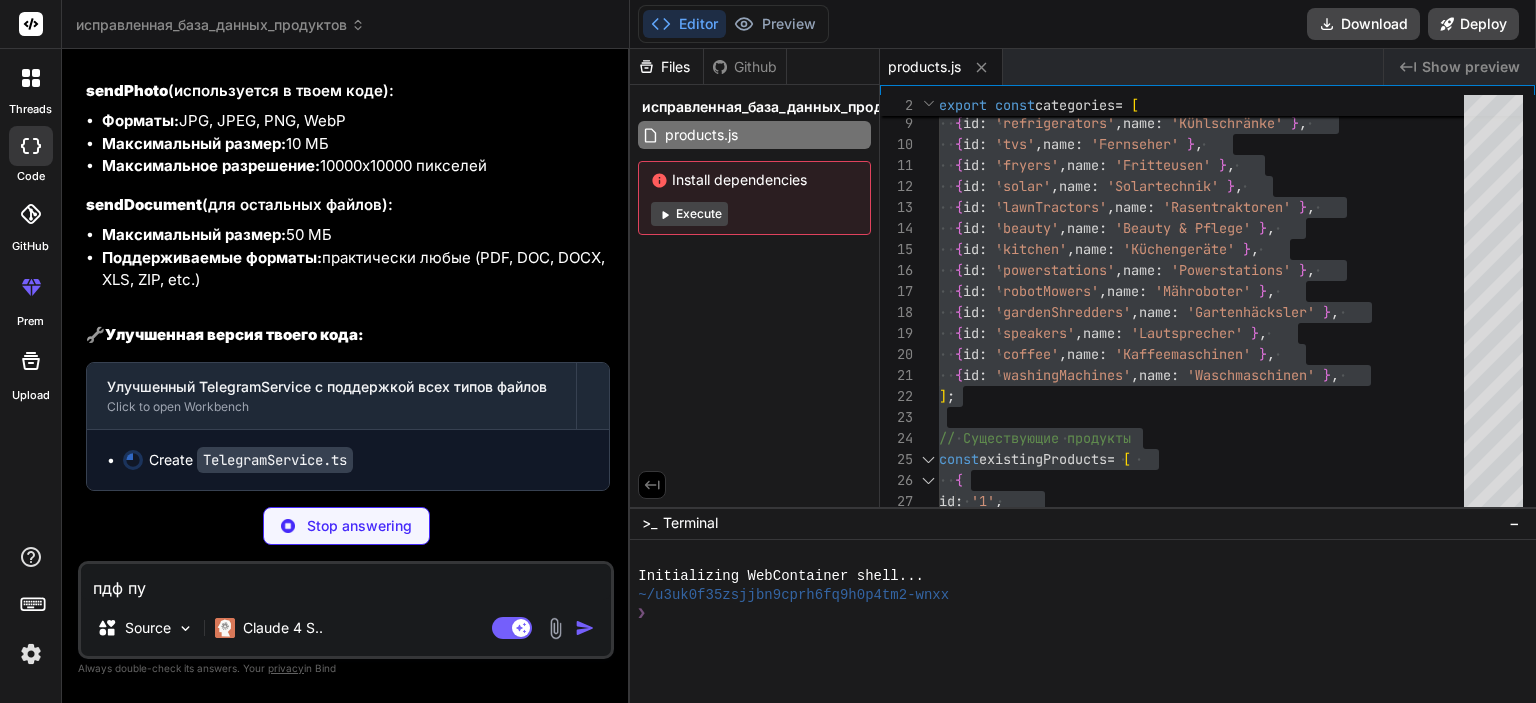 type on "x" 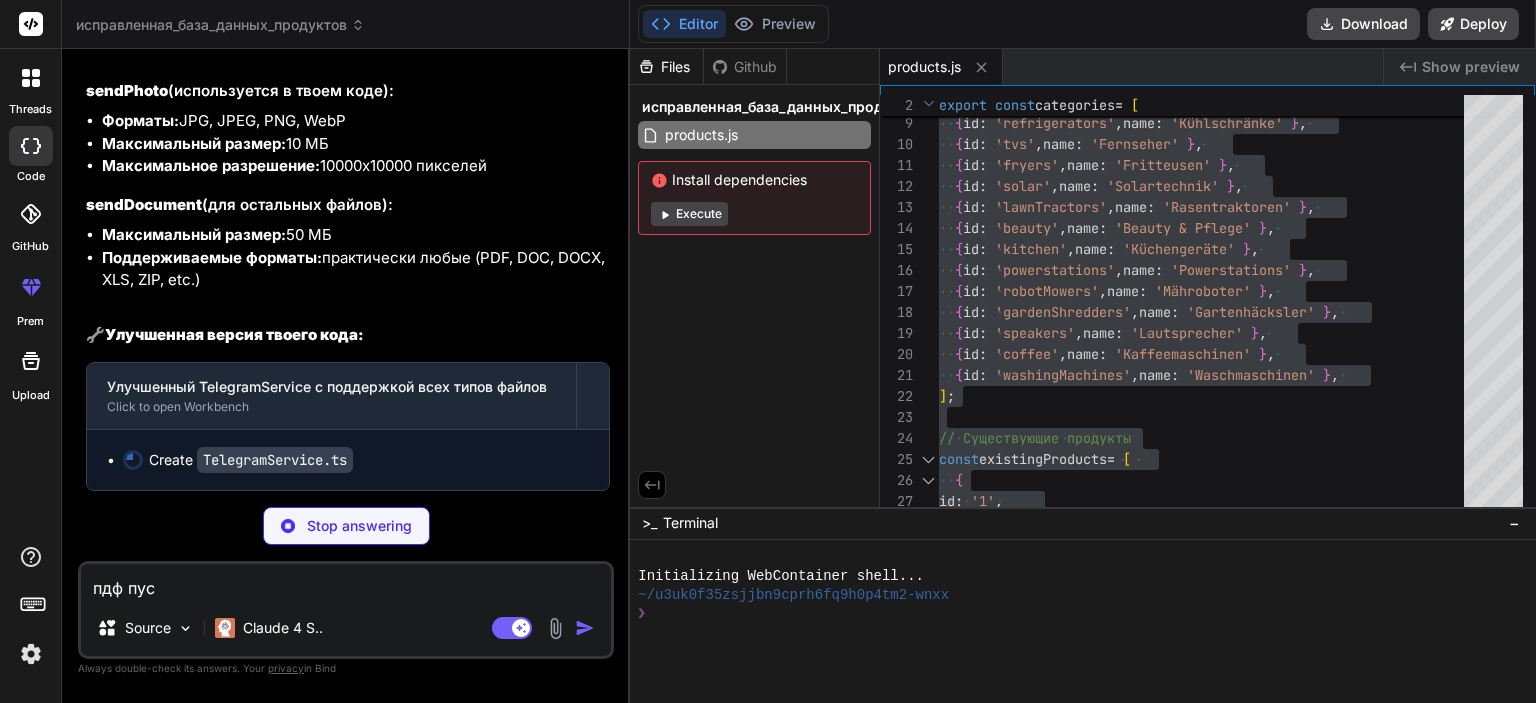 type on "x" 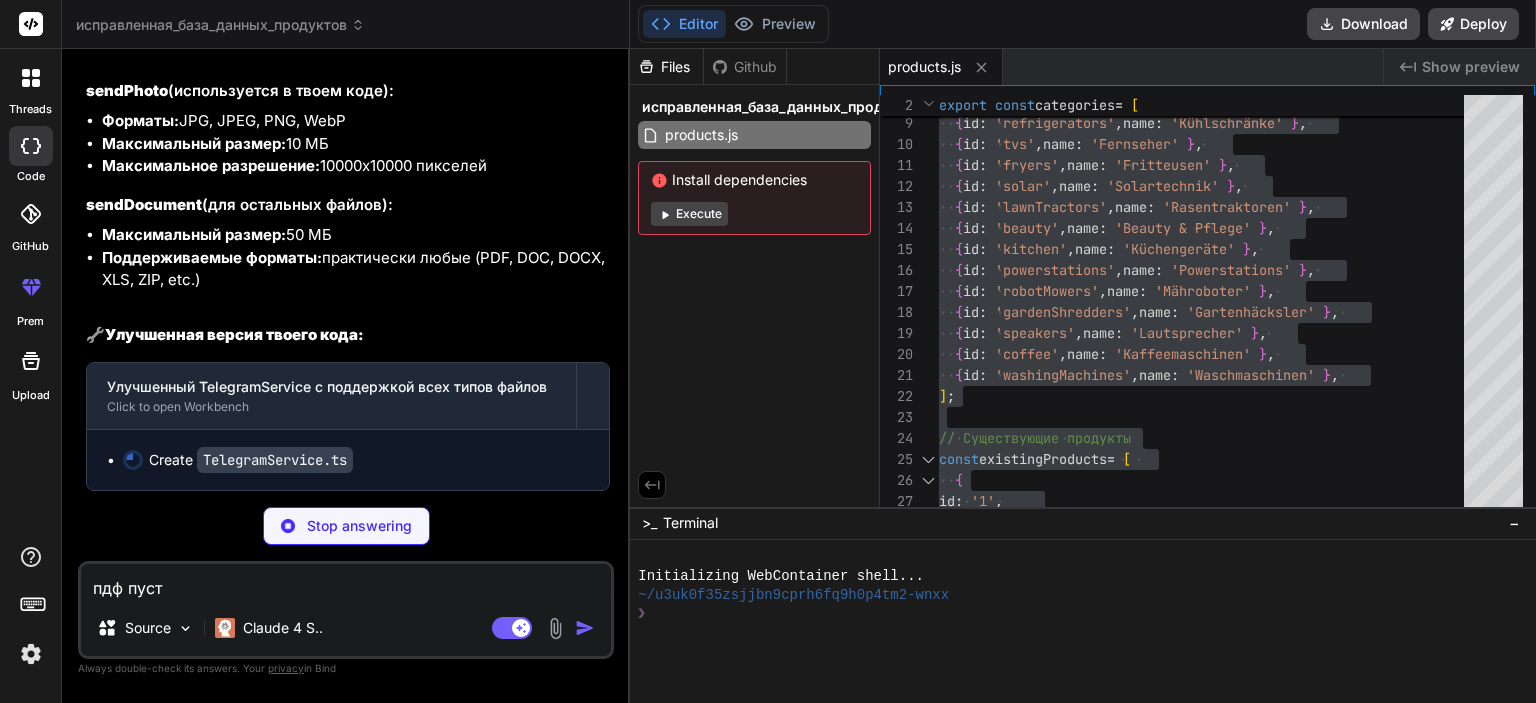 type on "x" 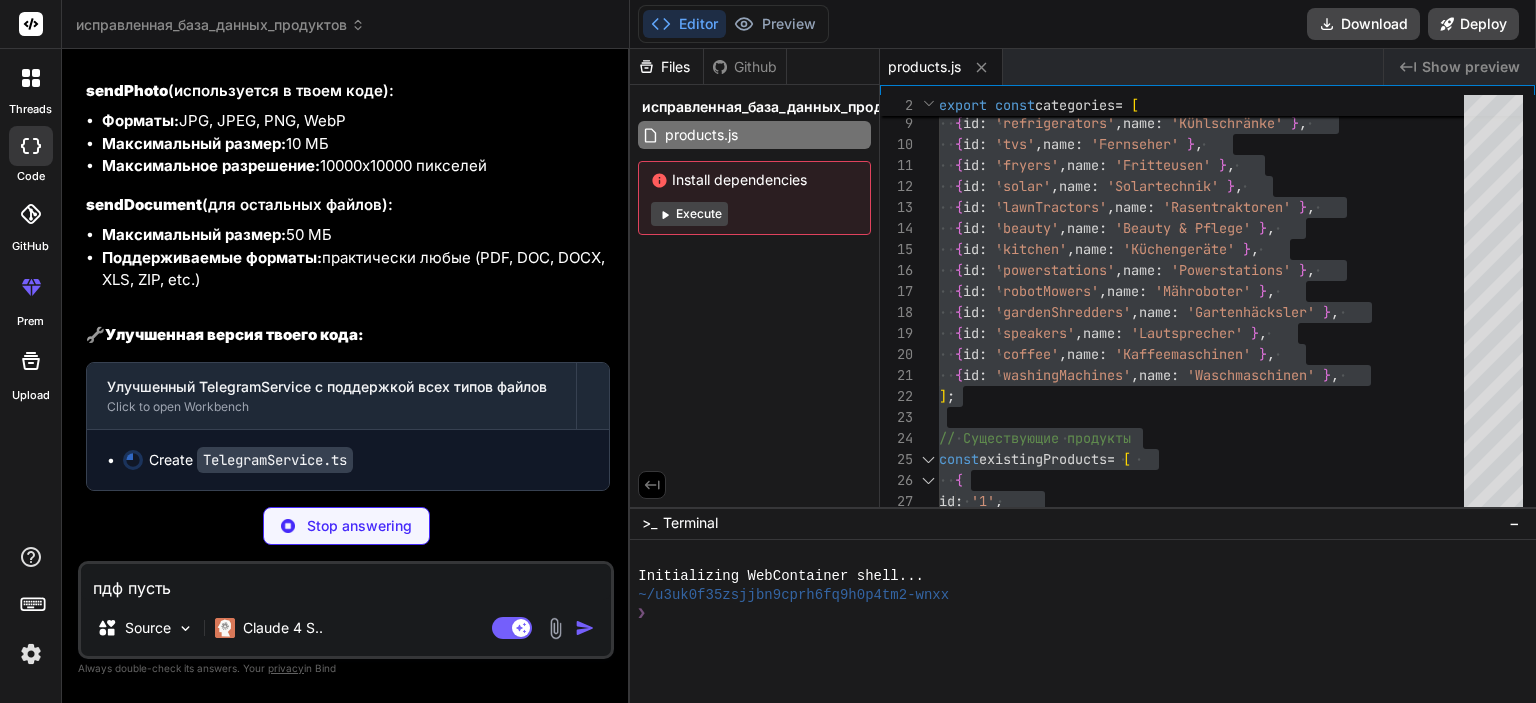 type on "пдф пусть" 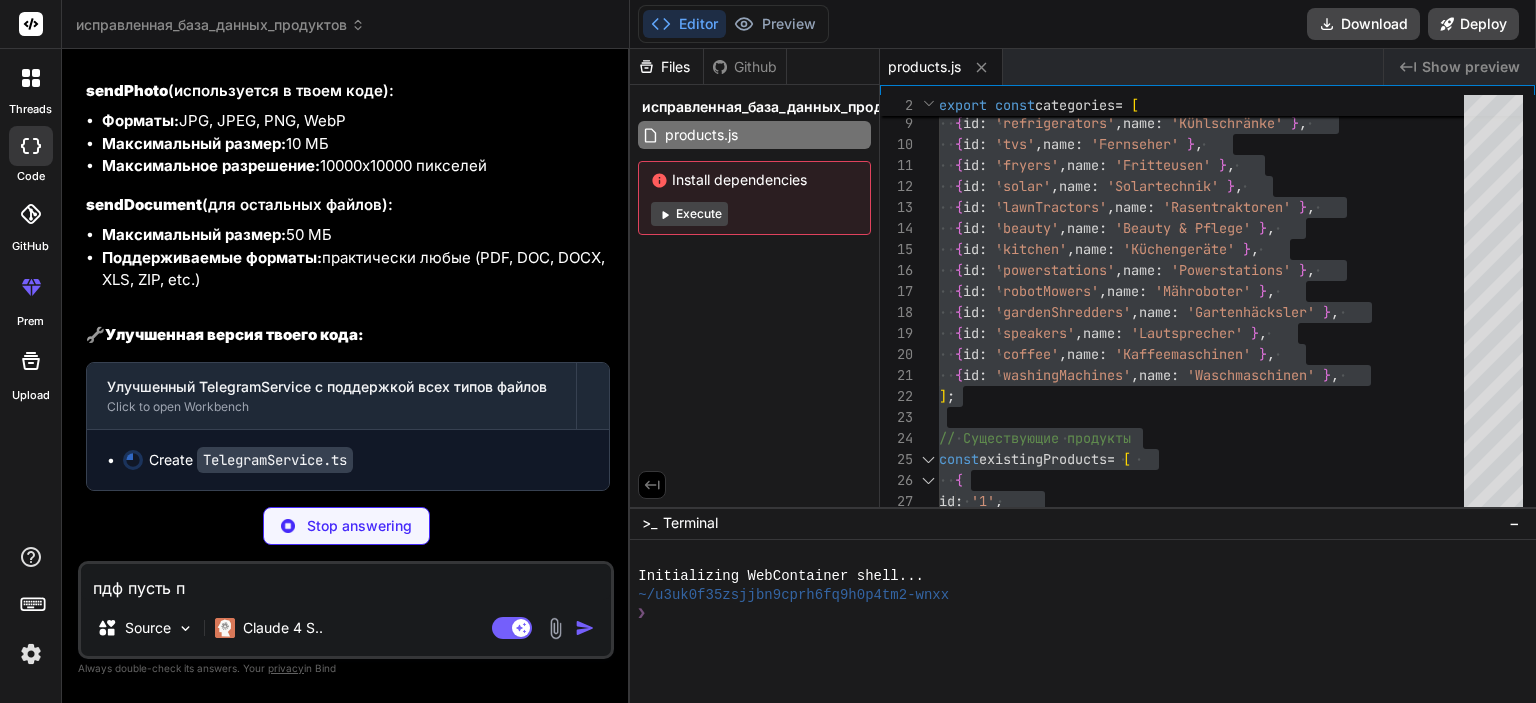 type on "x" 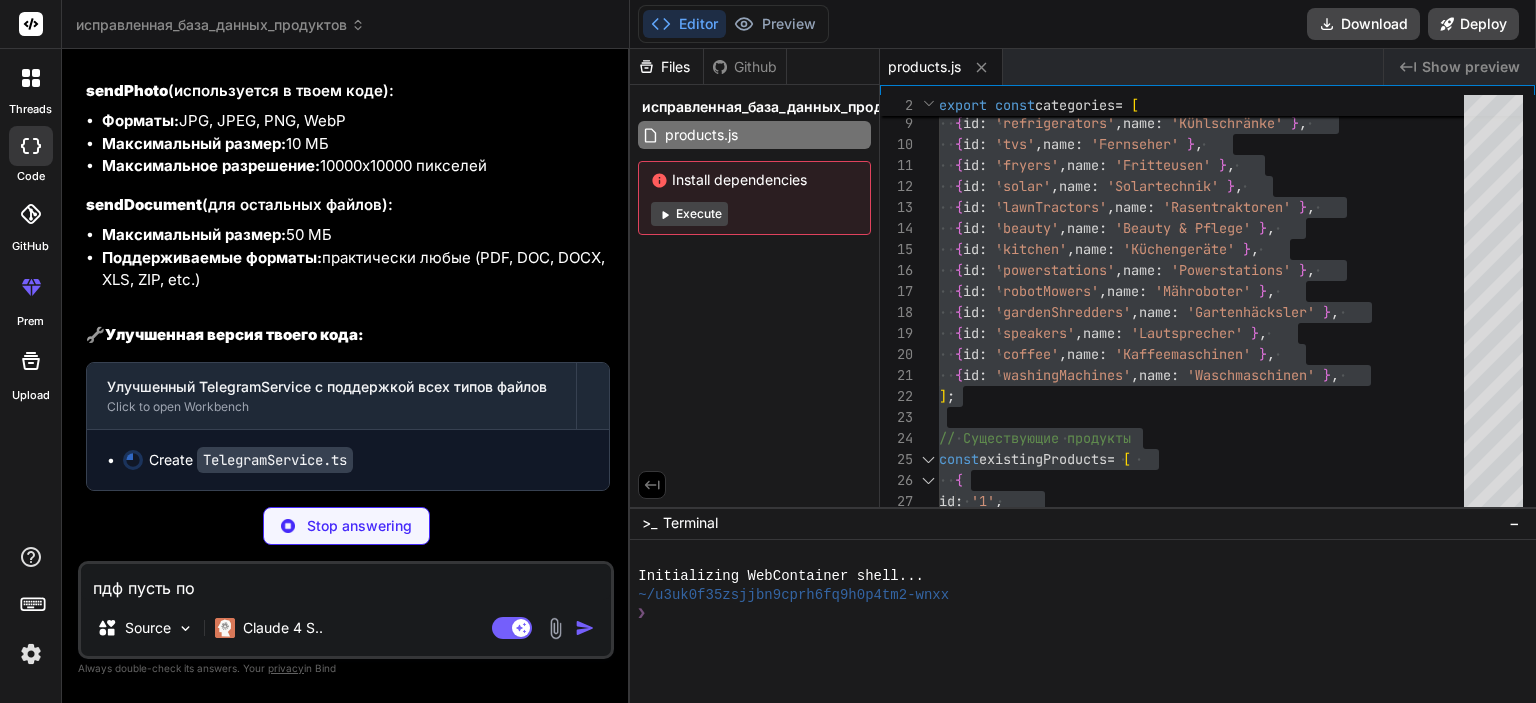 type on "x" 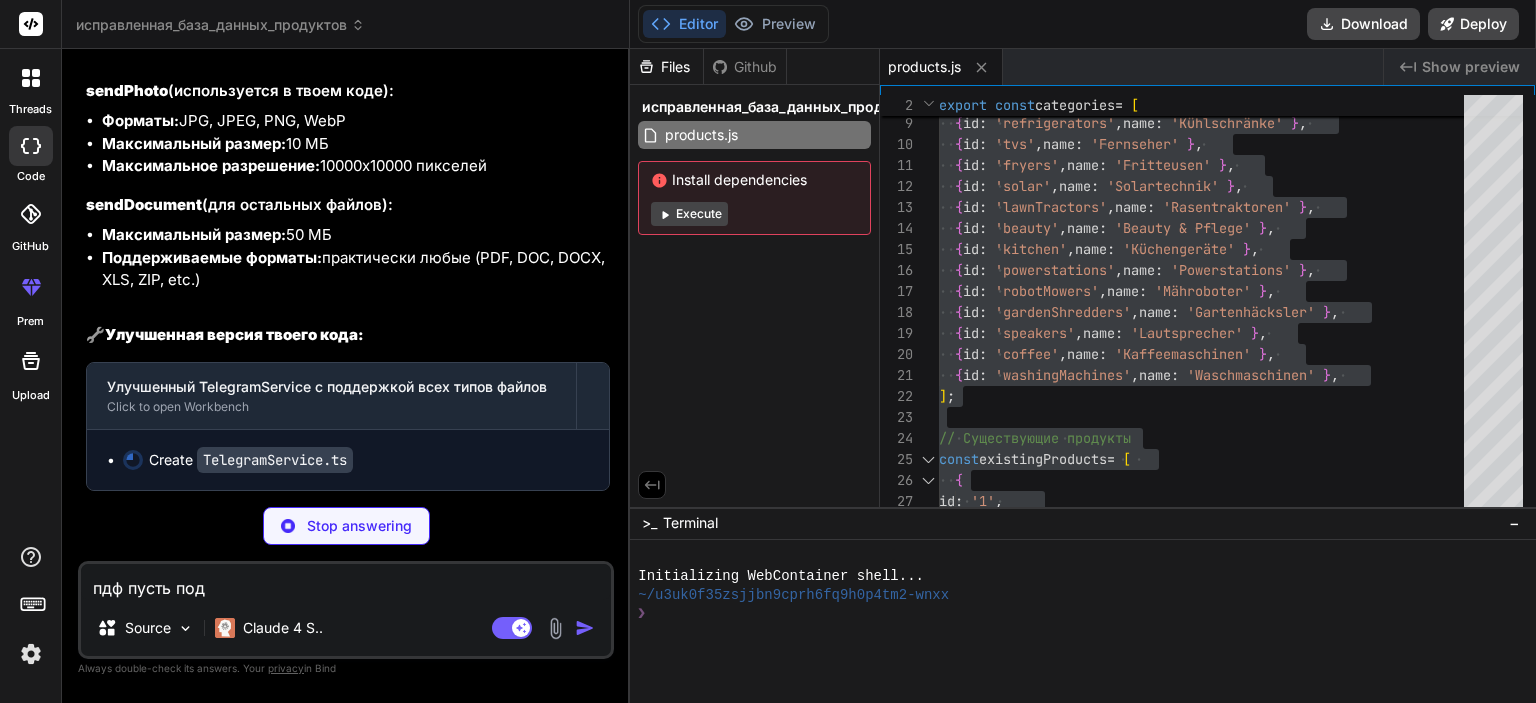 type on "пдф пусть подд" 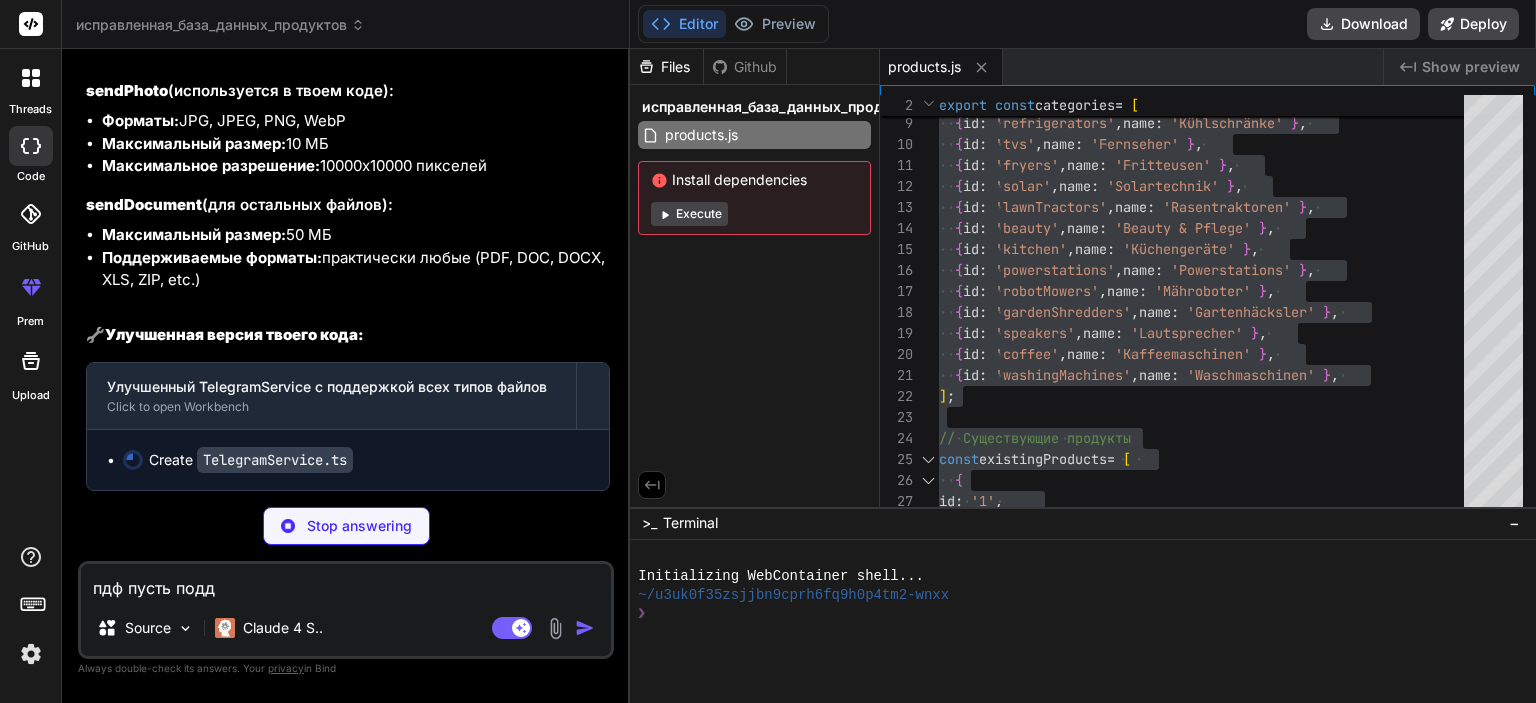 type on "пдф пусть подде" 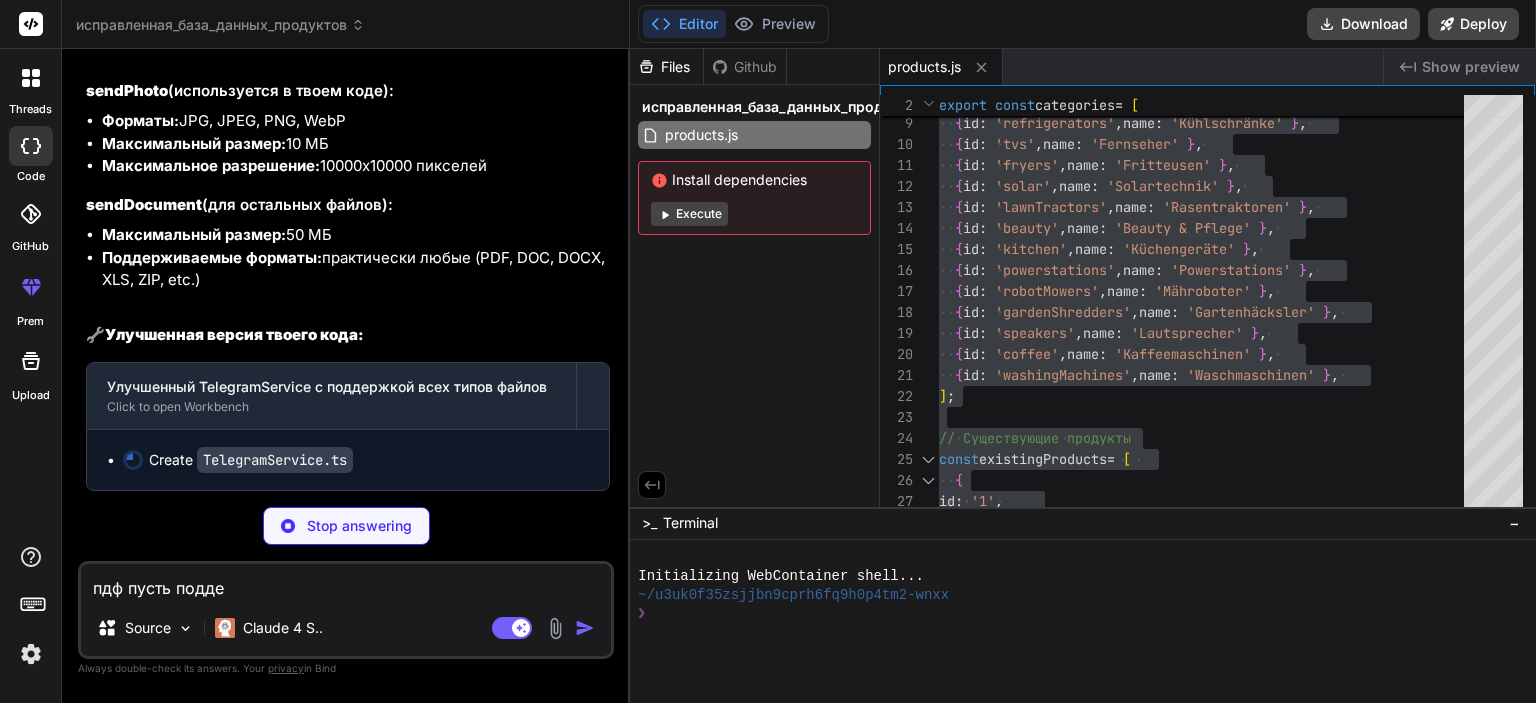 type on "x" 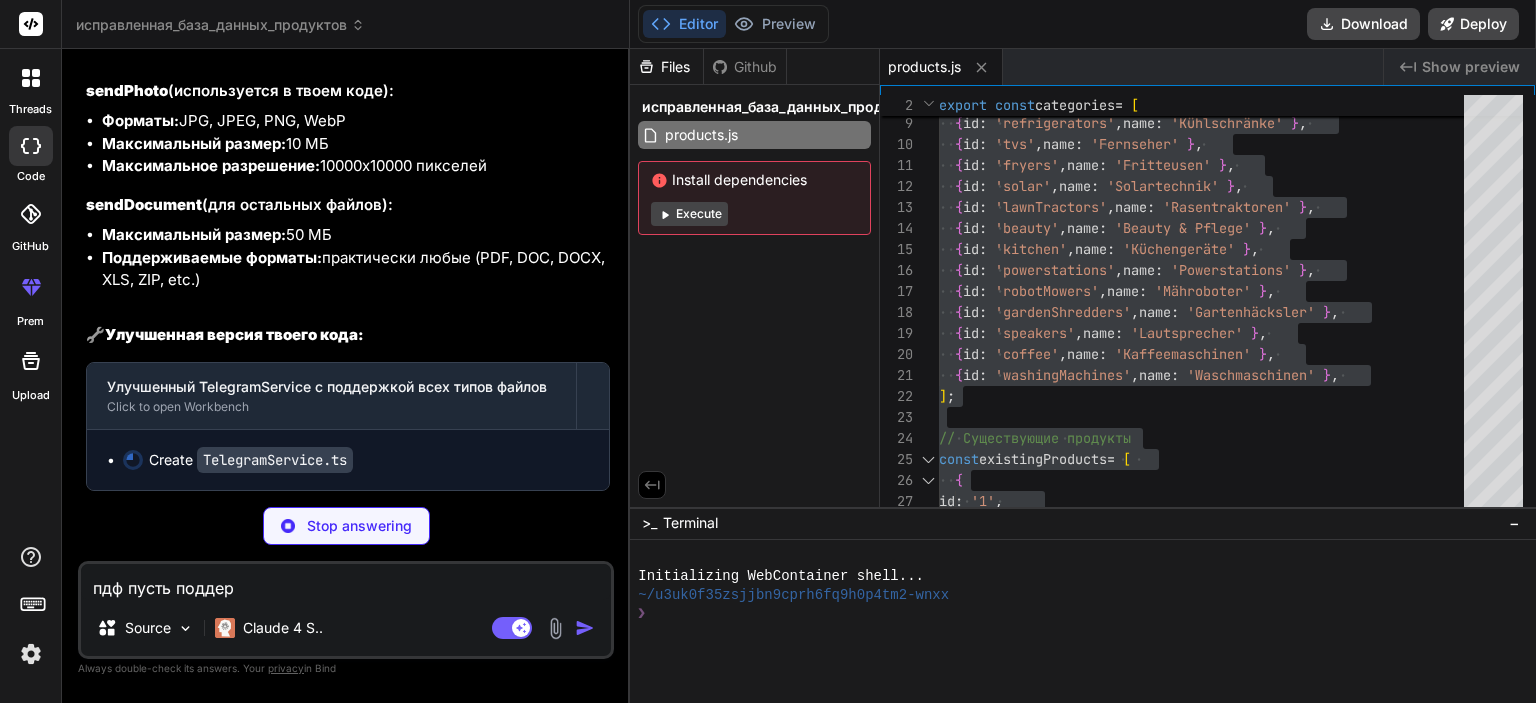 type on "x" 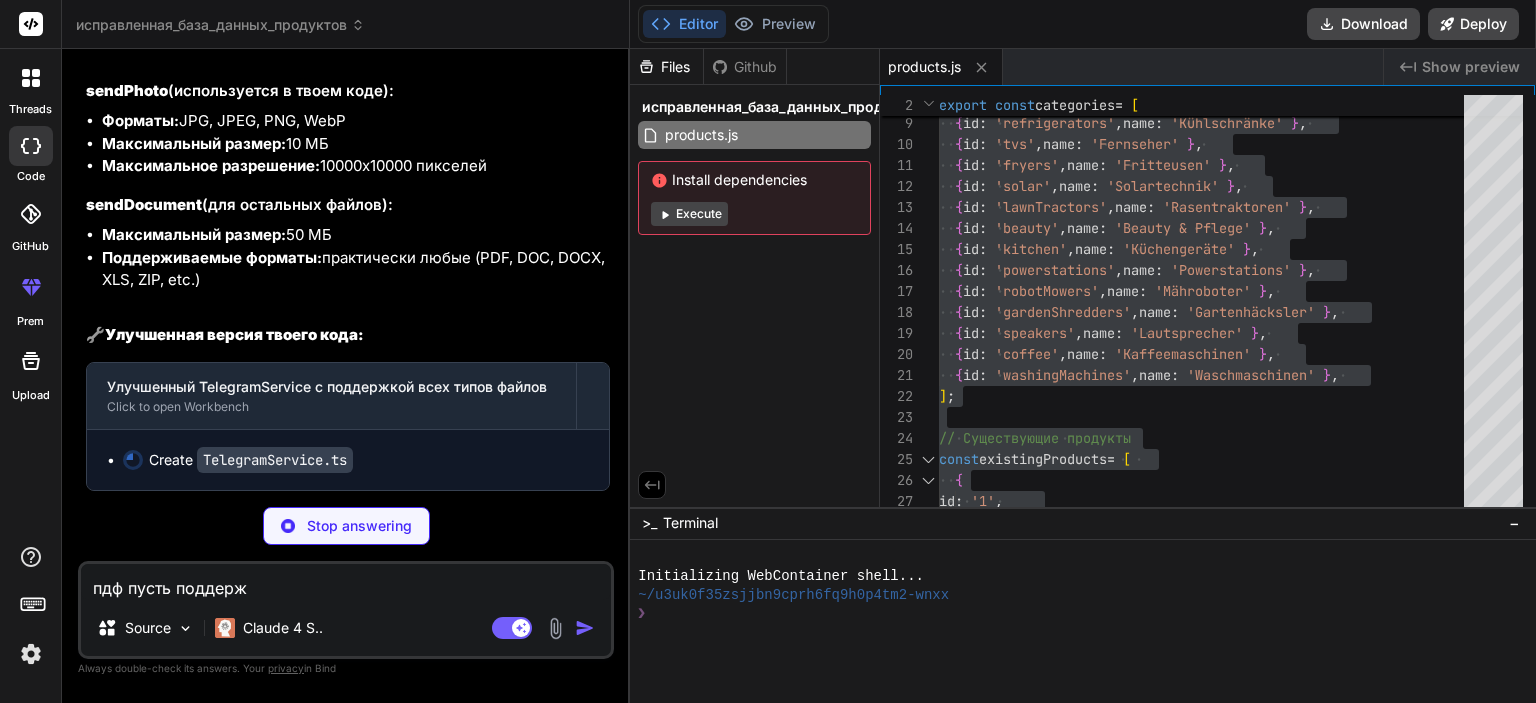 type on "x" 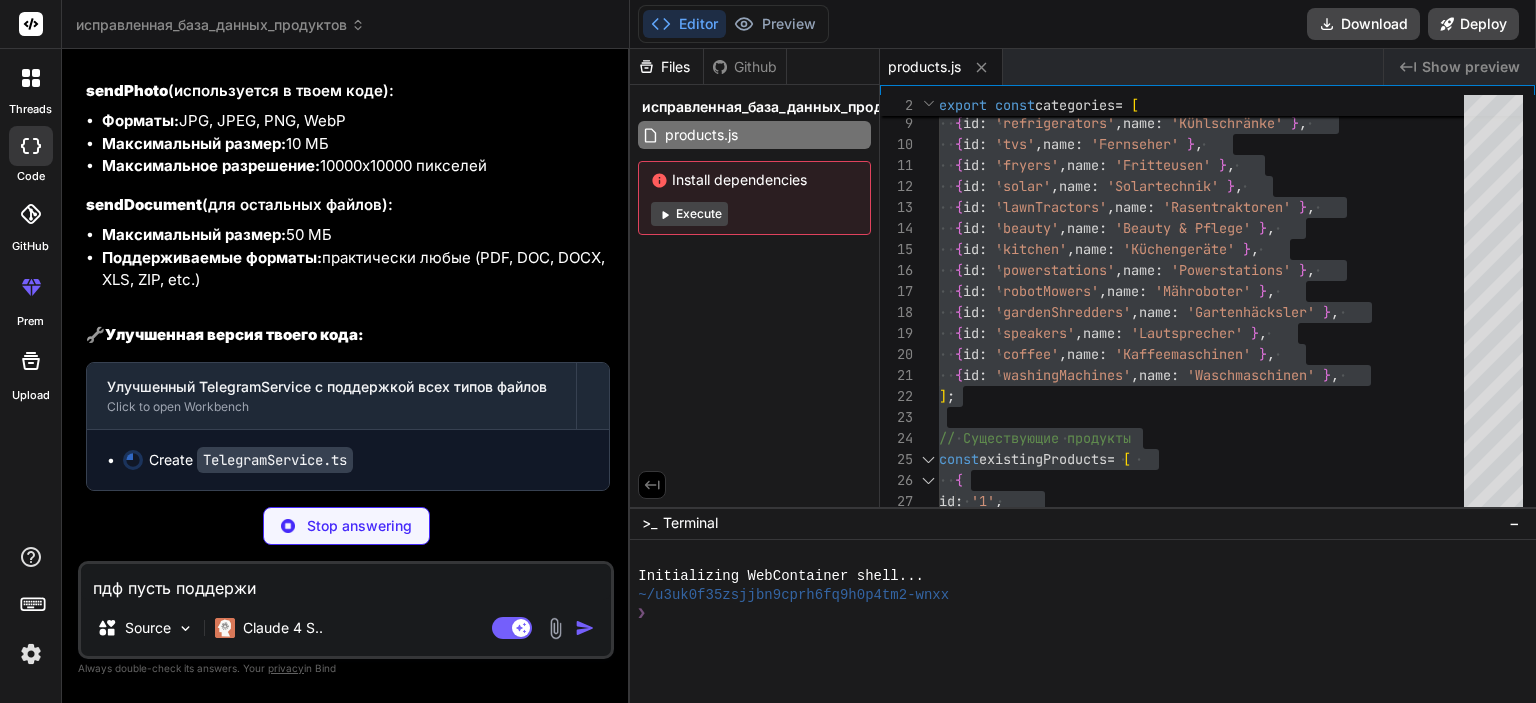 type on "x" 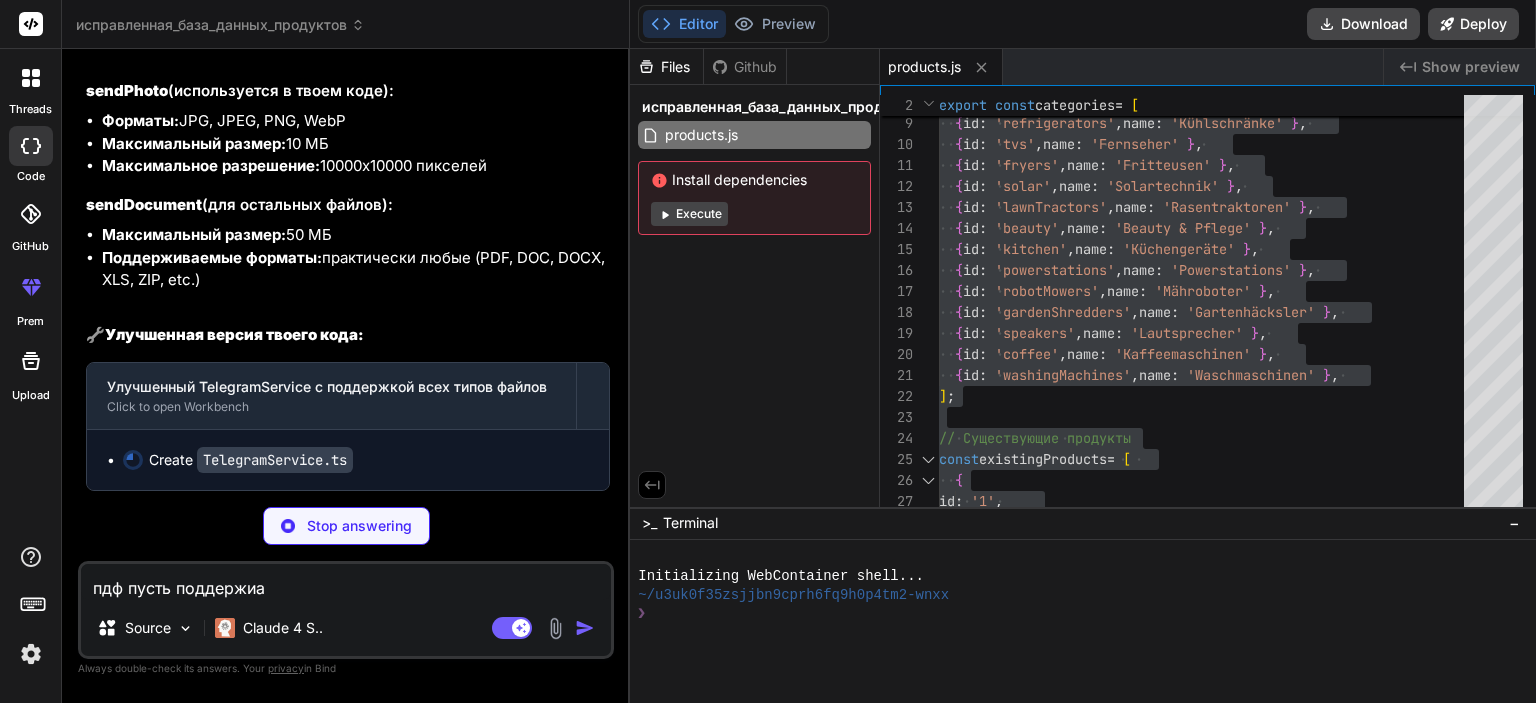 type on "x" 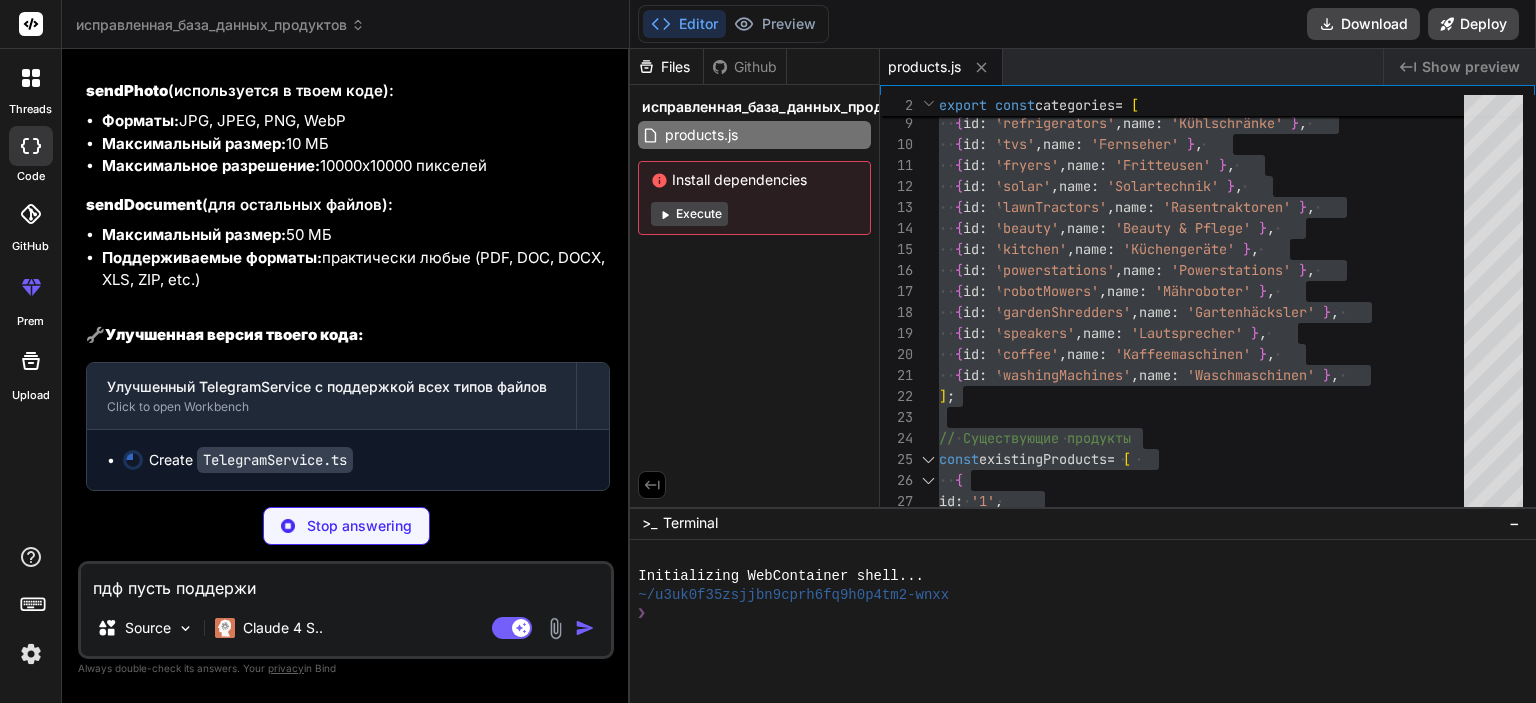 type on "x" 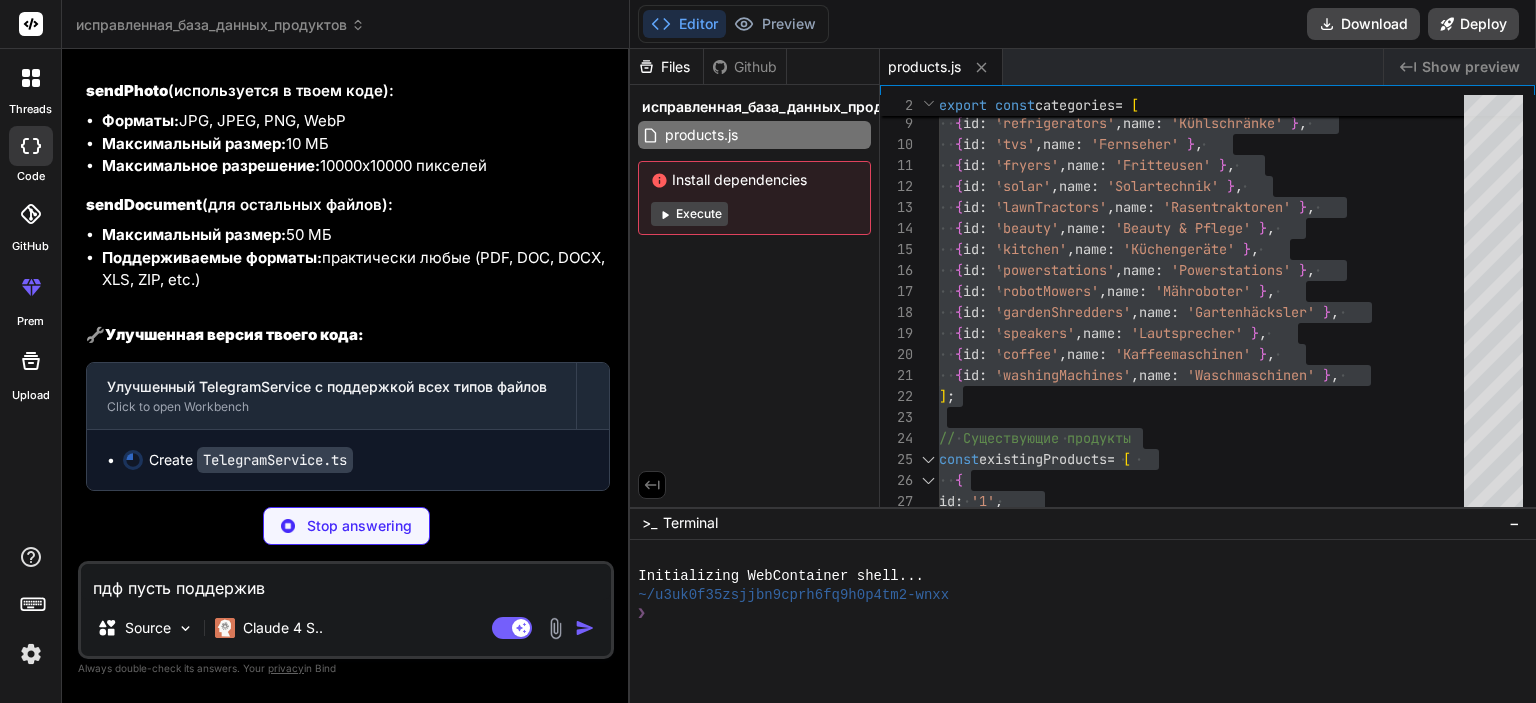 type on "x" 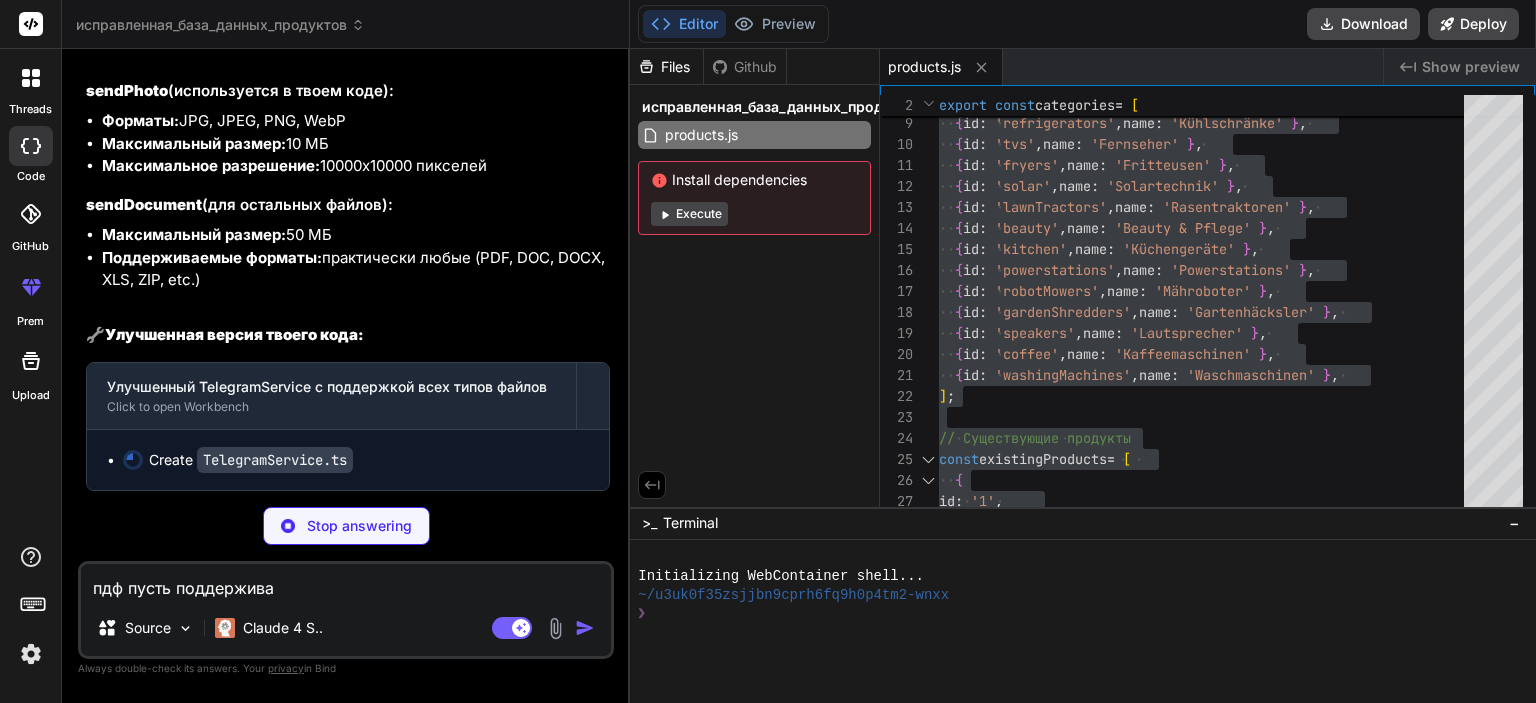 type on "x" 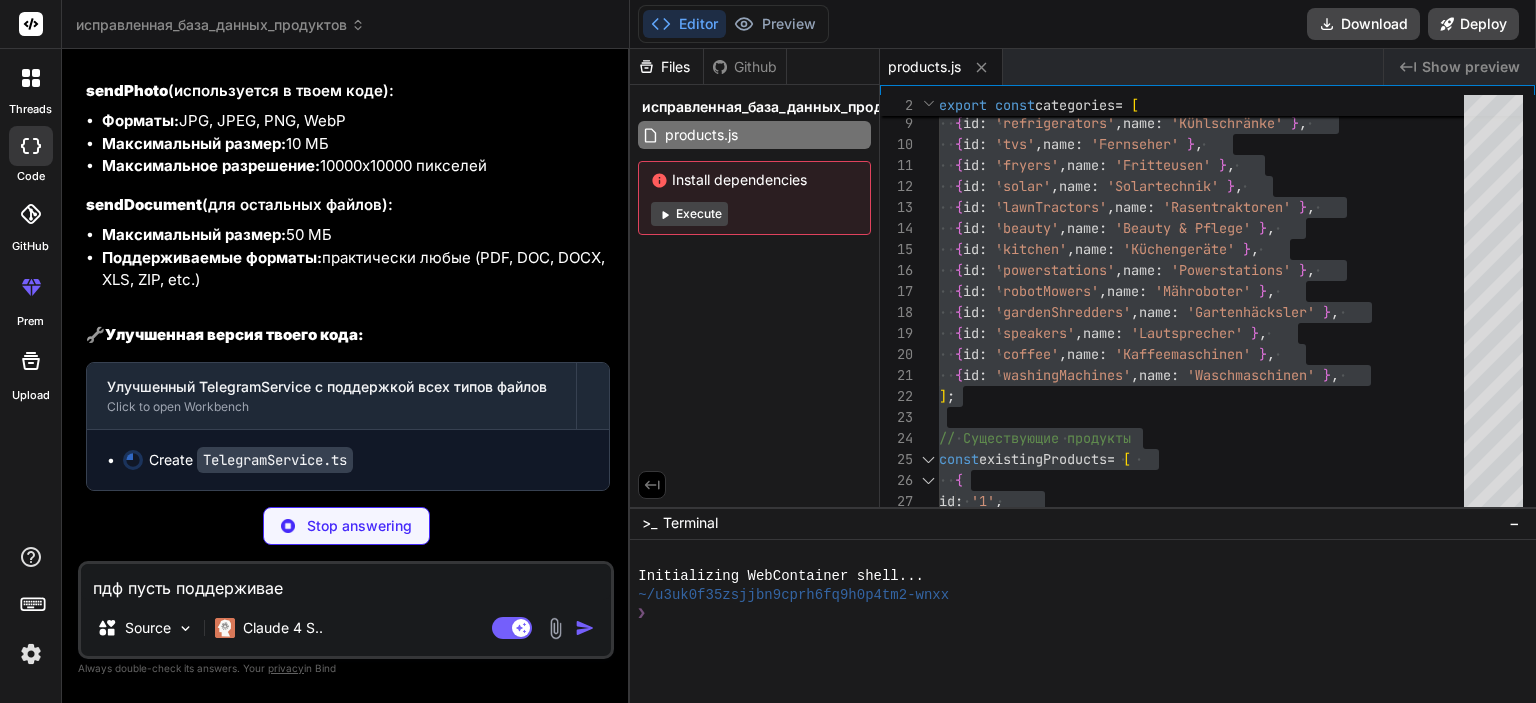 type on "x" 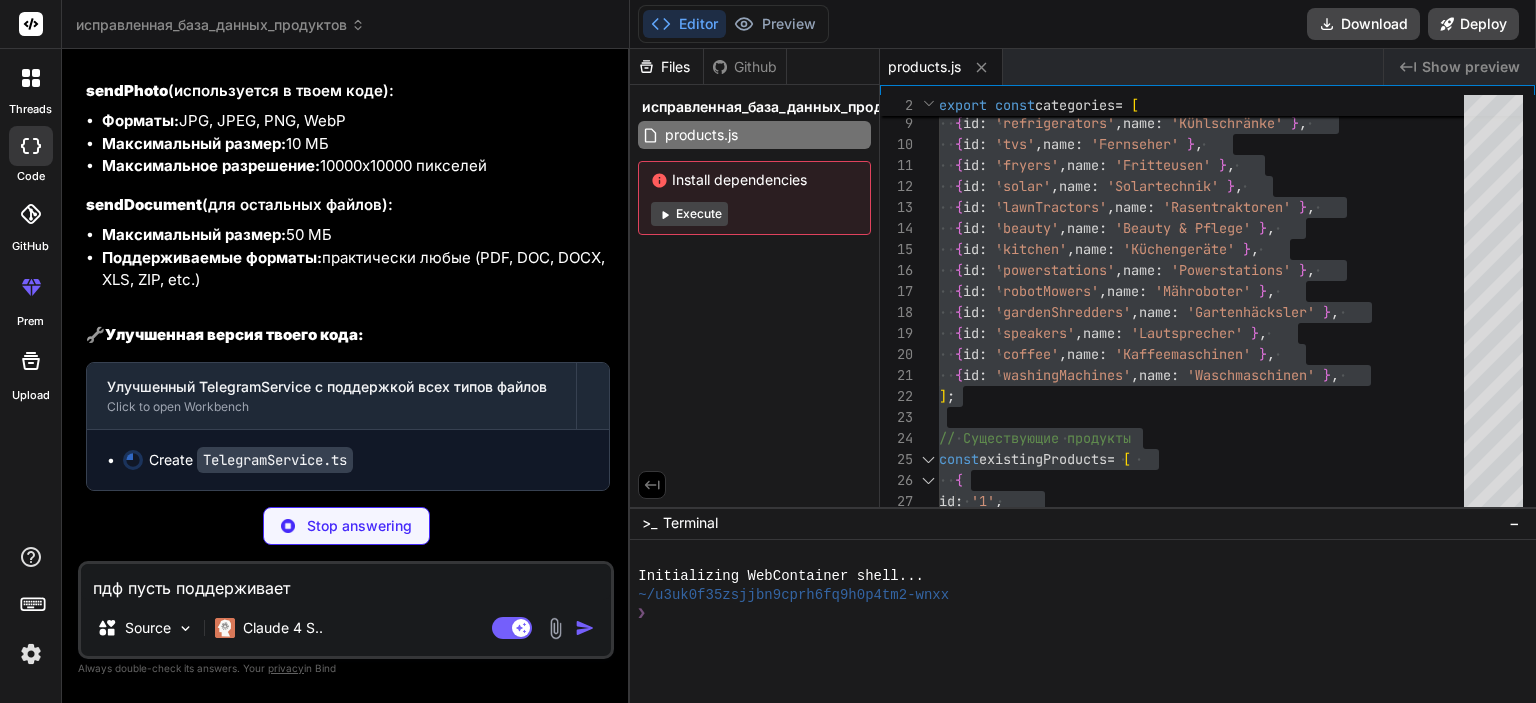 type on "пдф пусть поддерживает" 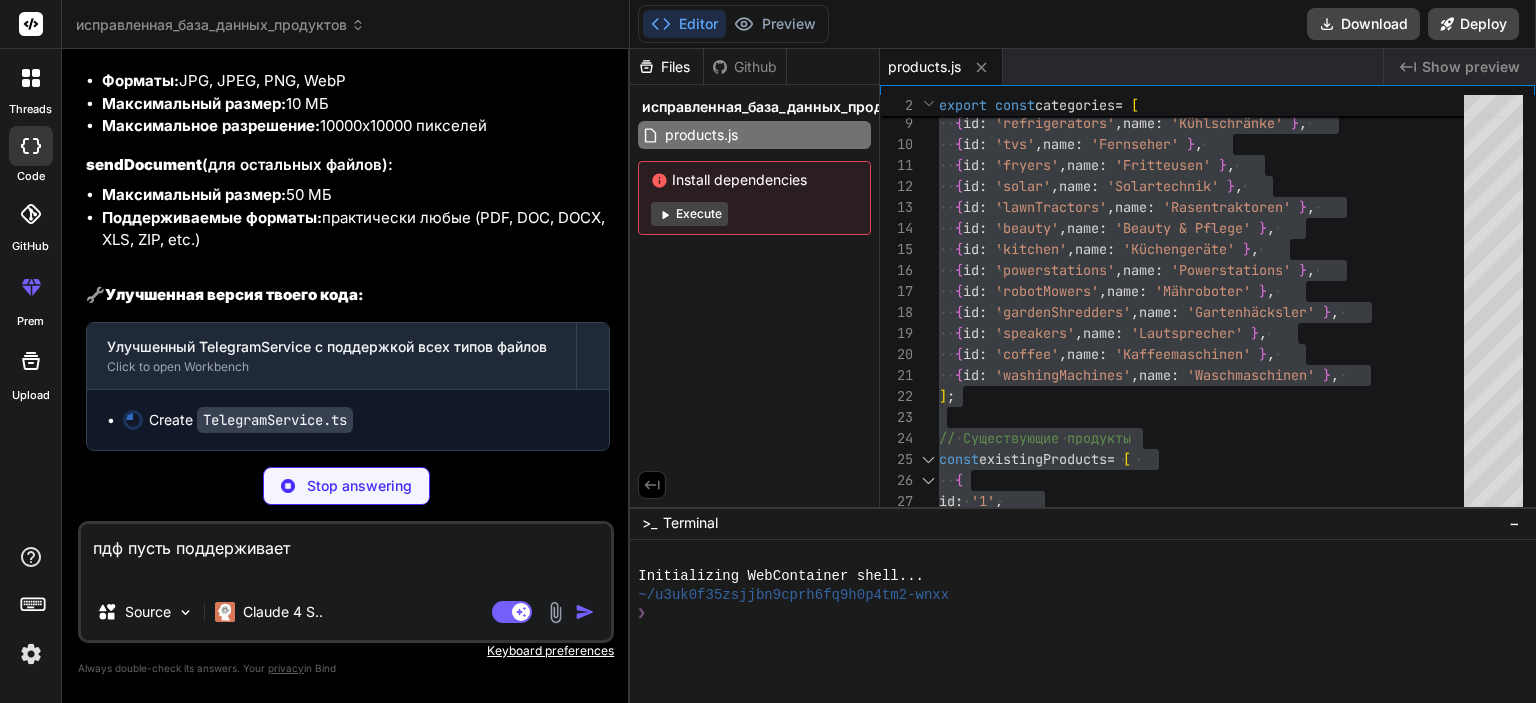type on "x" 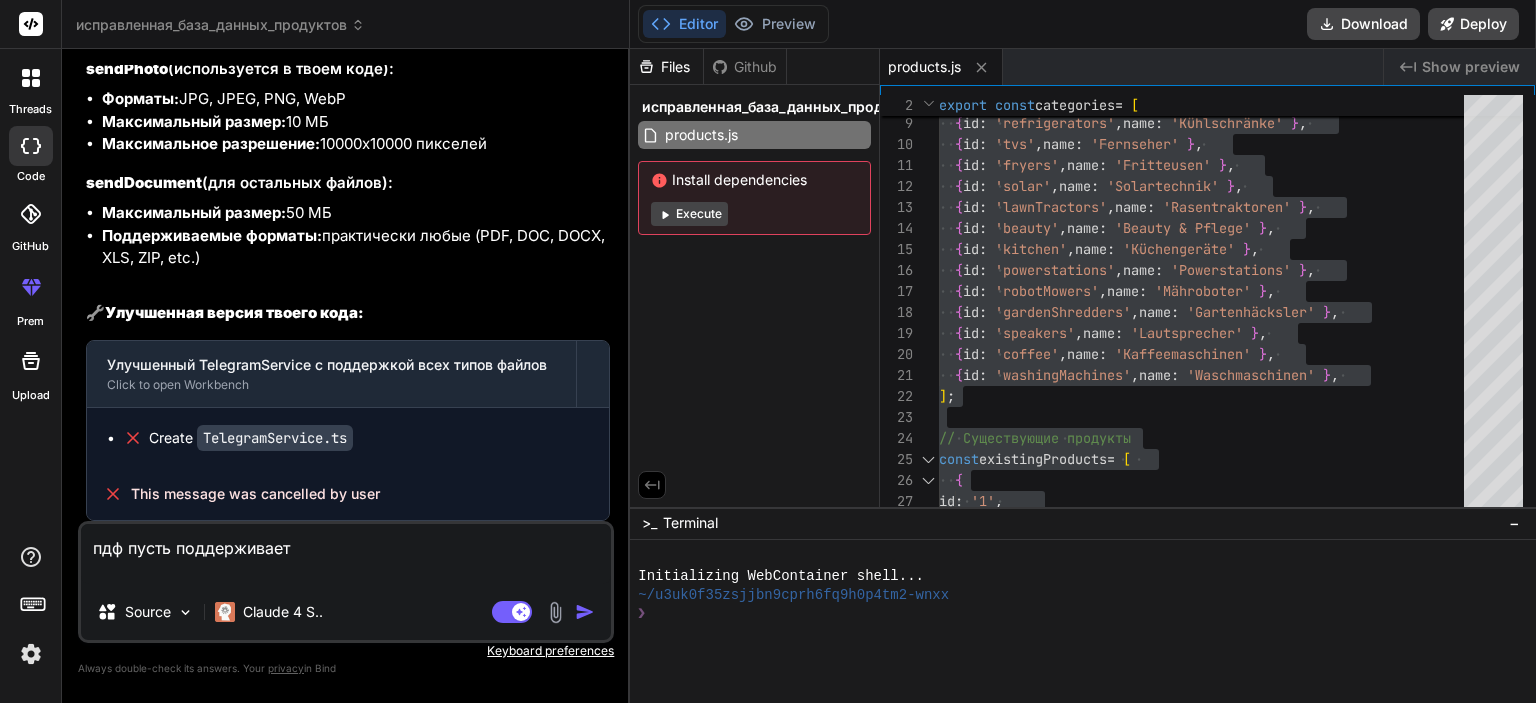 click at bounding box center [585, 612] 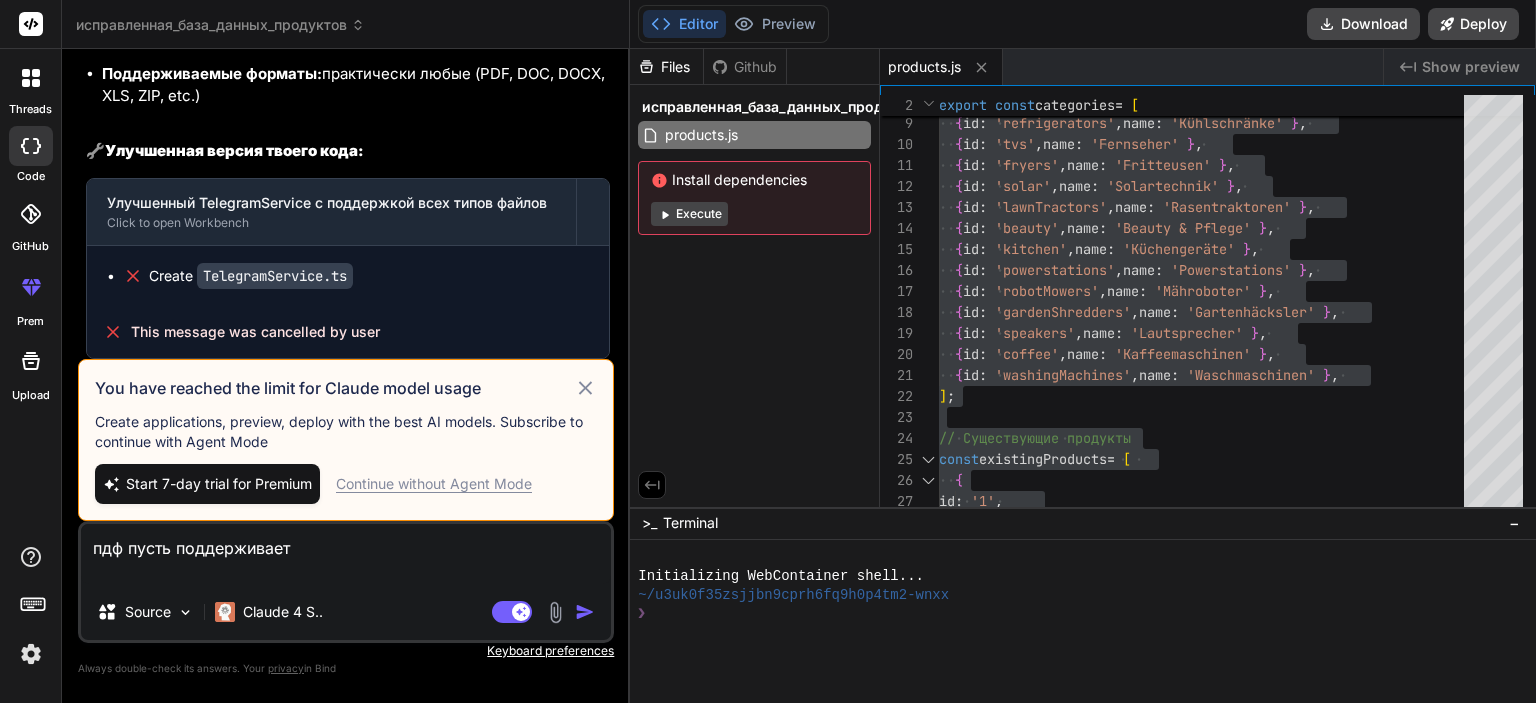 click on "Continue without Agent Mode" at bounding box center (434, 484) 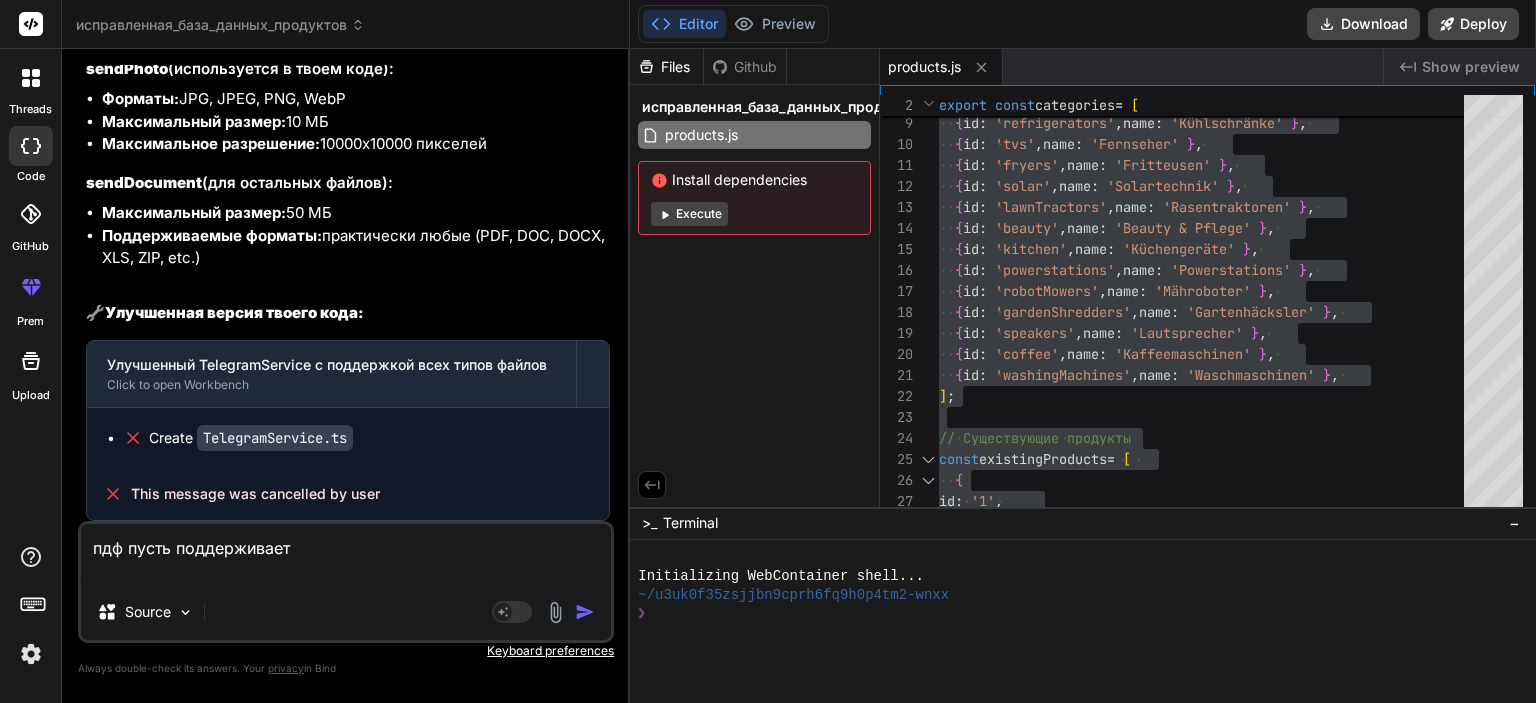 click at bounding box center [585, 612] 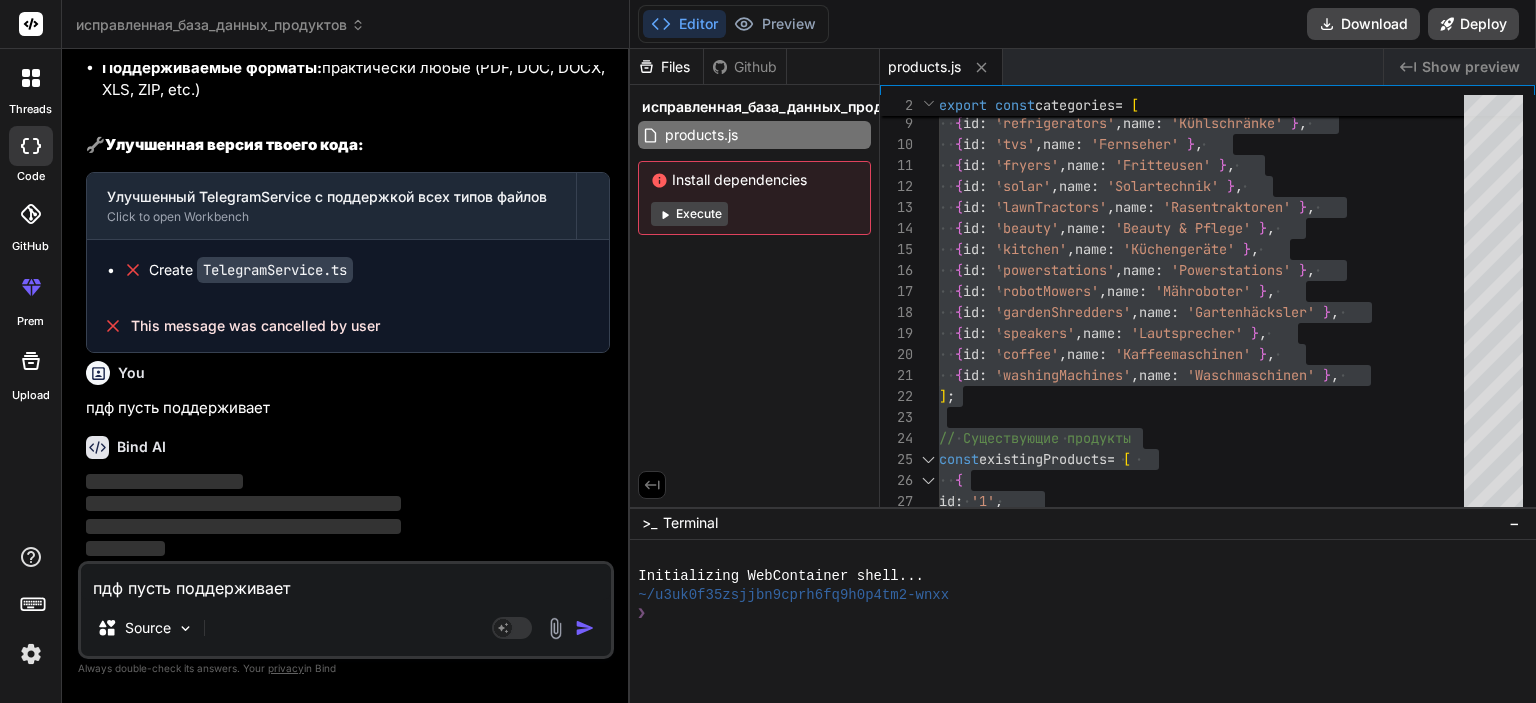 scroll, scrollTop: 31520, scrollLeft: 0, axis: vertical 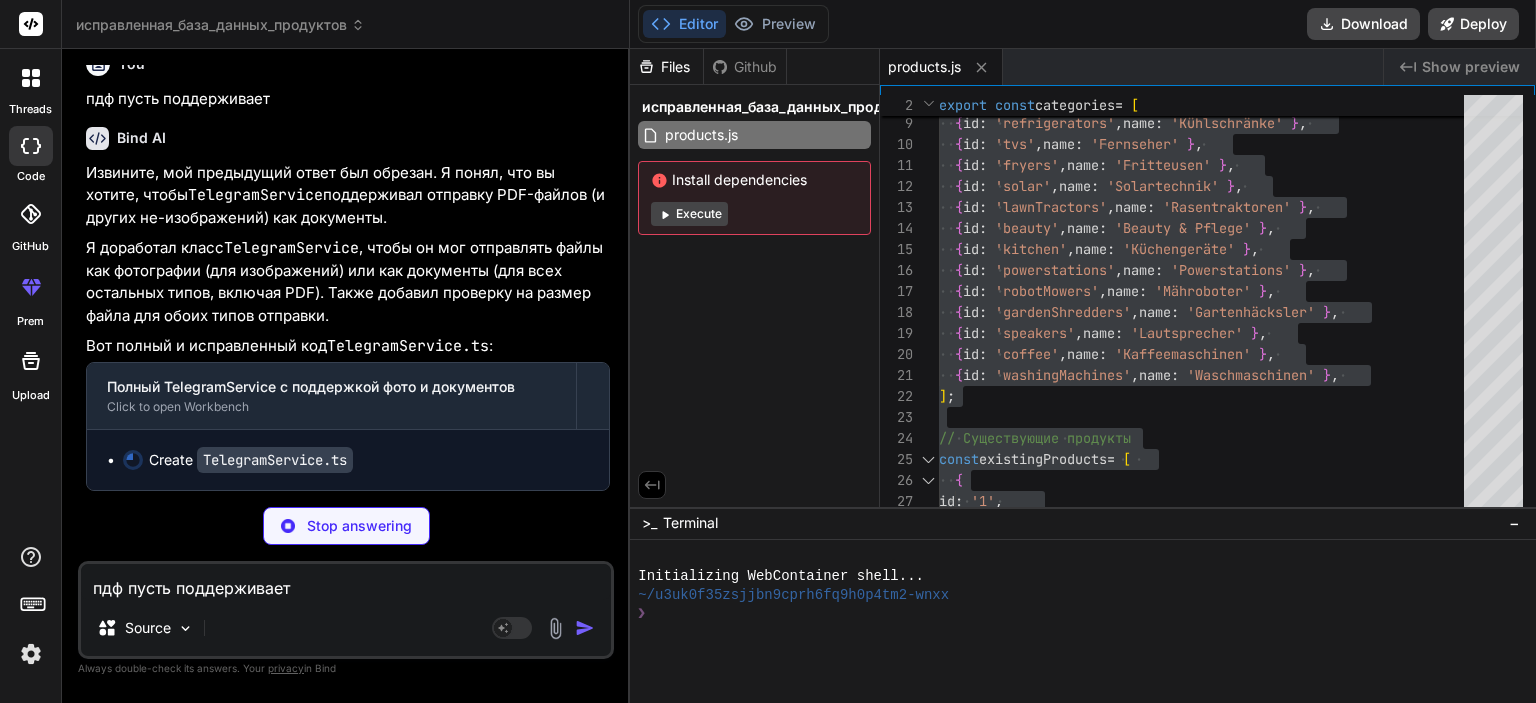 type on "x" 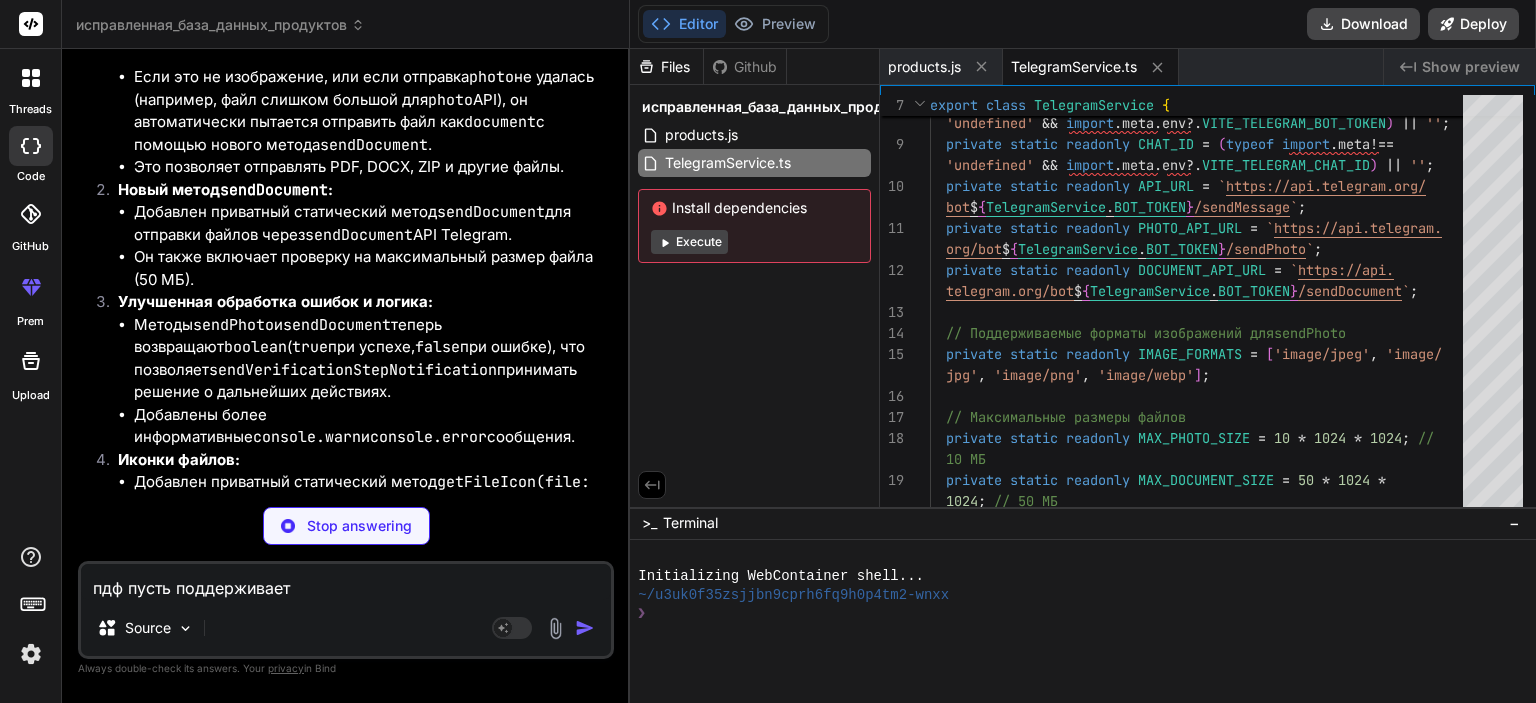 type on "x" 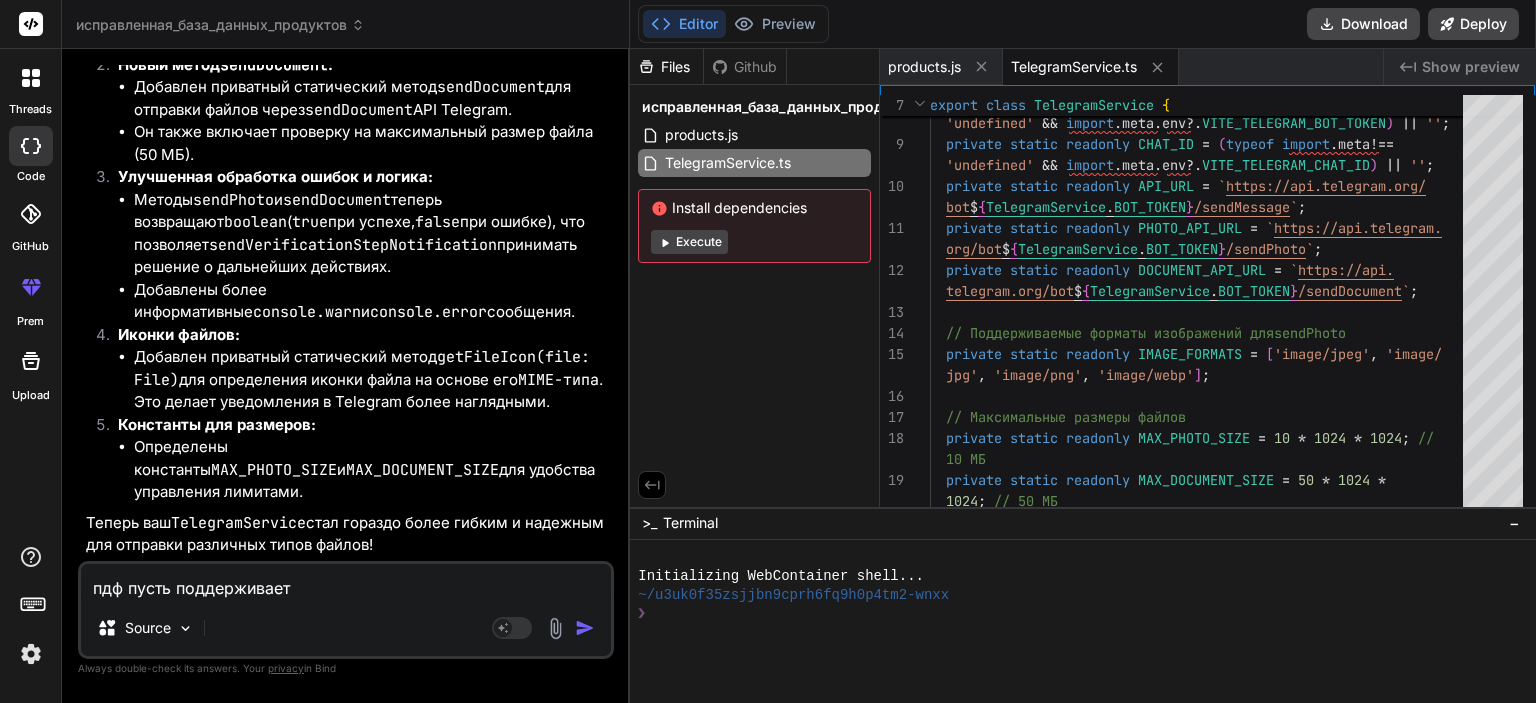 scroll, scrollTop: 32492, scrollLeft: 0, axis: vertical 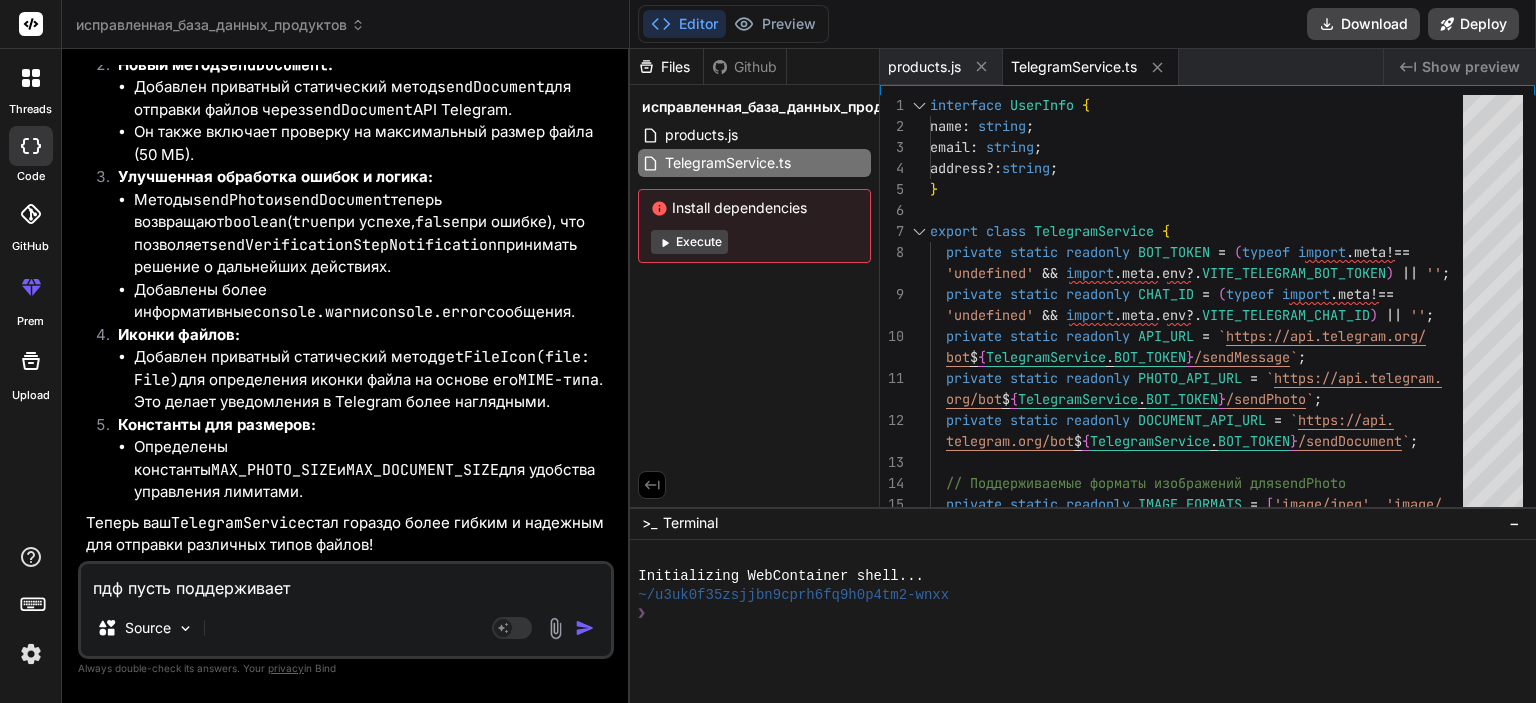 click on "TelegramService.ts" at bounding box center (1074, 67) 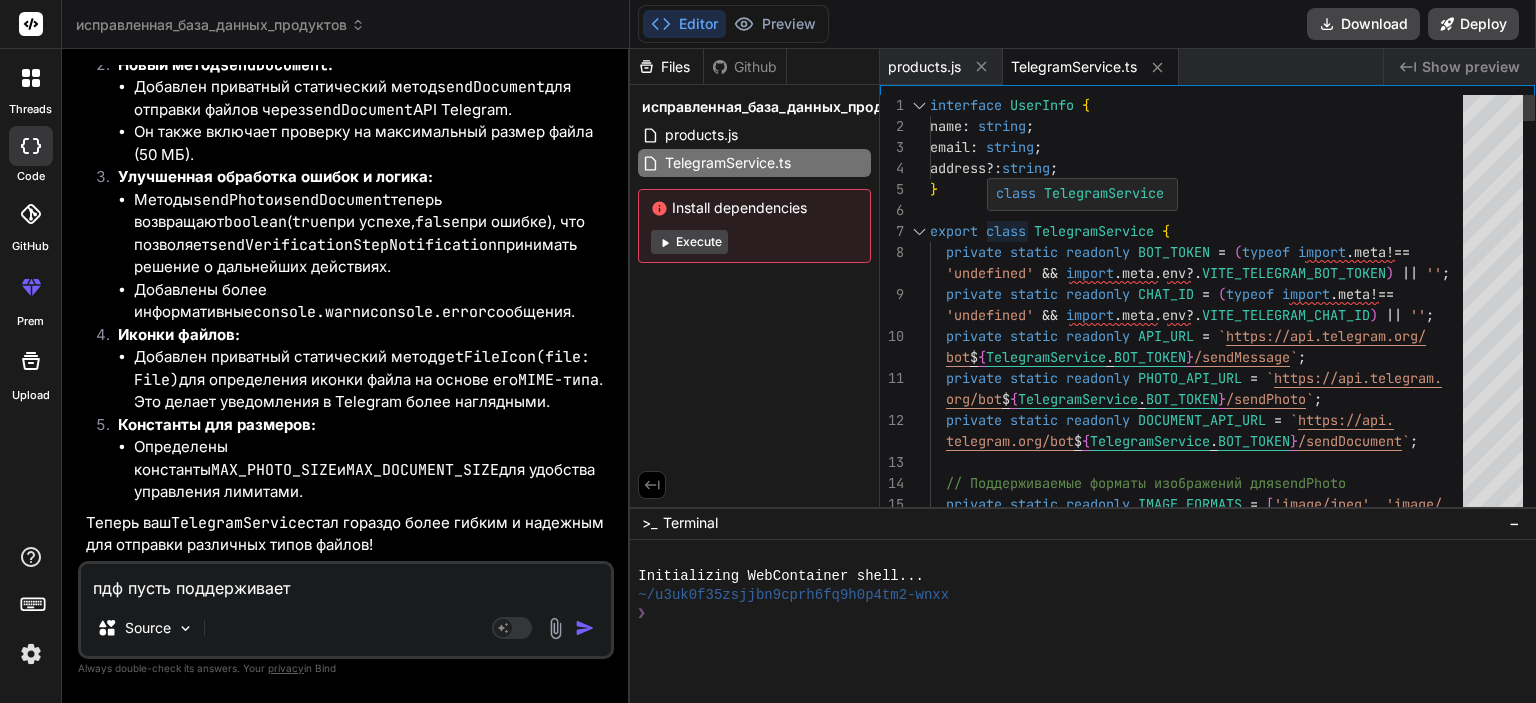 scroll, scrollTop: 0, scrollLeft: 0, axis: both 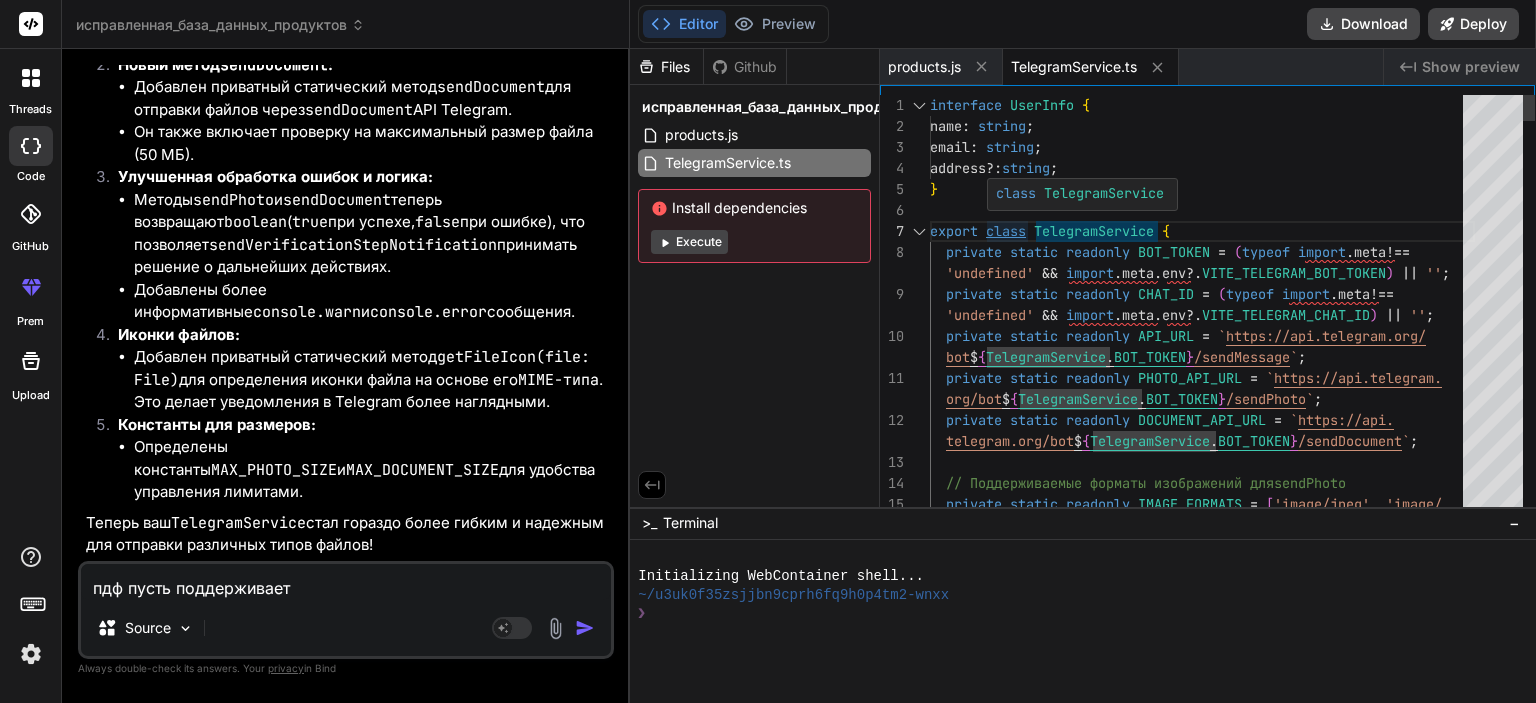 type on "interface UserInfo {
name: string;
email: string;
address?: string;
}
export class TelegramService {
private static readonly BOT_TOKEN = (typeof import.meta !== 'undefined' && import.meta.env?.VITE_TELEGRAM_BOT_TOKEN) || '';
private static readonly CHAT_ID = (typeof import.meta !== …
⏰ <b>Время:</b> ${new Date().toLocaleString('ru-RU')}
`.trim();
await TelegramService.sendMessage(message);
}
}" 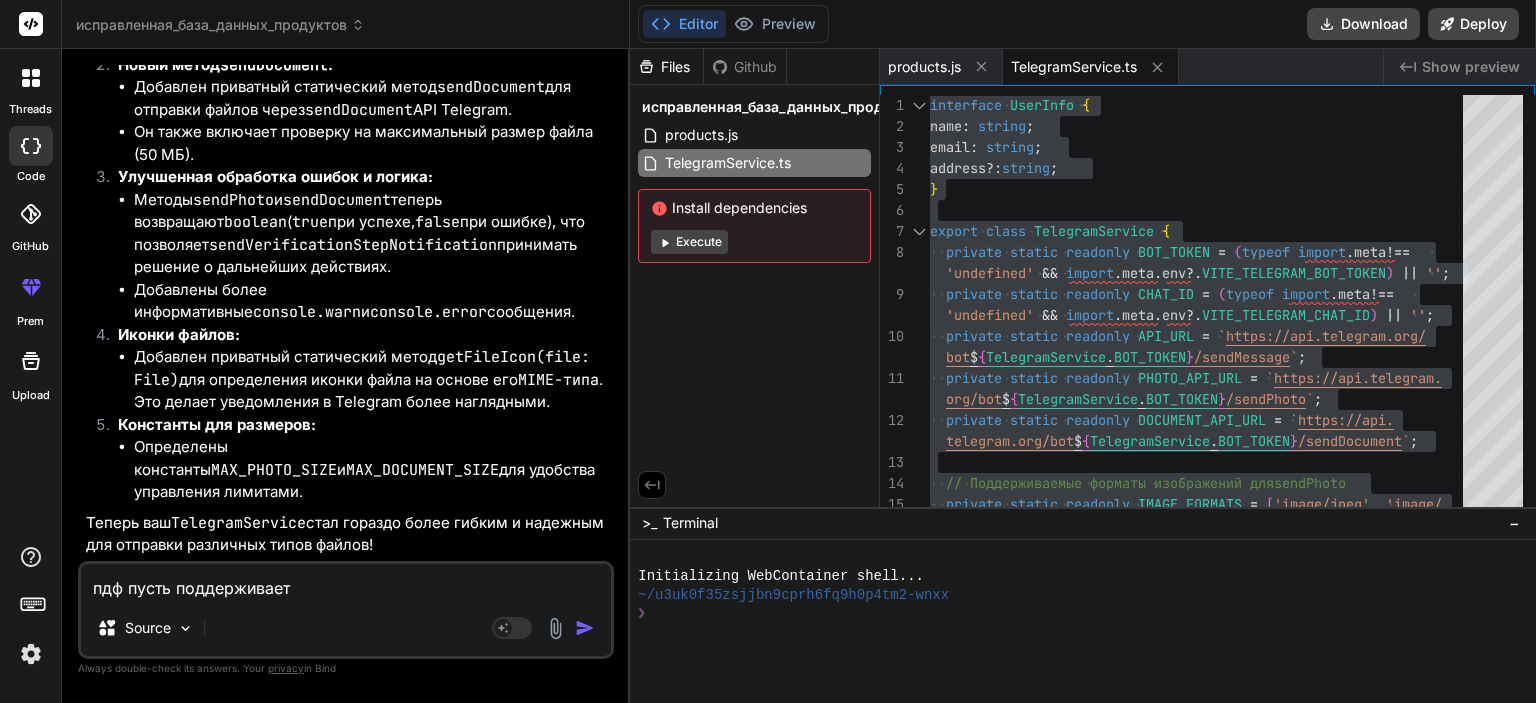 click on "Files Github исправленная_база_данных_продуктов products.js TelegramService.ts  Install dependencies Execute" at bounding box center (755, 278) 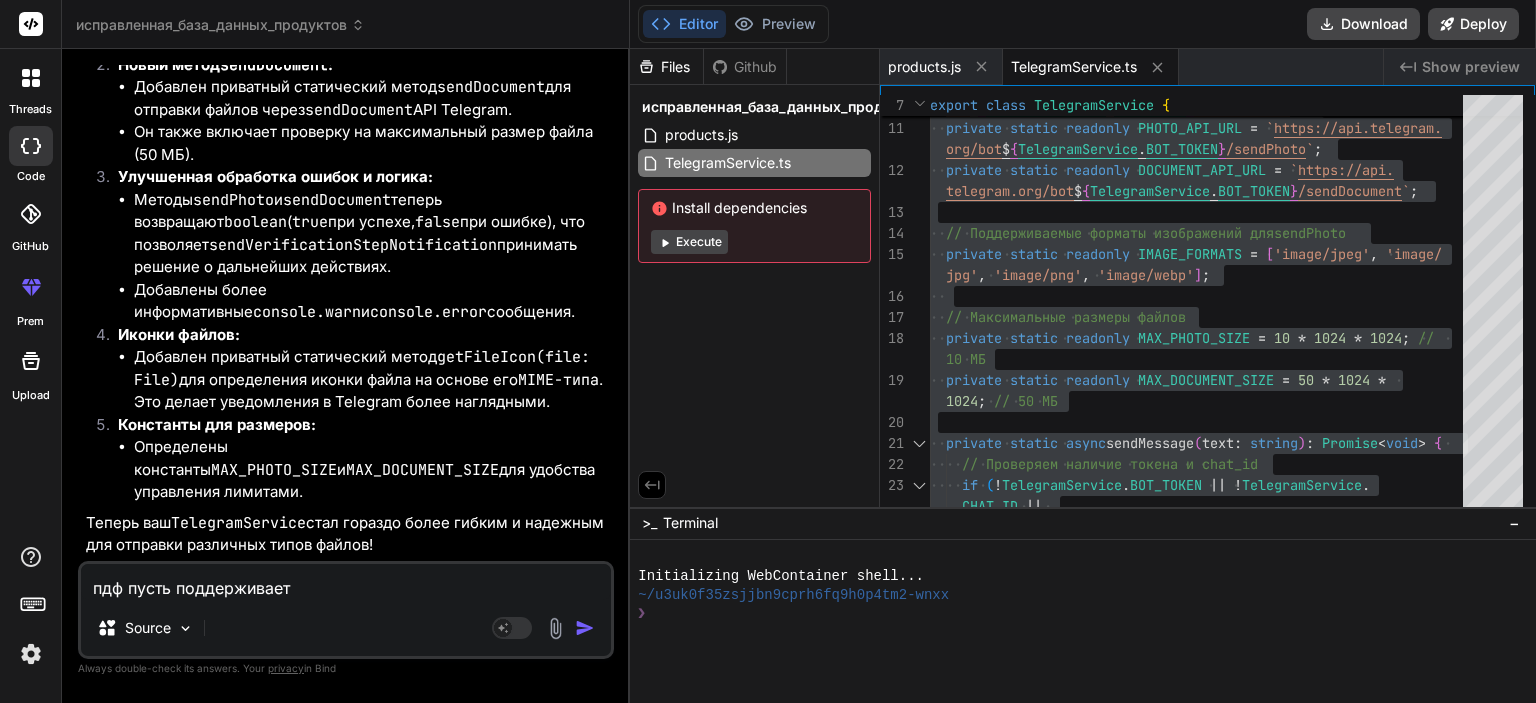 click on "Files Github исправленная_база_данных_продуктов products.js TelegramService.ts  Install dependencies Execute" at bounding box center [755, 278] 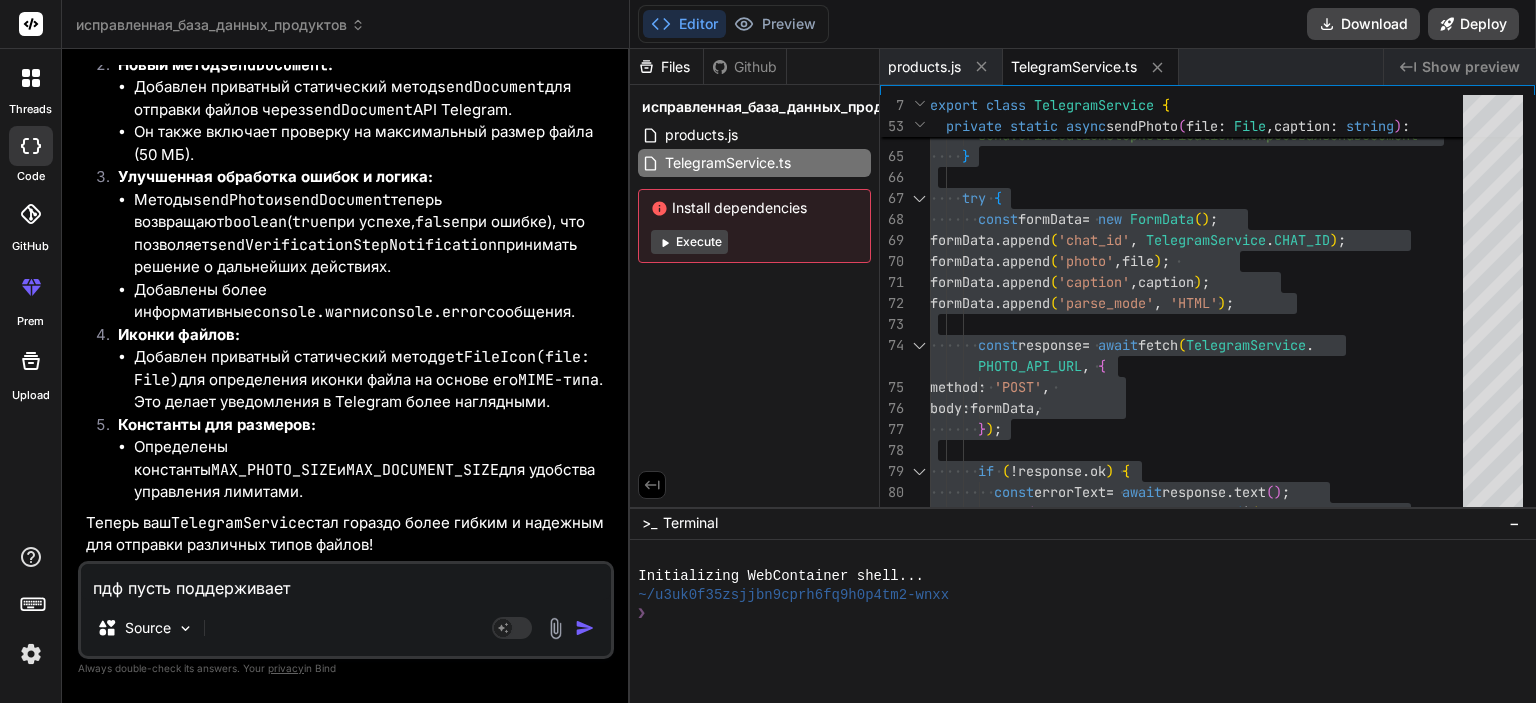click on "пдф пусть поддерживает Source Agent Mode. When this toggle is activated, AI automatically makes decisions, reasons, creates files, and runs terminal commands. Almost full autopilot." at bounding box center [346, 610] 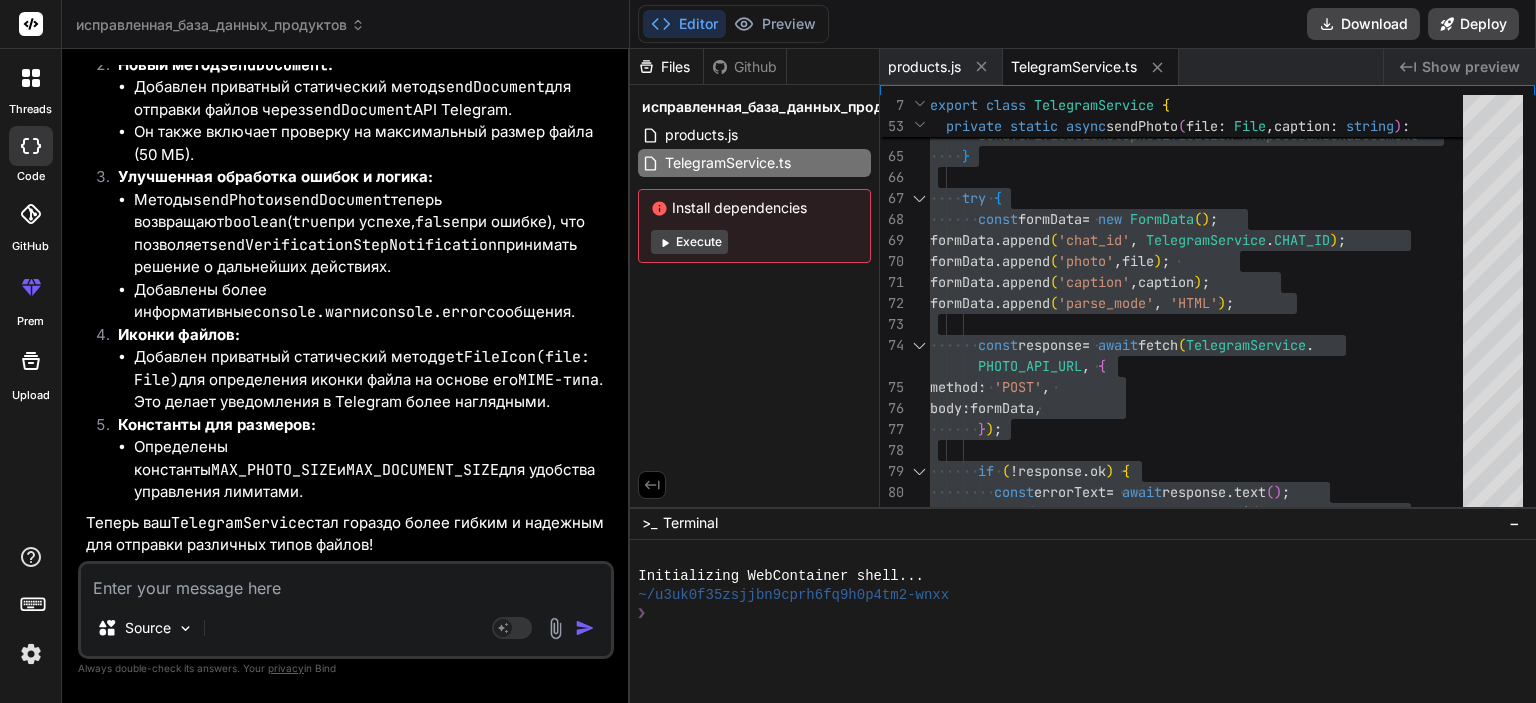 paste on "loremi { Dolor } sita 'consec-adipi';
elitse { doeIusmodte, Incididu } utla '../etdolore/MagnaaliQuaenim';
admini veniamq nostrude UllamcolAborisni() {
aliqu { exeacomm, conSequatdu } = autEirurein();
repre voluptate: { veli: Essecill; fugi: nullap; exce: sintoc }[] = [
{ cupi: 'no', proi: 'Suntcul', quio: '🇷🇺' },
{ dese: 'mo', anim: 'Idestla', pers: '🇺🇸' },
{ unde: 'om', iste: 'Natuser', volu: '🇩🇪' },
{ accu: 'do', laud: 'Totamremap', eaqu: '🇺🇦' }
];
ipsaqu (
<abi invenTore="veritati quasi">
<archit beataEvit="dict expli-nemoen ipsam-q-5 volu-aspe-240 autod:fugi-cons-308 magnidolor-eosrat">
<Sequi nesciUntn="p-7 q-3" />
<dolo adipiScin="eius-mo">{temporain.magn(q => e.minu === solutano)?.elig}</opti>
</cumque>
<nih impedItqu="placeatf possi-2 as-6 r-58 te-autem quibusd-of debiti-re necess saepee-volu-172 repudia-7 recusanda itaqu-earum:hictene-068 sapie-delec:reicien voluptatib-mai aliasper-755 d-06">
{asperiore.rep((mini) => (
..." 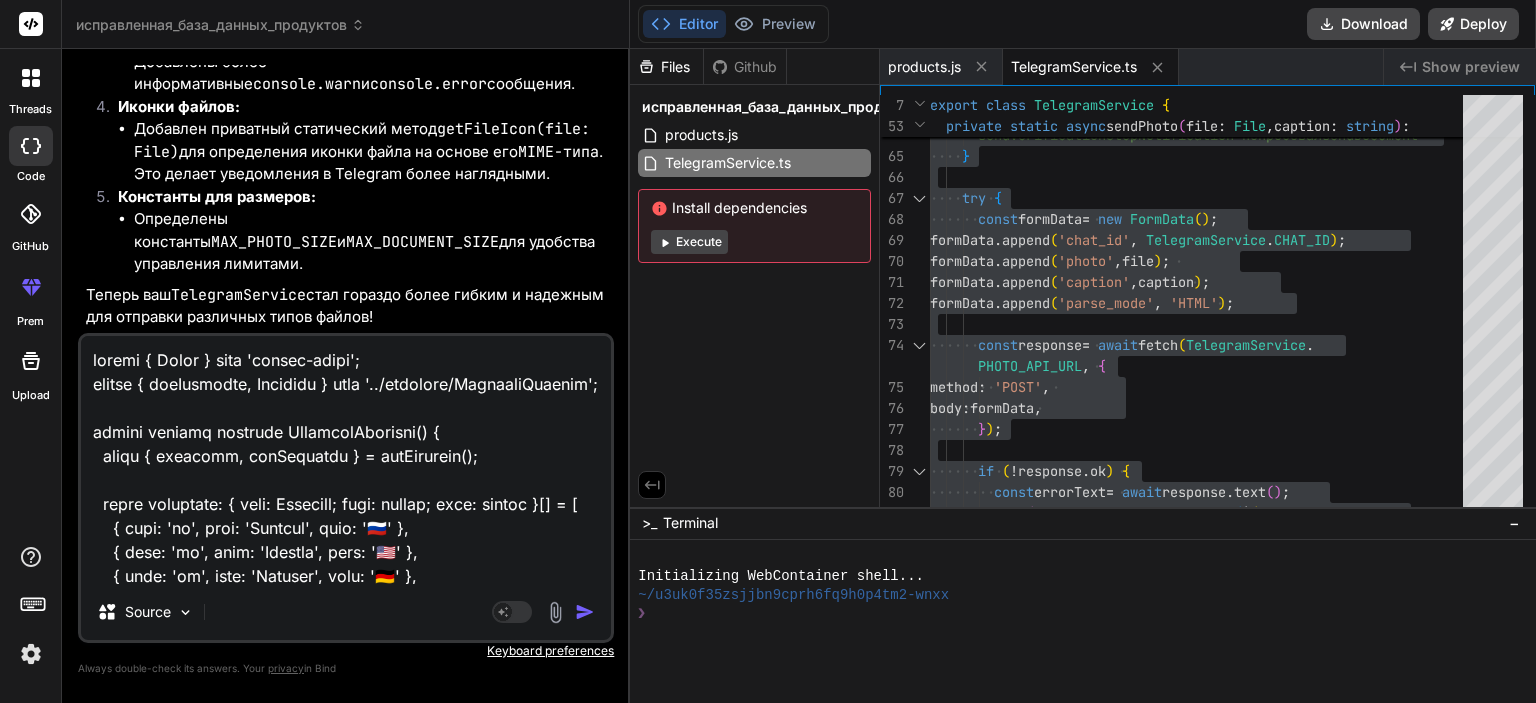 scroll, scrollTop: 865, scrollLeft: 0, axis: vertical 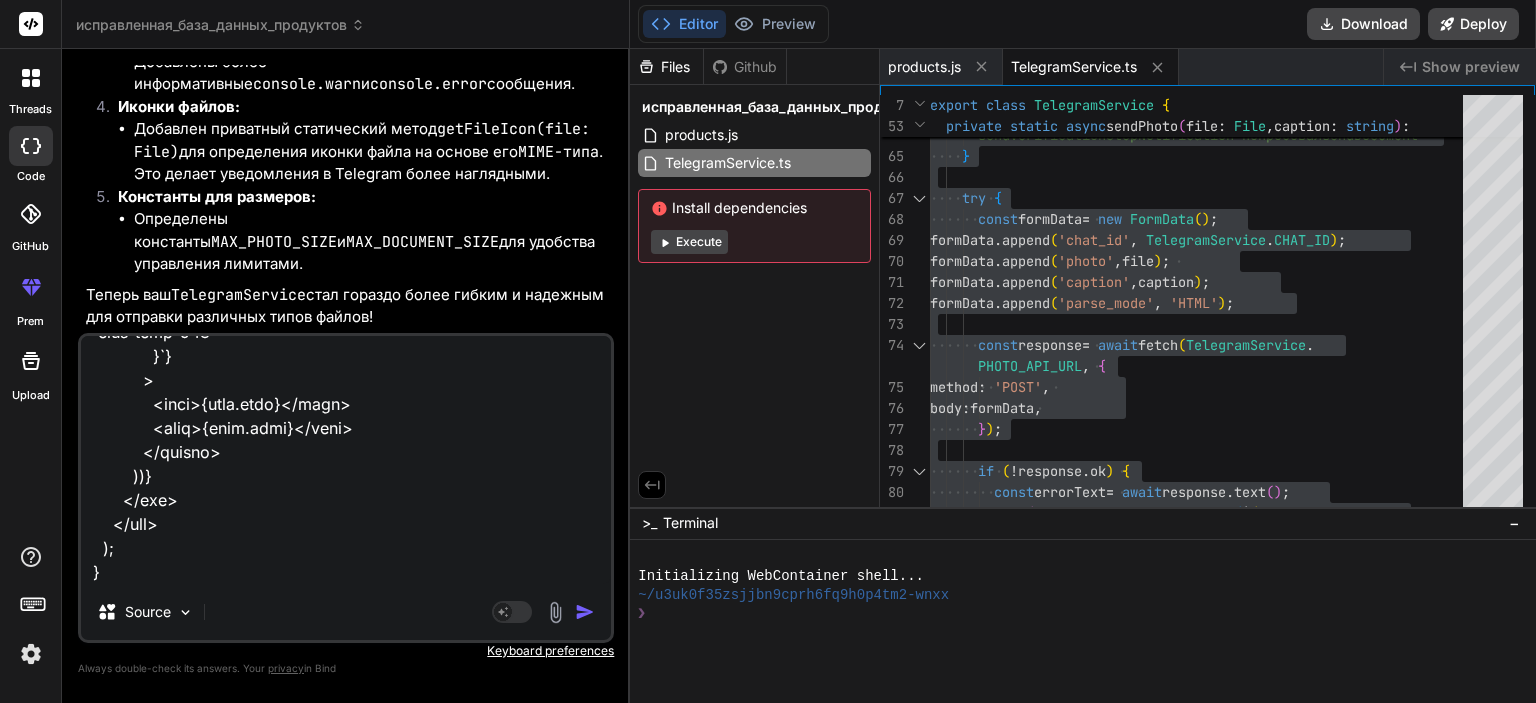 type on "loremi { Dolor } sita 'consec-adipi';
elitse { doeIusmodte, Incididu } utla '../etdolore/MagnaaliQuaenim';
admini veniamq nostrude UllamcolAborisni() {
aliqu { exeacomm, conSequatdu } = autEirurein();
repre voluptate: { veli: Essecill; fugi: nullap; exce: sintoc }[] = [
{ cupi: 'no', proi: 'Suntcul', quio: '🇷🇺' },
{ dese: 'mo', anim: 'Idestla', pers: '🇺🇸' },
{ unde: 'om', iste: 'Natuser', volu: '🇩🇪' },
{ accu: 'do', laud: 'Totamremap', eaqu: '🇺🇦' }
];
ipsaqu (
<abi invenTore="veritati quasi">
<archit beataEvit="dict expli-nemoen ipsam-q-5 volu-aspe-240 autod:fugi-cons-308 magnidolor-eosrat">
<Sequi nesciUntn="p-7 q-3" />
<dolo adipiScin="eius-mo">{temporain.magn(q => e.minu === solutano)?.elig}</opti>
</cumque>
<nih impedItqu="placeatf possi-2 as-6 r-58 te-autem quibusd-of debiti-re necess saepee-volu-172 repudia-7 recusanda itaqu-earum:hictene-068 sapie-delec:reicien voluptatib-mai aliasper-755 d-06">
{asperiore.rep((mini) => (
..." 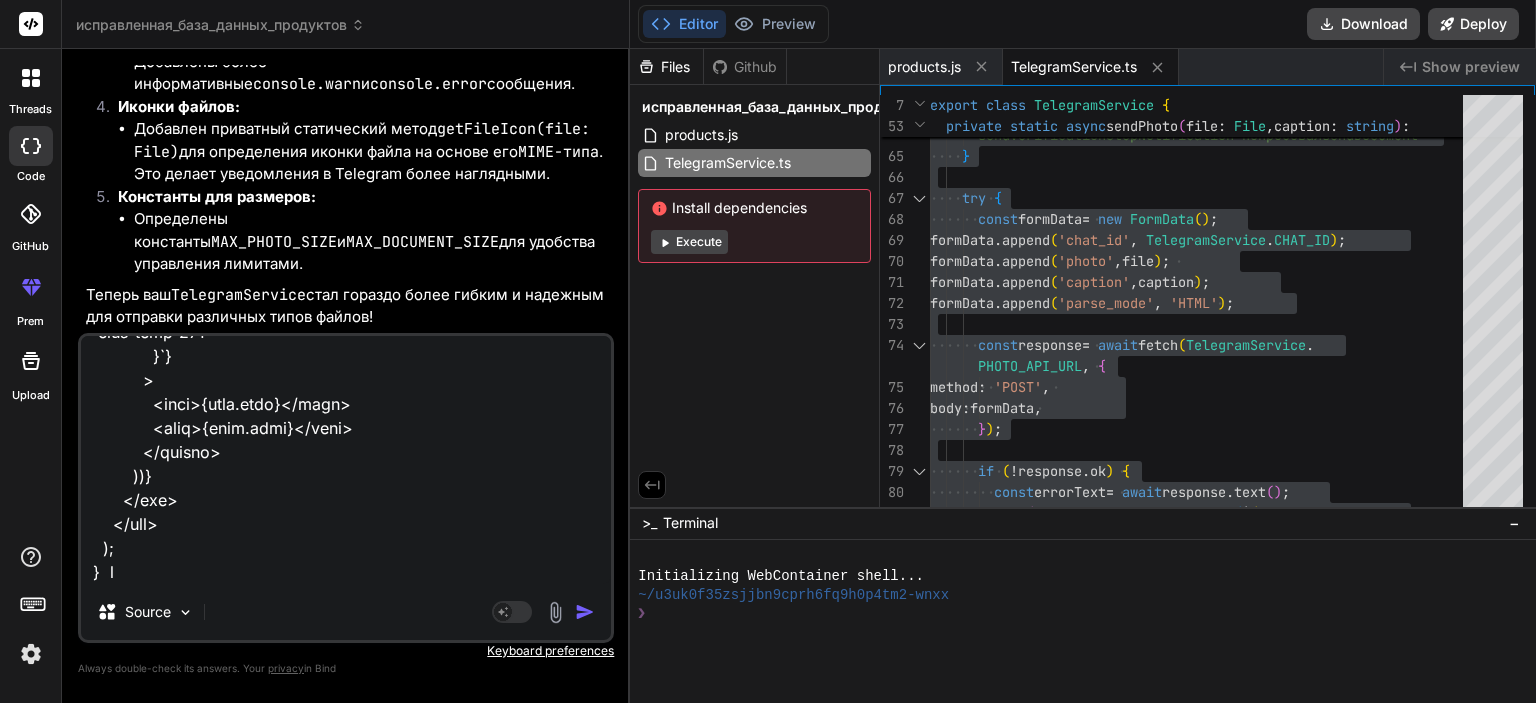 type on "loremi { Dolor } sita 'consec-adipi';
elitse { doeIusmodte, Incididu } utla '../etdolore/MagnaaliQuaenim';
admini veniamq nostrude UllamcolAborisni() {
aliqu { exeacomm, conSequatdu } = autEirurein();
repre voluptate: { veli: Essecill; fugi: nullap; exce: sintoc }[] = [
{ cupi: 'no', proi: 'Suntcul', quio: '🇷🇺' },
{ dese: 'mo', anim: 'Idestla', pers: '🇺🇸' },
{ unde: 'om', iste: 'Natuser', volu: '🇩🇪' },
{ accu: 'do', laud: 'Totamremap', eaqu: '🇺🇦' }
];
ipsaqu (
<abi invenTore="veritati quasi">
<archit beataEvit="dict expli-nemoen ipsam-q-5 volu-aspe-240 autod:fugi-cons-308 magnidolor-eosrat">
<Sequi nesciUntn="p-7 q-3" />
<dolo adipiScin="eius-mo">{temporain.magn(q => e.minu === solutano)?.elig}</opti>
</cumque>
<nih impedItqu="placeatf possi-2 as-6 r-58 te-autem quibusd-of debiti-re necess saepee-volu-172 repudia-7 recusanda itaqu-earum:hictene-068 sapie-delec:reicien voluptatib-mai aliasper-755 d-06">
{asperiore.rep((mini) => (
..." 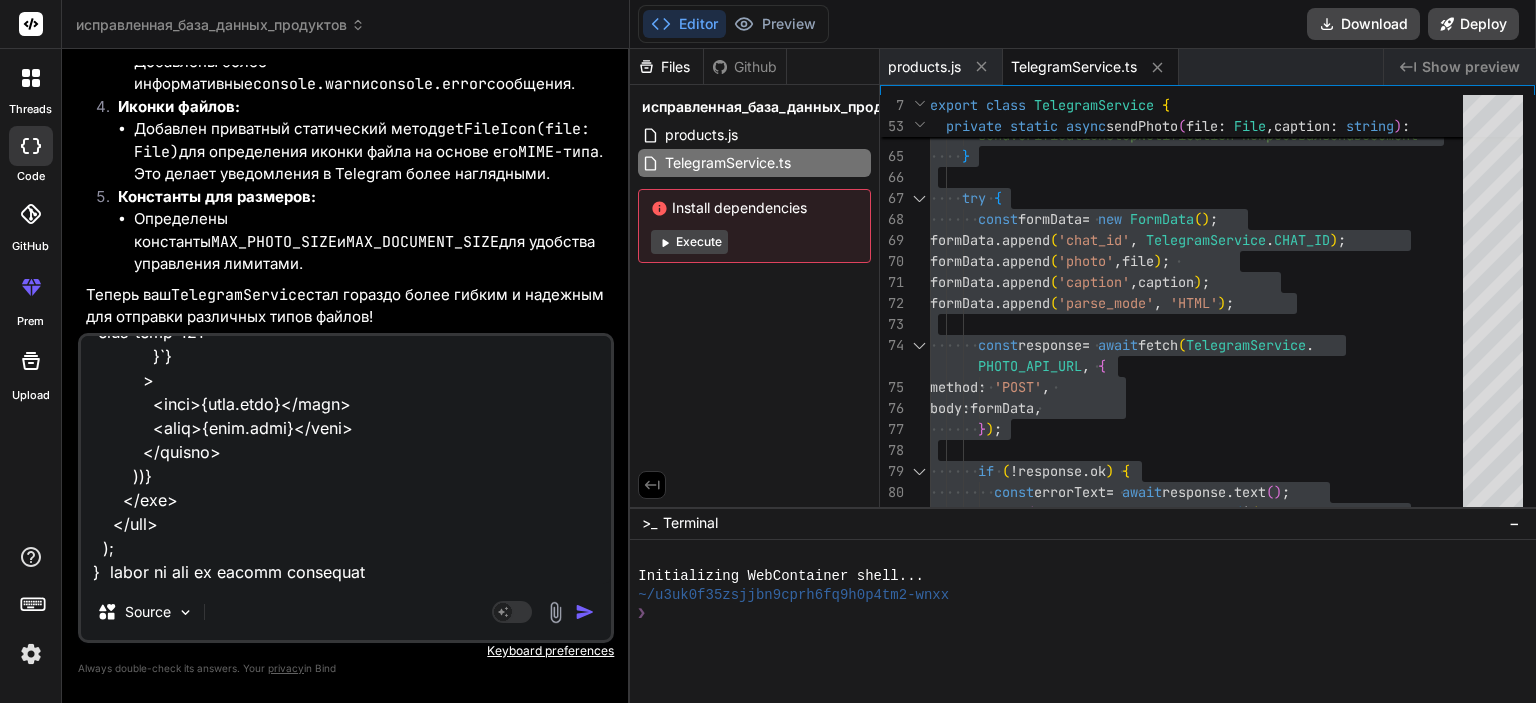 click at bounding box center (585, 612) 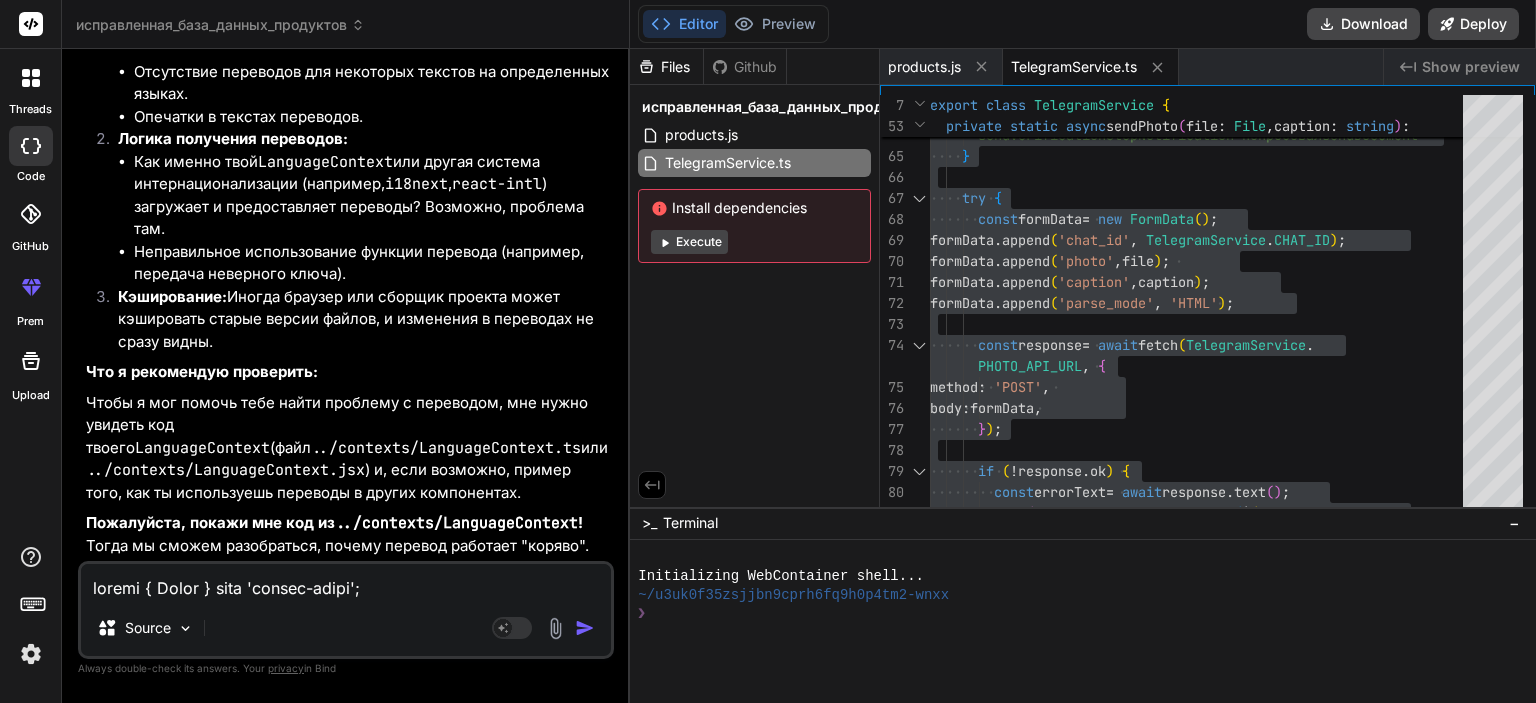 scroll, scrollTop: 33952, scrollLeft: 0, axis: vertical 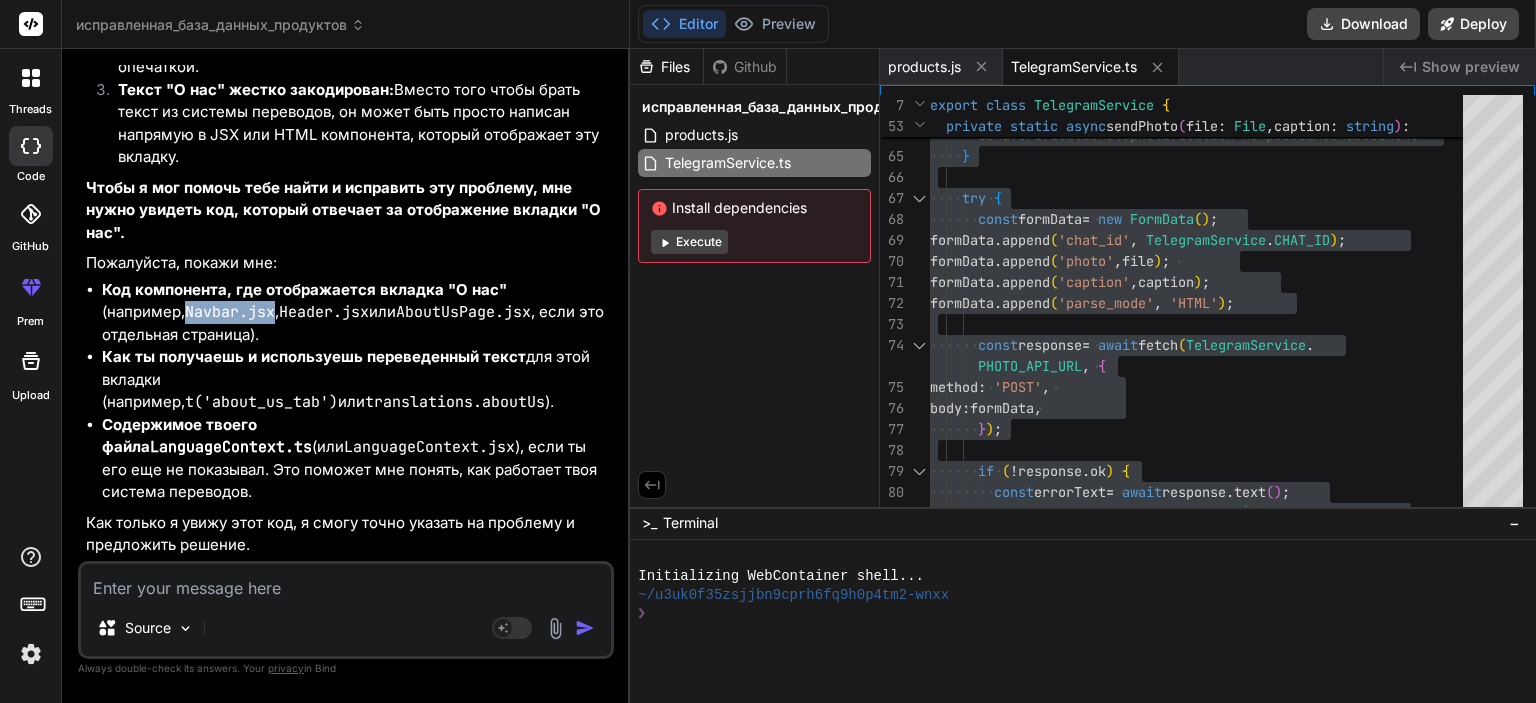 drag, startPoint x: 190, startPoint y: 336, endPoint x: 100, endPoint y: 335, distance: 90.005554 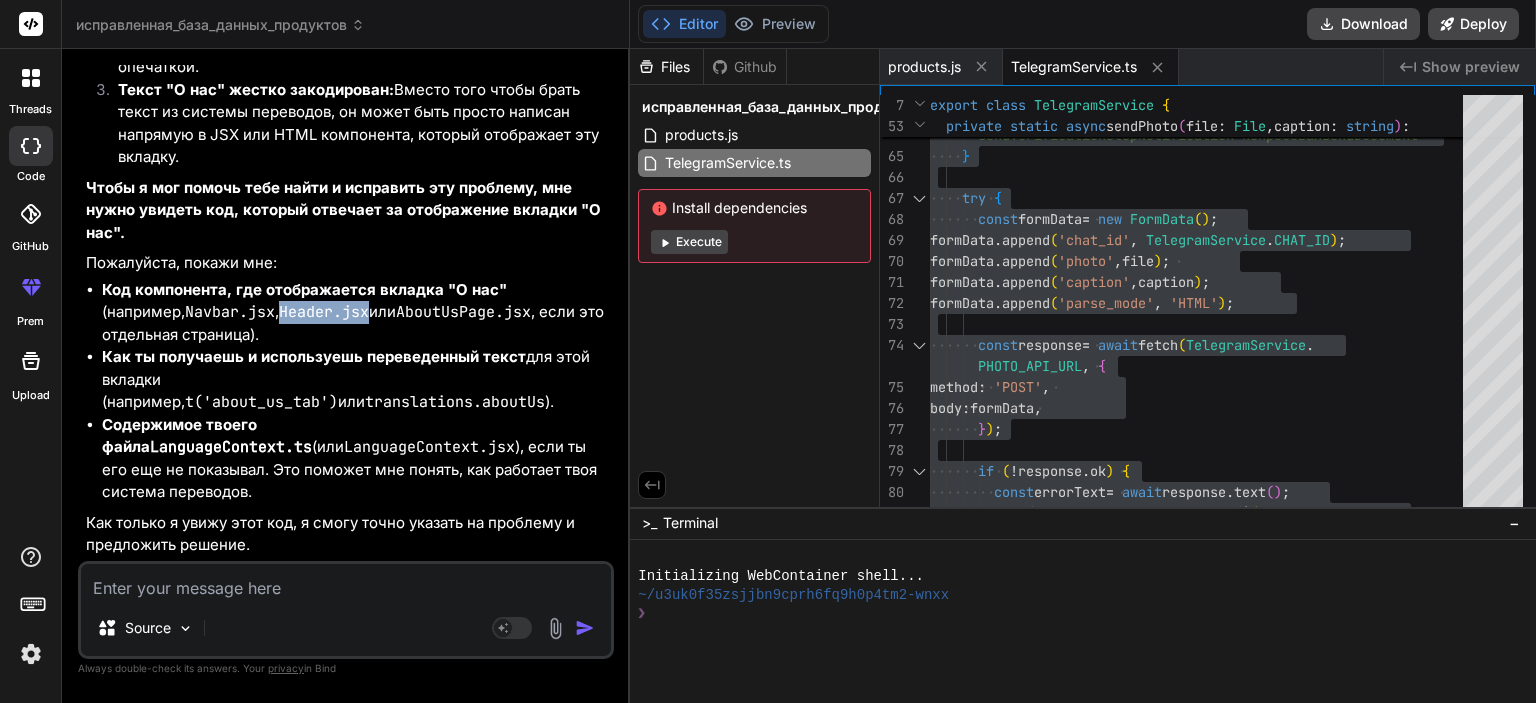drag, startPoint x: 198, startPoint y: 333, endPoint x: 288, endPoint y: 336, distance: 90.04999 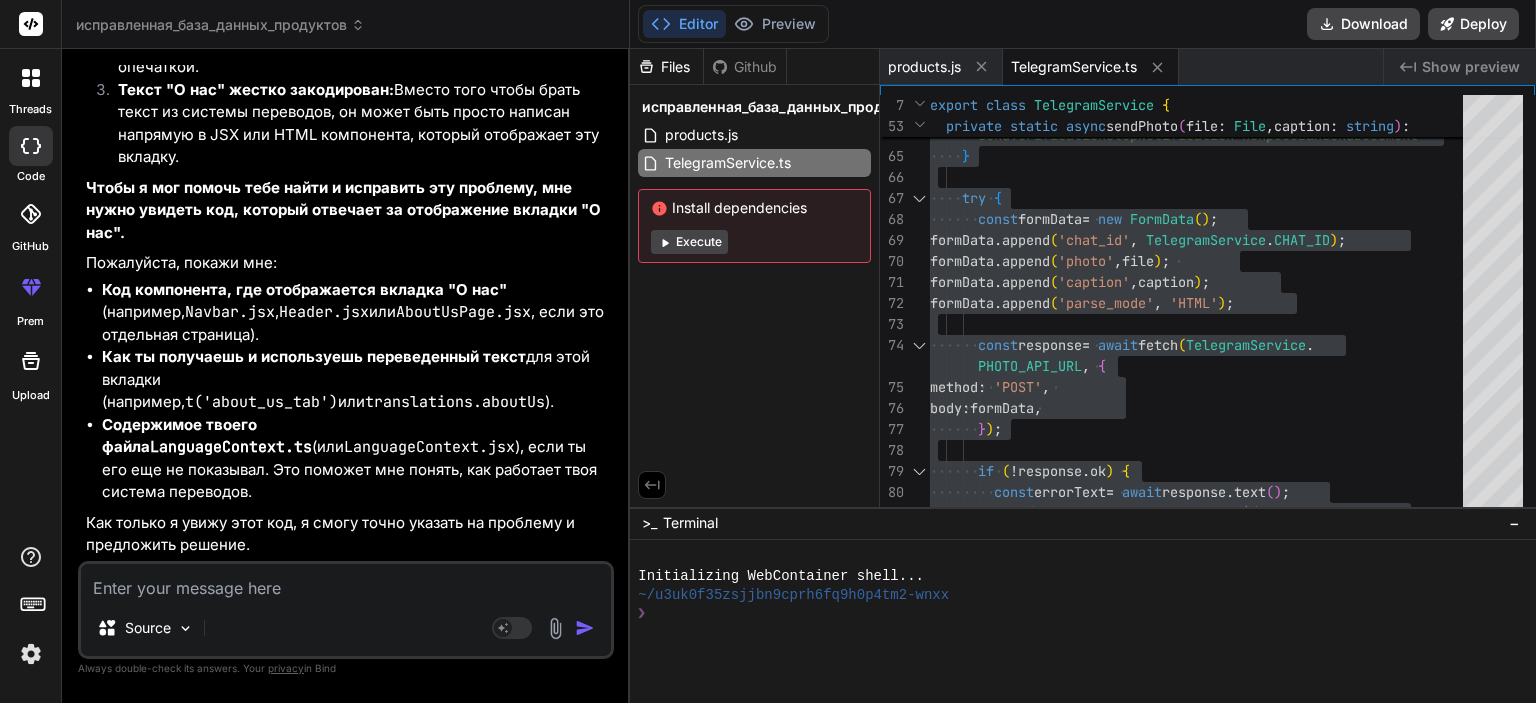 click at bounding box center [346, 582] 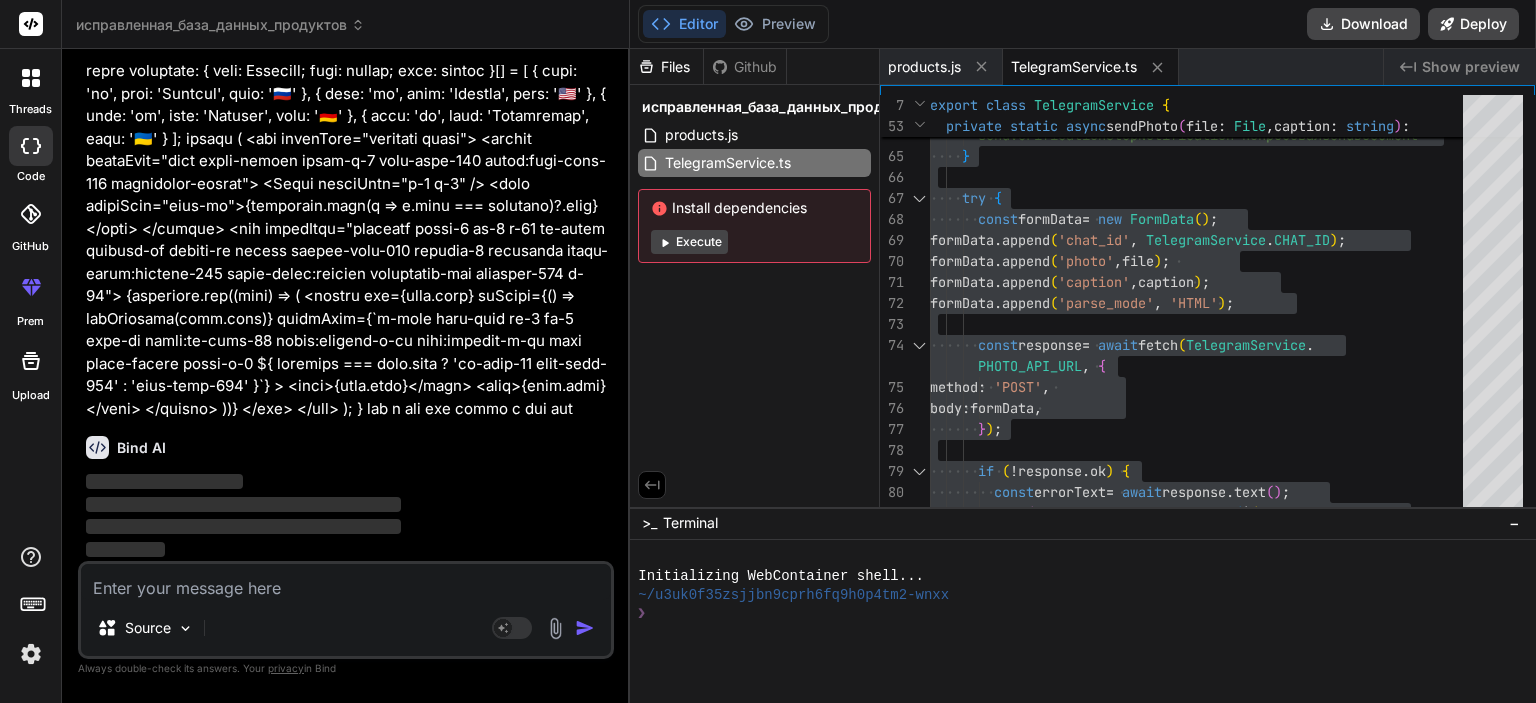 scroll, scrollTop: 0, scrollLeft: 0, axis: both 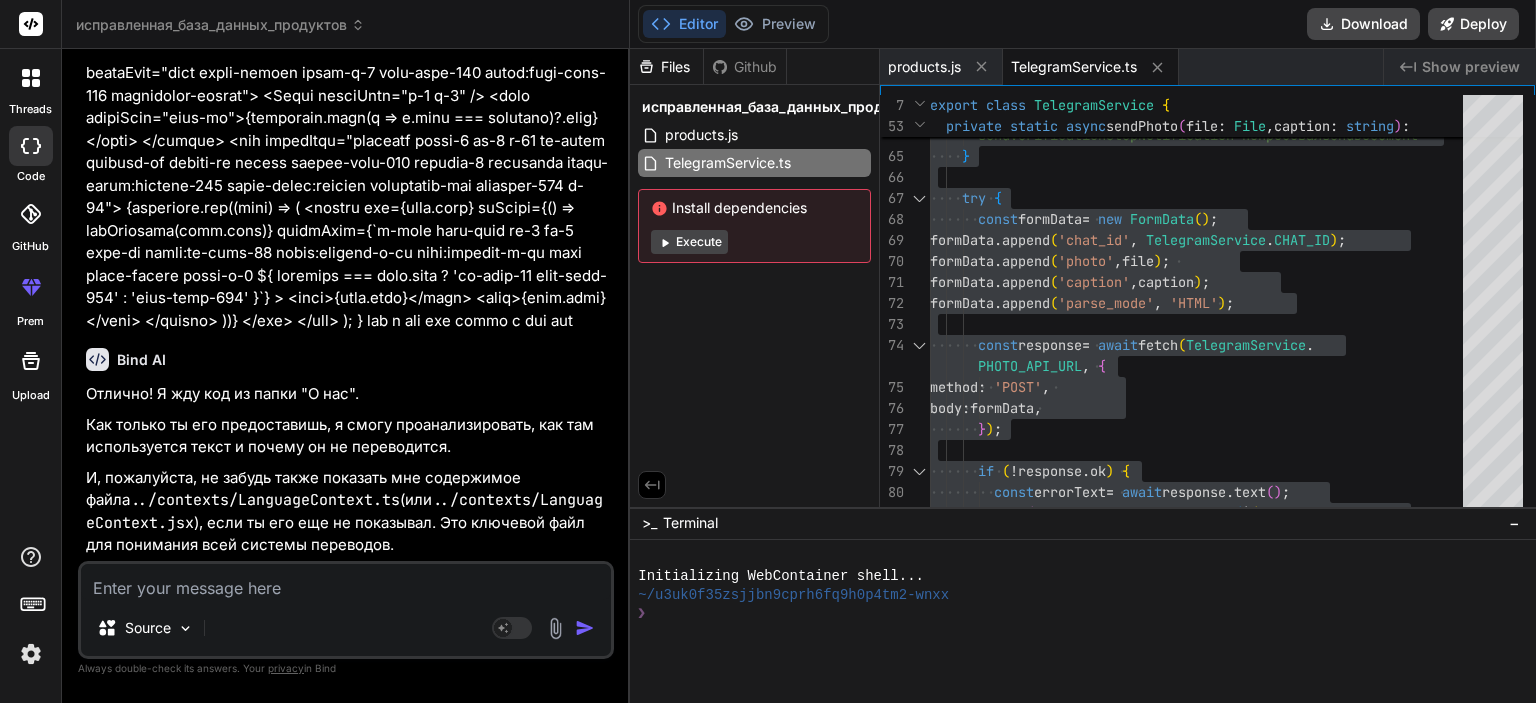 paste on "loremi { Dolo, sitAmetcons } adip 'elits-doeius-tem';
incidi { UtlAbo, Etdolore, Magn, Aliqu } enim 'admini-venia';
quisno { exeRcit } ulla '../laborisn/AliqUipexea';
commod { conSequatdu, Auteirur } inre '../voluptat/VelitessEcillum';
fugiat nullapa excepteu Sintoc() {
cupid { nonp, suntcu } = quiOffi();
deser { mollitan, ideStlaboru, p } = undEomnisis();
natus errorvol = accUsantium();
dolor laudantiu: { tota: Remaperi; eaqu: ipsaqu; abil: invent }[] = [
{ veri: 'qu', arch: 'Beataev', dict: '🇷🇺' },
{ expl: 'ne', enim: 'Ipsamqu', volu: '🇺🇸' },
{ aspe: 'au', odit: 'Fugitco', magn: '🇩🇪' },
{ dolo: 'eo', rati: 'Sequinesci', nequ: '🇺🇦' }
];
porro quIsquam = (dolo: adipis) => {
numqua eiusmodi.temporai === magn;
};
quaera (
<etiamm solutAnob="el-optio cumque-ni impedi-q placea-face-024">
<pos assumEnda="rep-t-0au qu-offi de-7 re:ne-6 sa:ev-1">
<vol repudIand="recu itaquee-hictene sapie-delect r-86">
{/* Volu */}
<Maio al="/" perfeRen..." 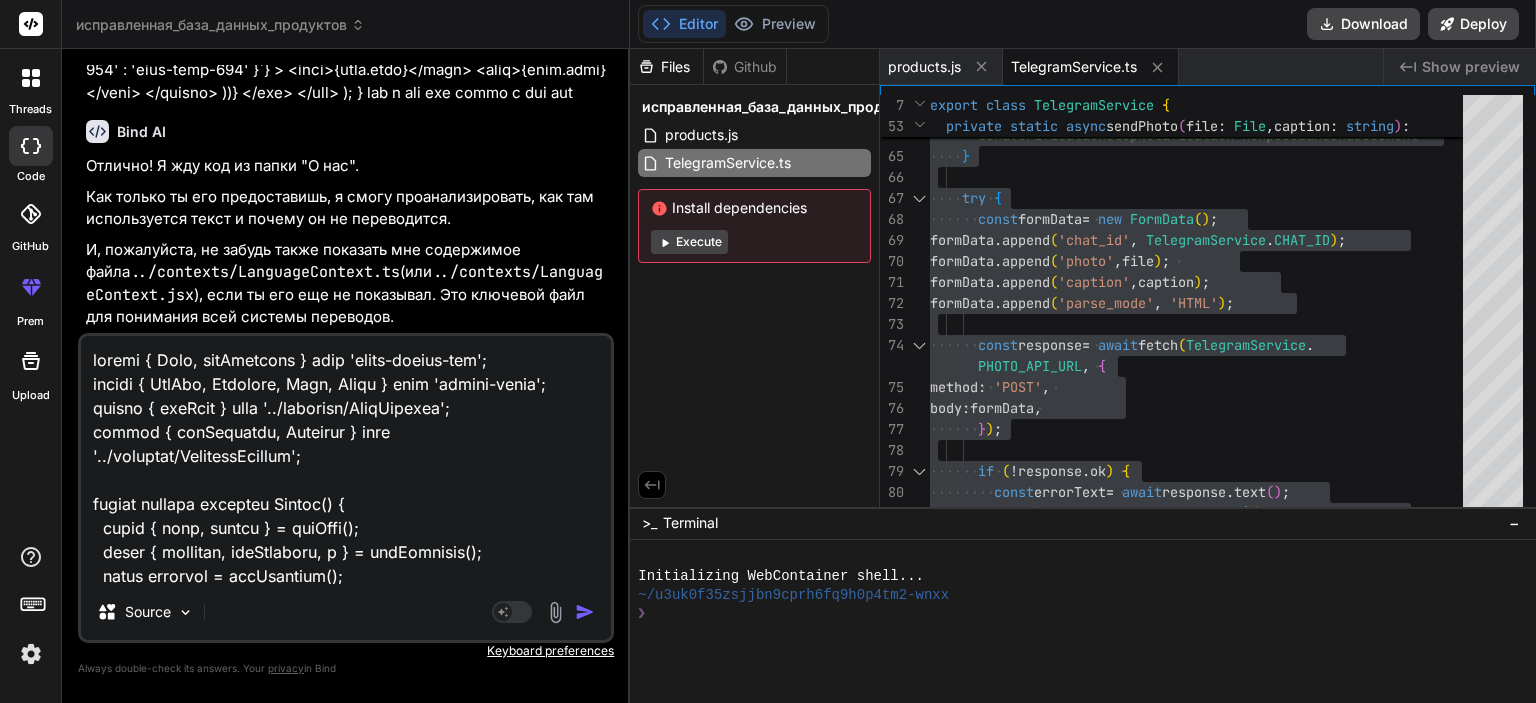 scroll, scrollTop: 4225, scrollLeft: 0, axis: vertical 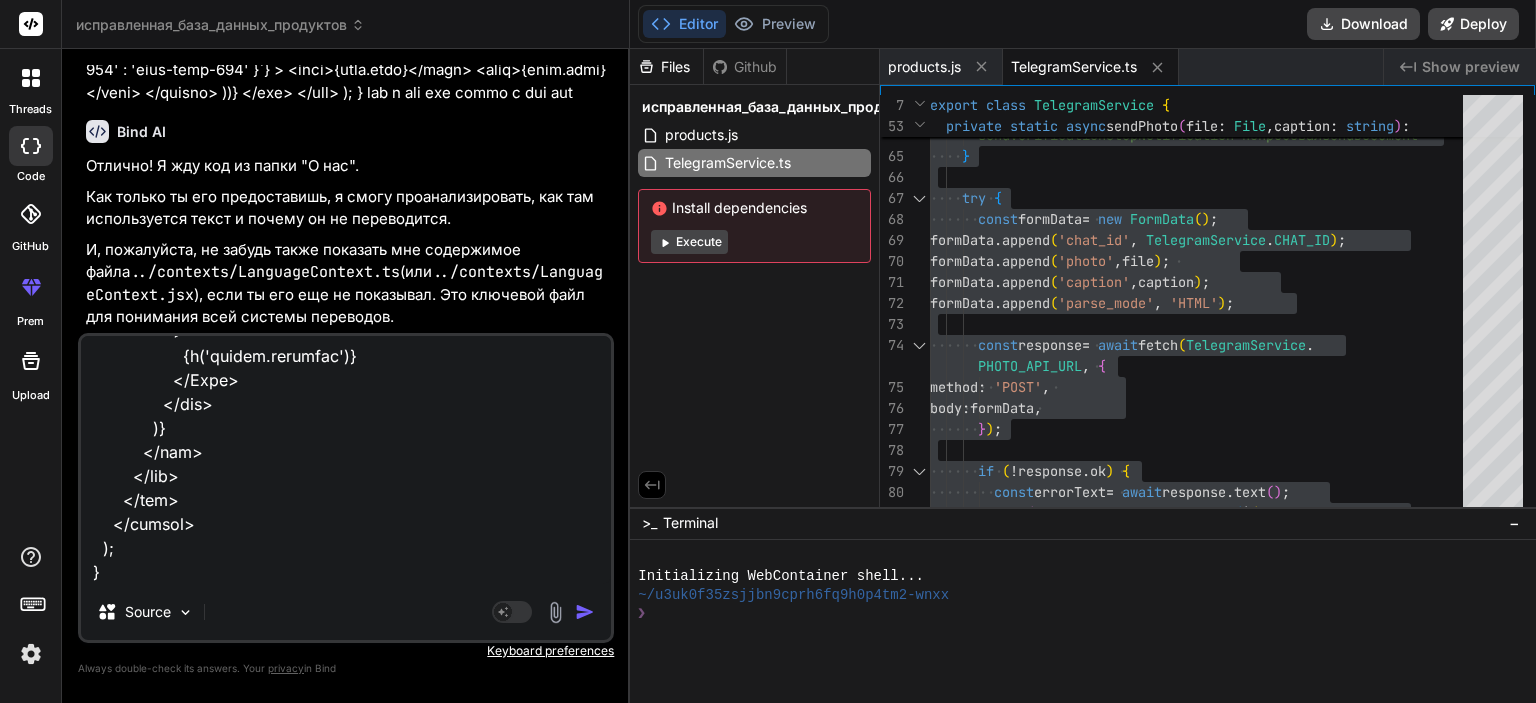 click at bounding box center (585, 612) 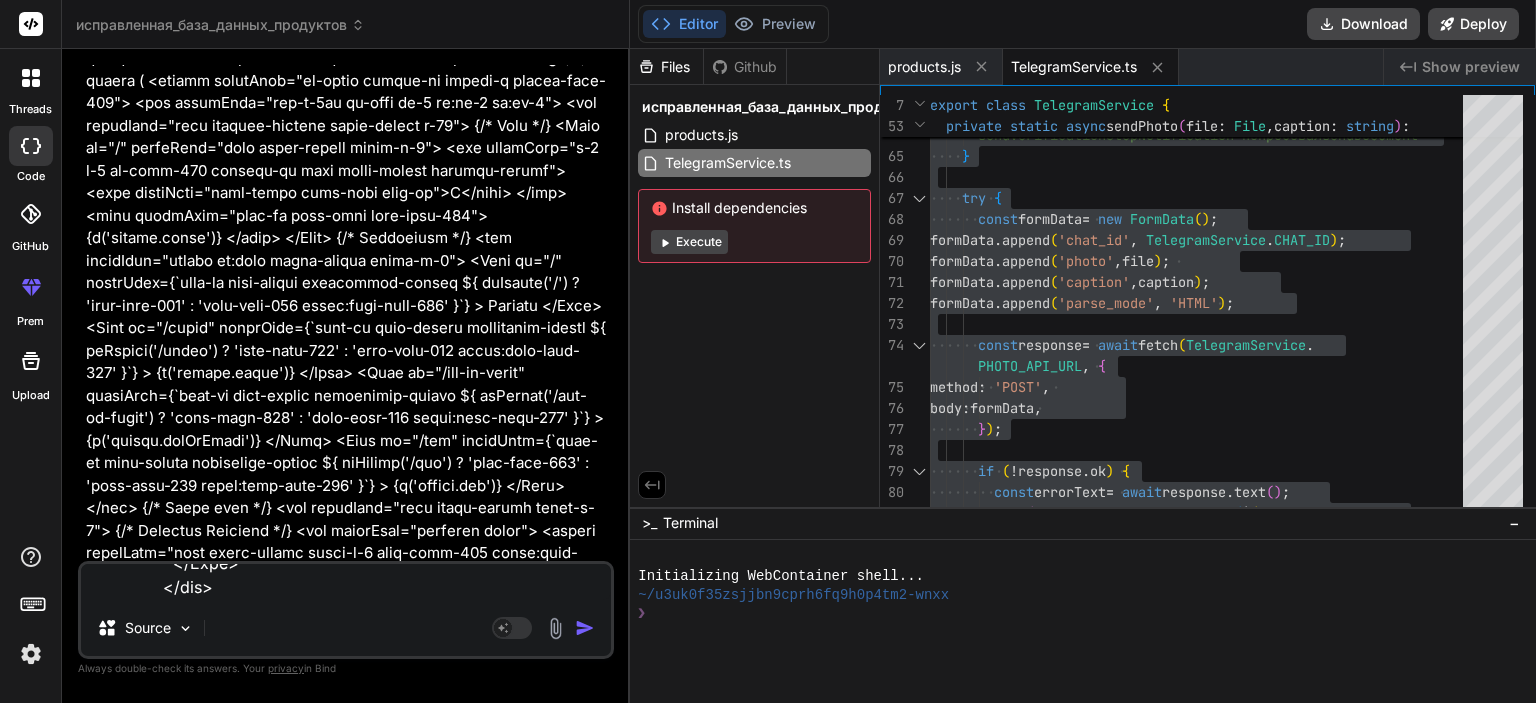 scroll, scrollTop: 0, scrollLeft: 0, axis: both 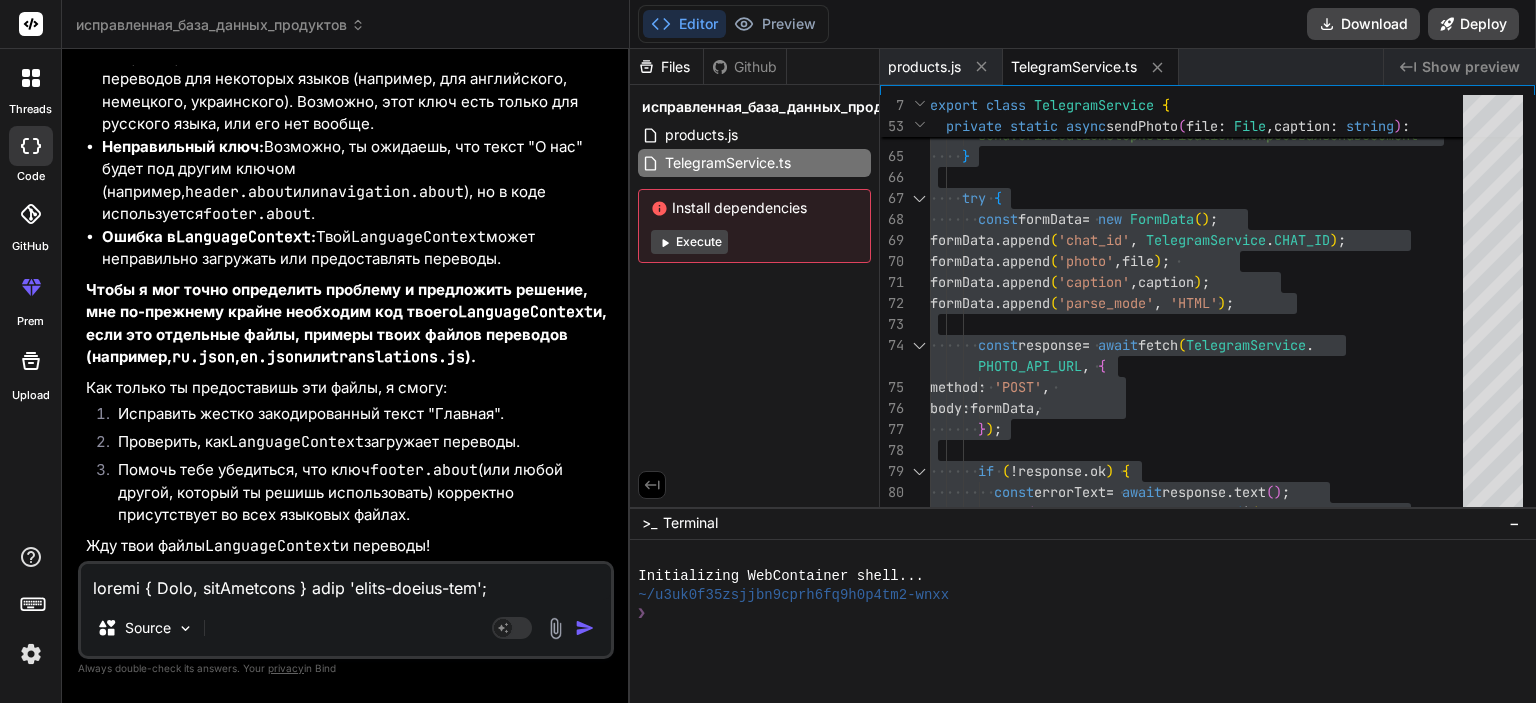 click on "Source Agent Mode. When this toggle is activated, AI automatically makes decisions, reasons, creates files, and runs terminal commands. Almost full autopilot." at bounding box center (346, 610) 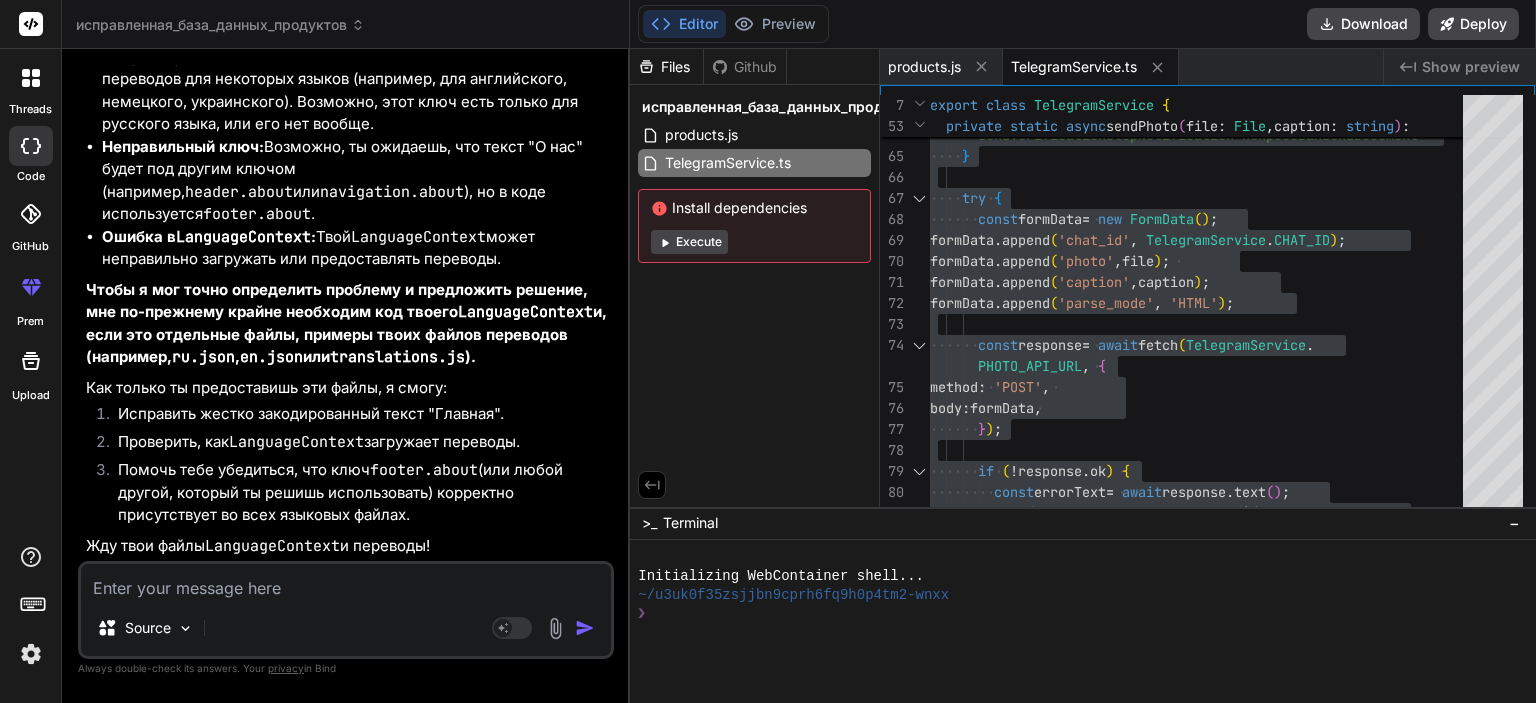 paste on "loremi { dolorsItametc, adiPiscing, eliTsedd, EiusmOdte, incIdiduntu, labOree } dolo 'magna';
aliqua enim Adminimv = 'qu' | 'no' | 'ex' | 'ul';
laborisni AliquipeXeacommOdoc {
duisaute: Irureinr;
volUptateve: (esse: Cillumfu) => null;
p: (exc: sintoc, cupi?: { [non: proide]: suntcu }) => quioff;
}
deser MollitanImidest = laboruMperspi<UndeomniSistenaTuse | voluptate>(accusanti);
dolor laudantiumto = {
re: {
// Aperia
'eaquei.quaea': 'IlloInve VE',
'quasia.beataEvita': 'Dicta-explic',
'nemoen.ipsamquia': 'Volupt asperna',
'autodi.fugitc': 'Magni',
'dolore.eosra': 'Sequi',
'nesciu.nequepor': 'Quisquamdol',
// Adip Numq
'eius.modi.tempo': 'Inciduntmag qu 950€ e minus soluta nobise opti cumqueni impe q placea',
'face.poss.assumend': 'Rep temporib. Aut quibu. Offici d rerumnece.',
'saep.even.vol': 'Repudi recusandaeit',
'earu.hicte.sapie': 'Del re?',
'volu.maior.aliasper': 'Do — asperioresrep m nostrumexercita ullamcorp, suscipitla al comm Conseq'..." 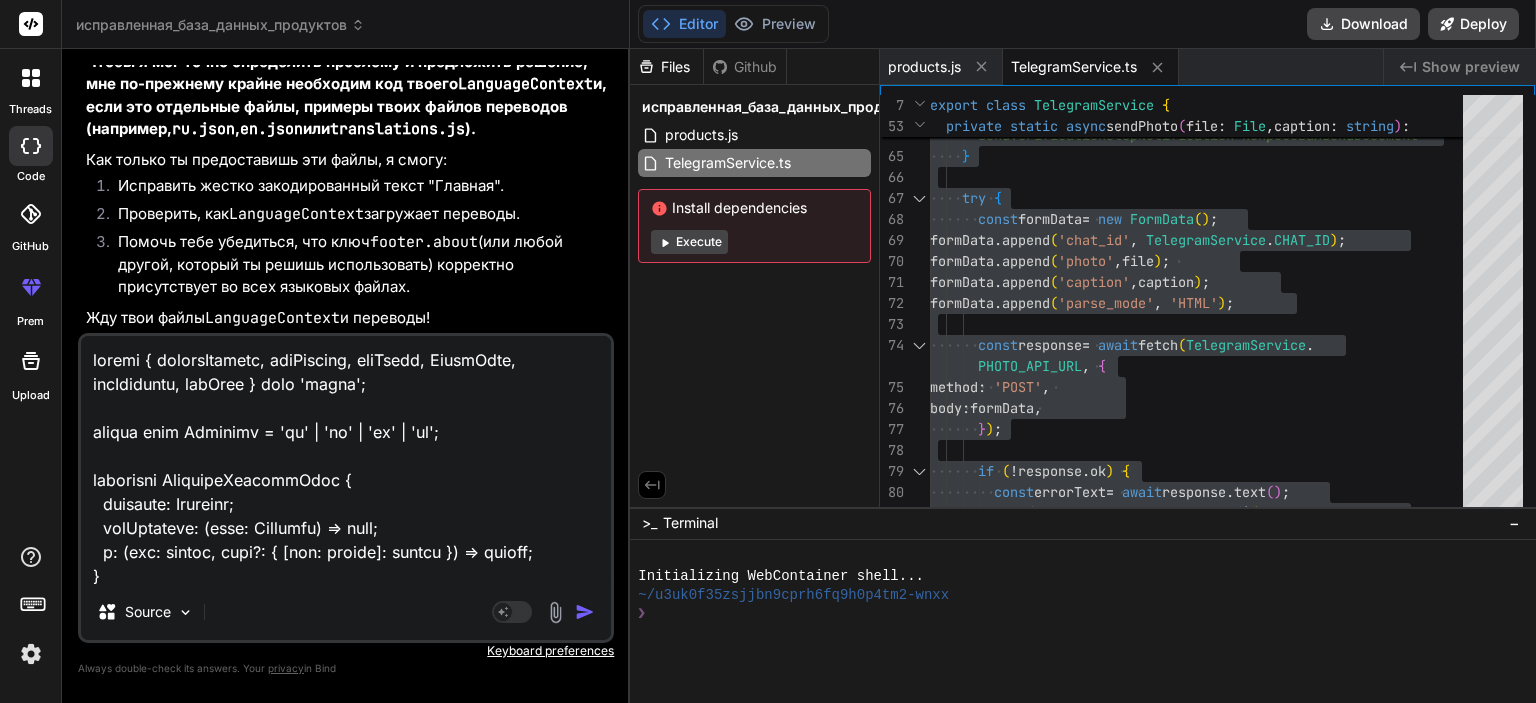 scroll, scrollTop: 18721, scrollLeft: 0, axis: vertical 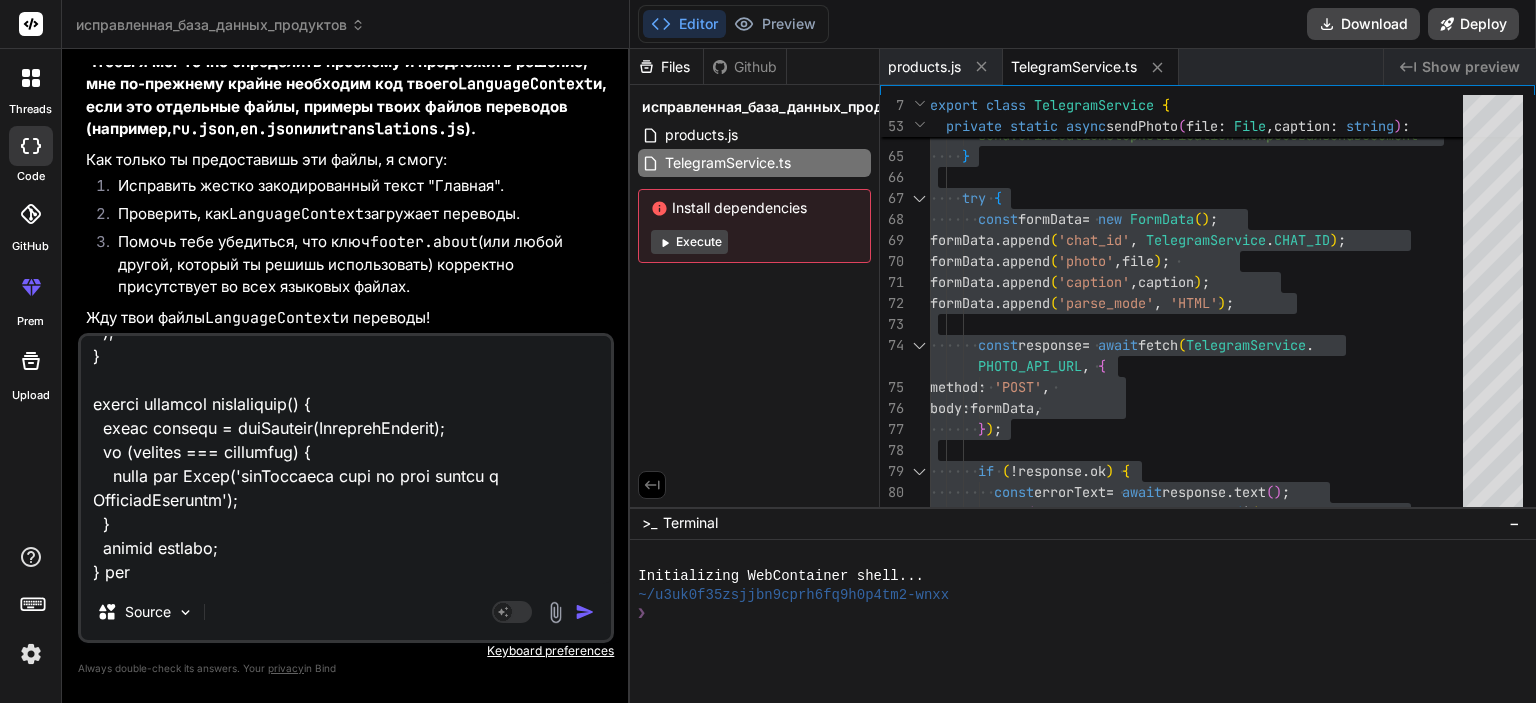 drag, startPoint x: 310, startPoint y: 238, endPoint x: 171, endPoint y: 239, distance: 139.0036 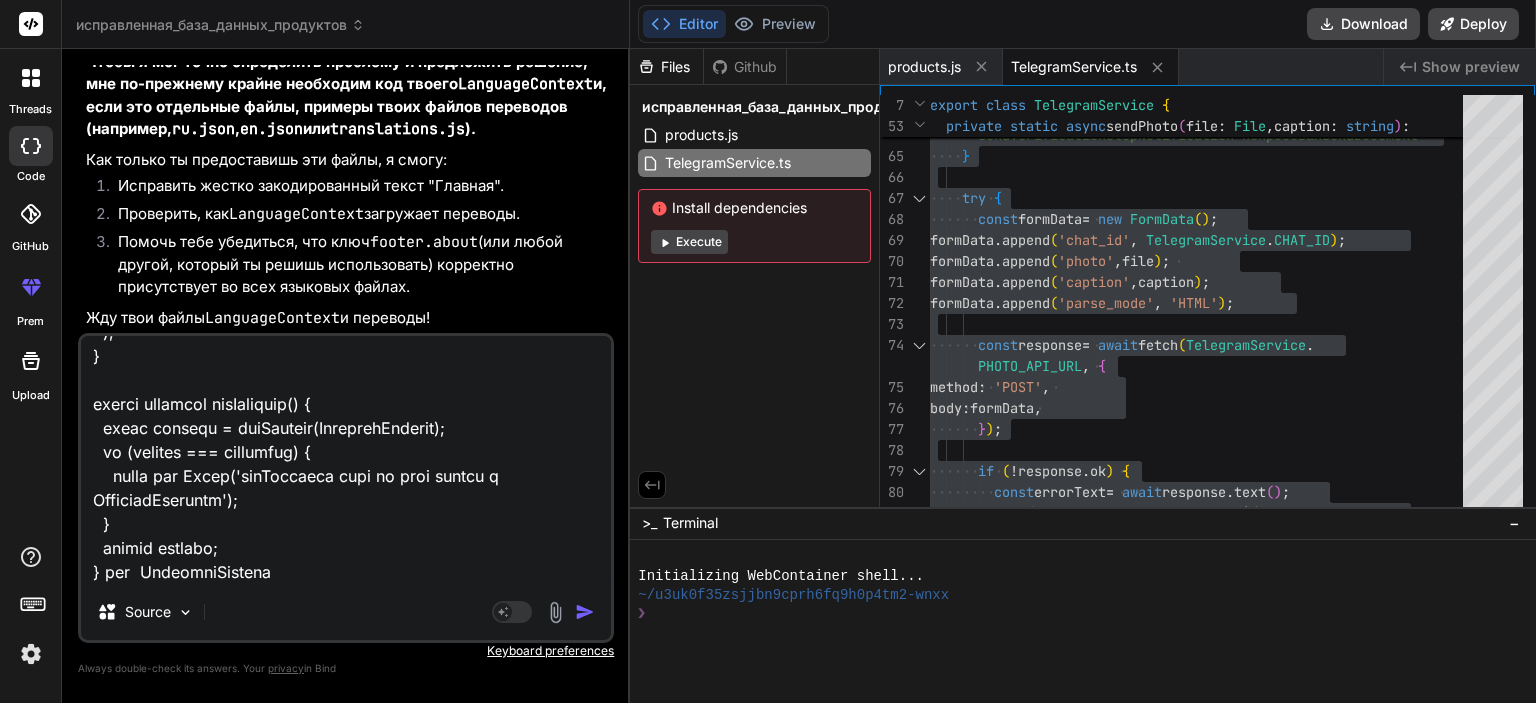 click at bounding box center (585, 612) 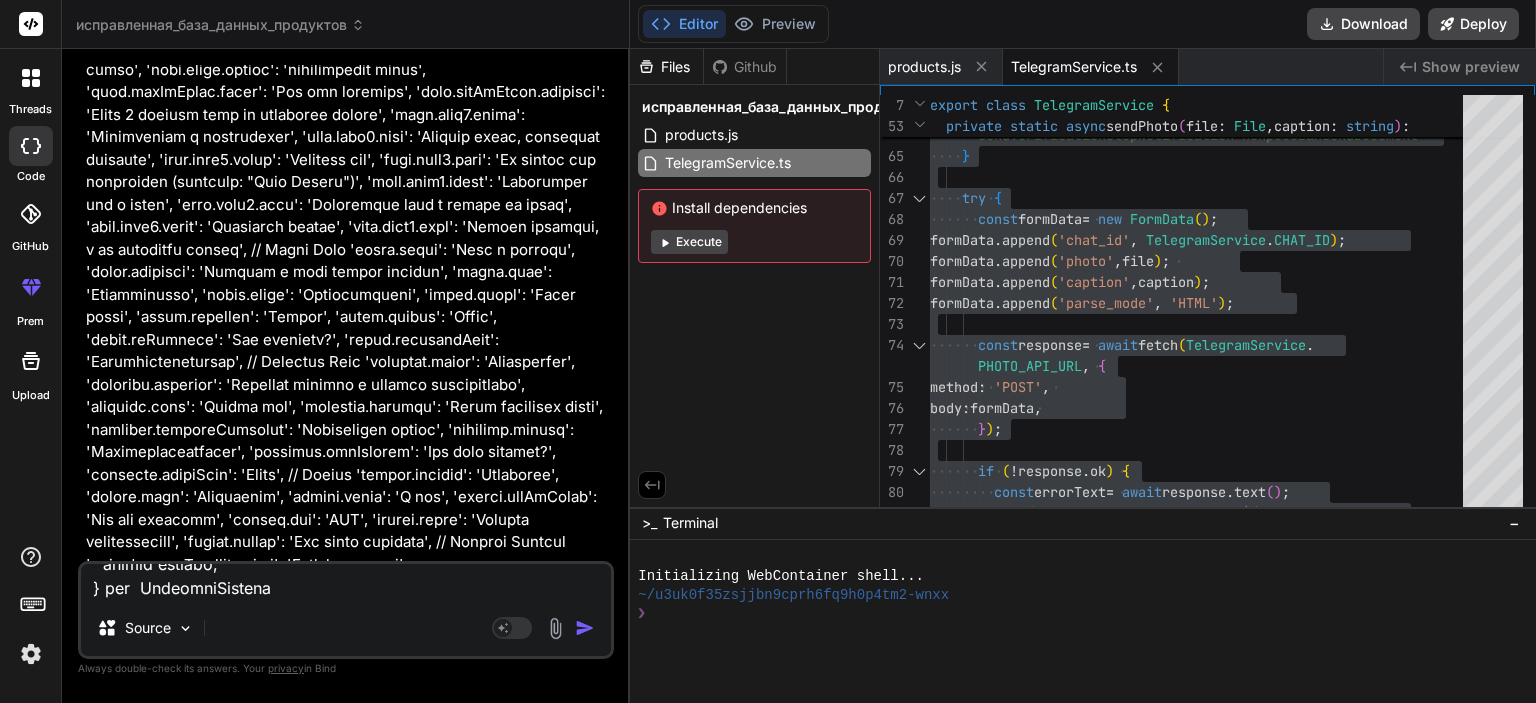 scroll, scrollTop: 0, scrollLeft: 0, axis: both 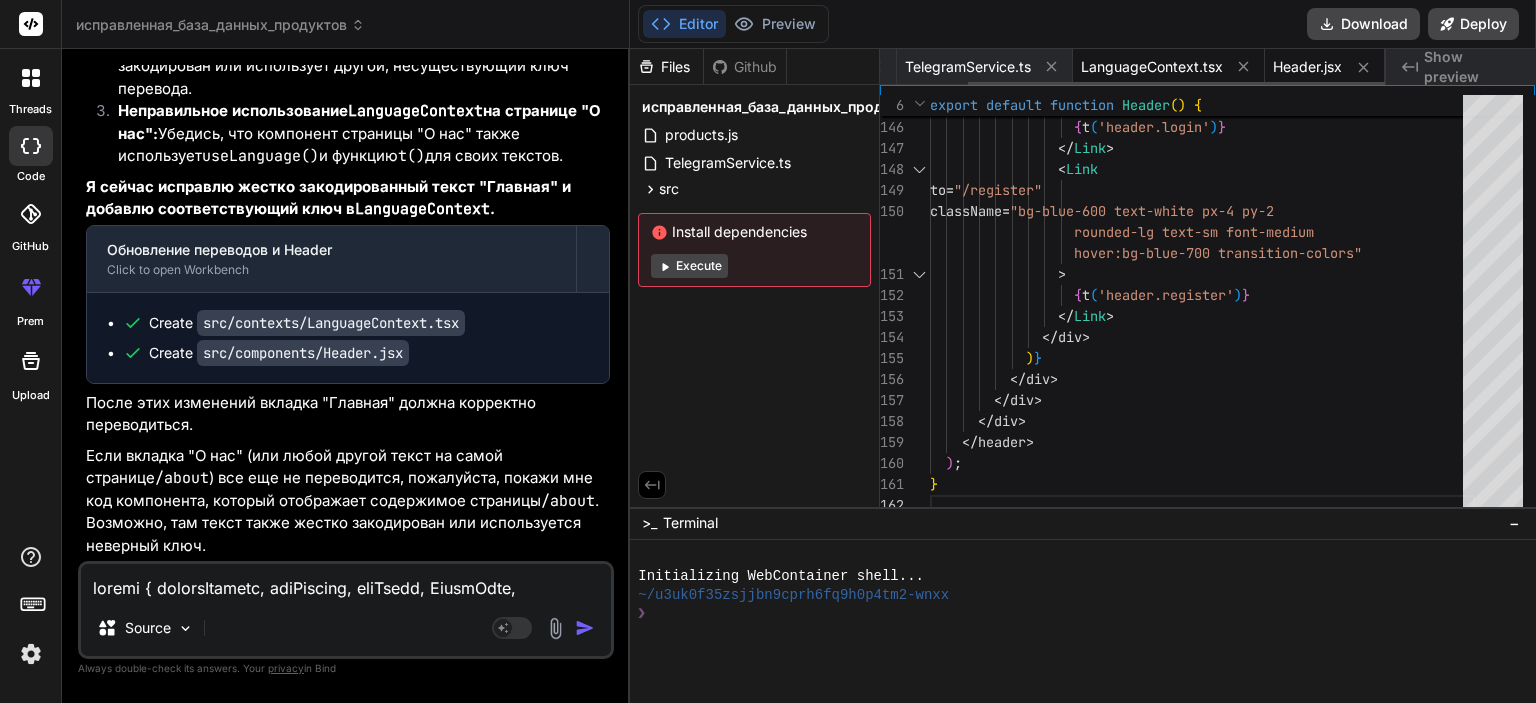 click on "LanguageContext.tsx" at bounding box center (1152, 67) 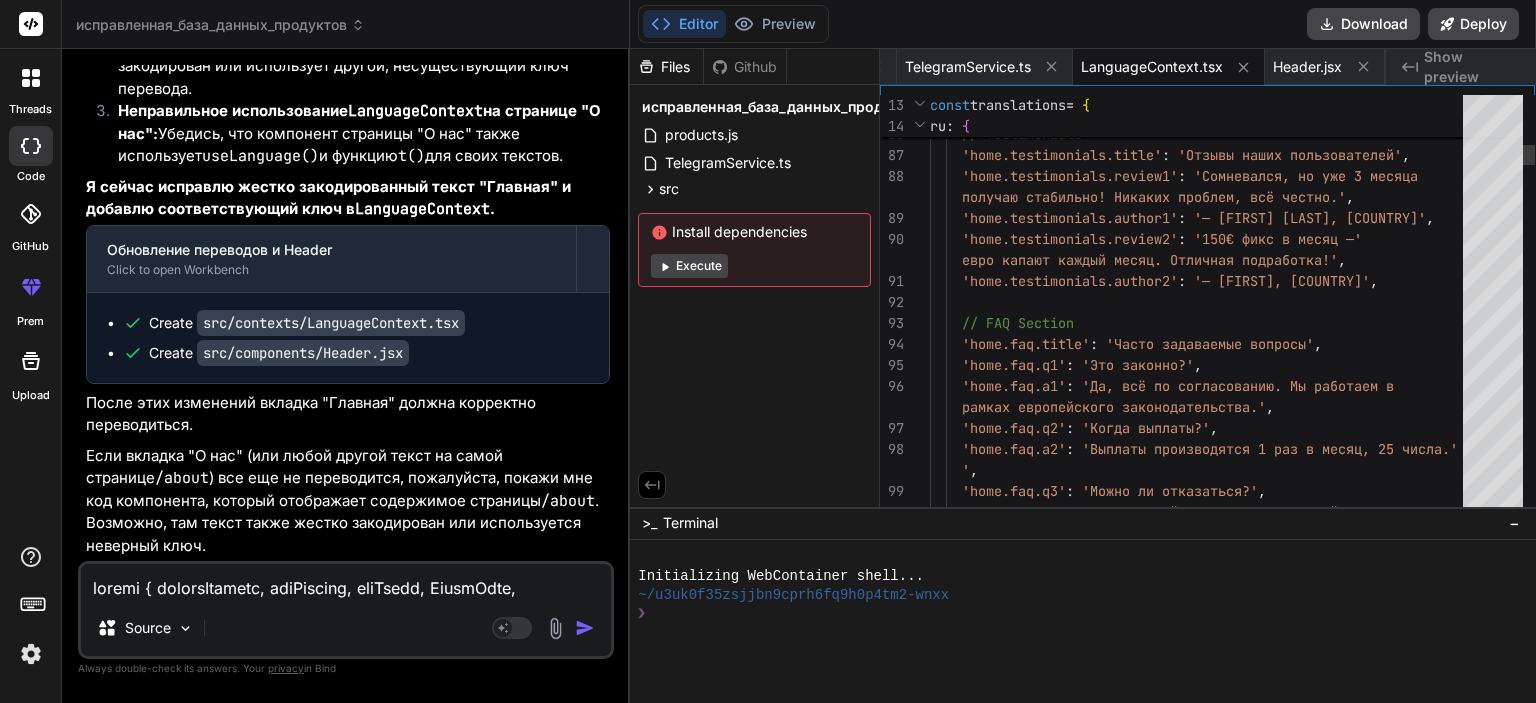 click on "'home.faq.q3' :  'Можно ли отказаться?' ,    'home.faq.a3' :  'Да, в любой момент через личный кабинет.' ,    'home.faq.a2' :  'Выплаты производятся 1 раз в месяц, 25 числа.     ' ,    'home.faq.a1' :  'Да, всё по согласованию. Мы работаем в
рамках европейского законодательства.' ,    'home.faq.q2' :  'Когда выплаты?' ,    'home.faq.title' :  'Часто задаваемые вопросы' ,    'home.faq.q1' :  'Это законно?' ,    // FAQ Section    'home.testimonials.review2' :  'Оставил адрес бабушки — 150
евро капают каждый месяц. Отличная подработка!' ,    'home.testimonials.author2' :  '— [FIRST], [COUNTRY]' ," at bounding box center [1202, 6340] 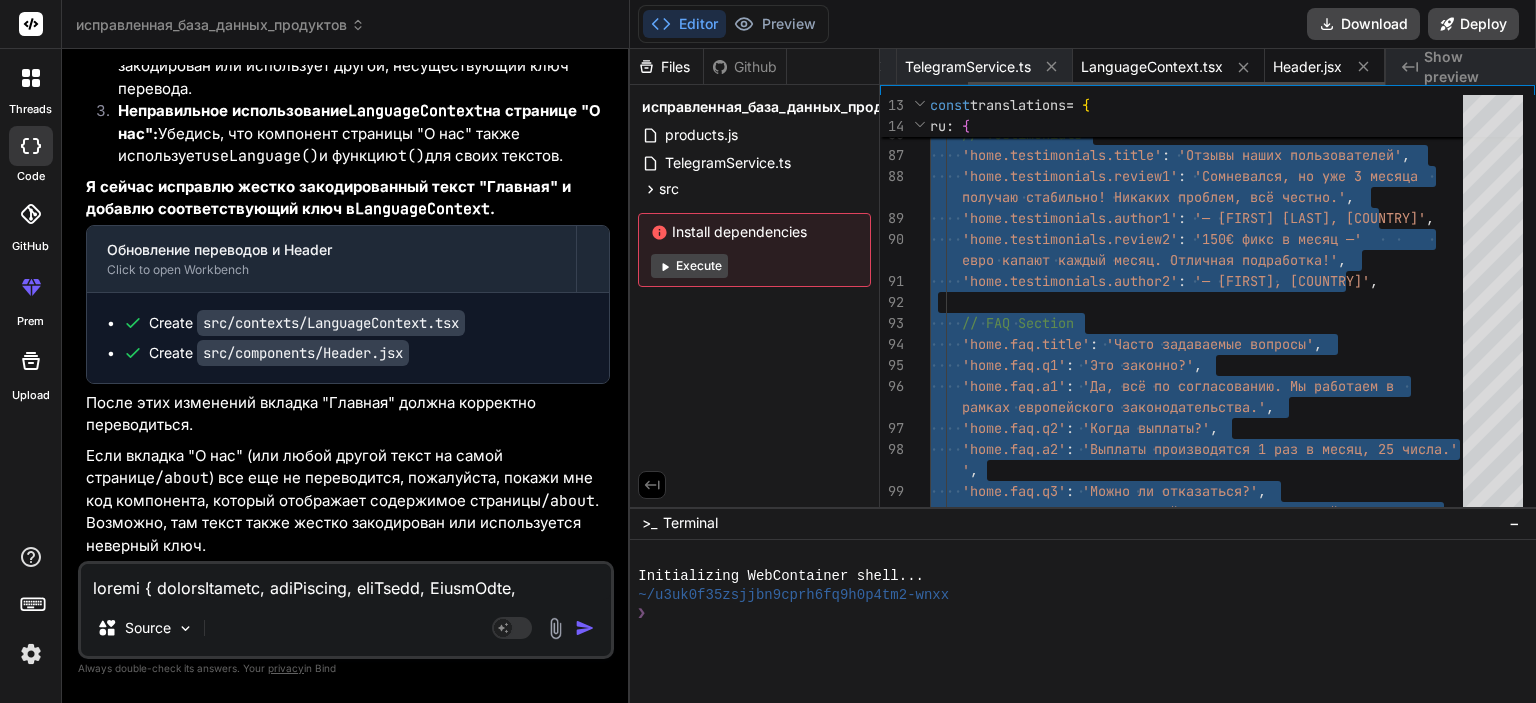 click on "Header.jsx" at bounding box center (1307, 67) 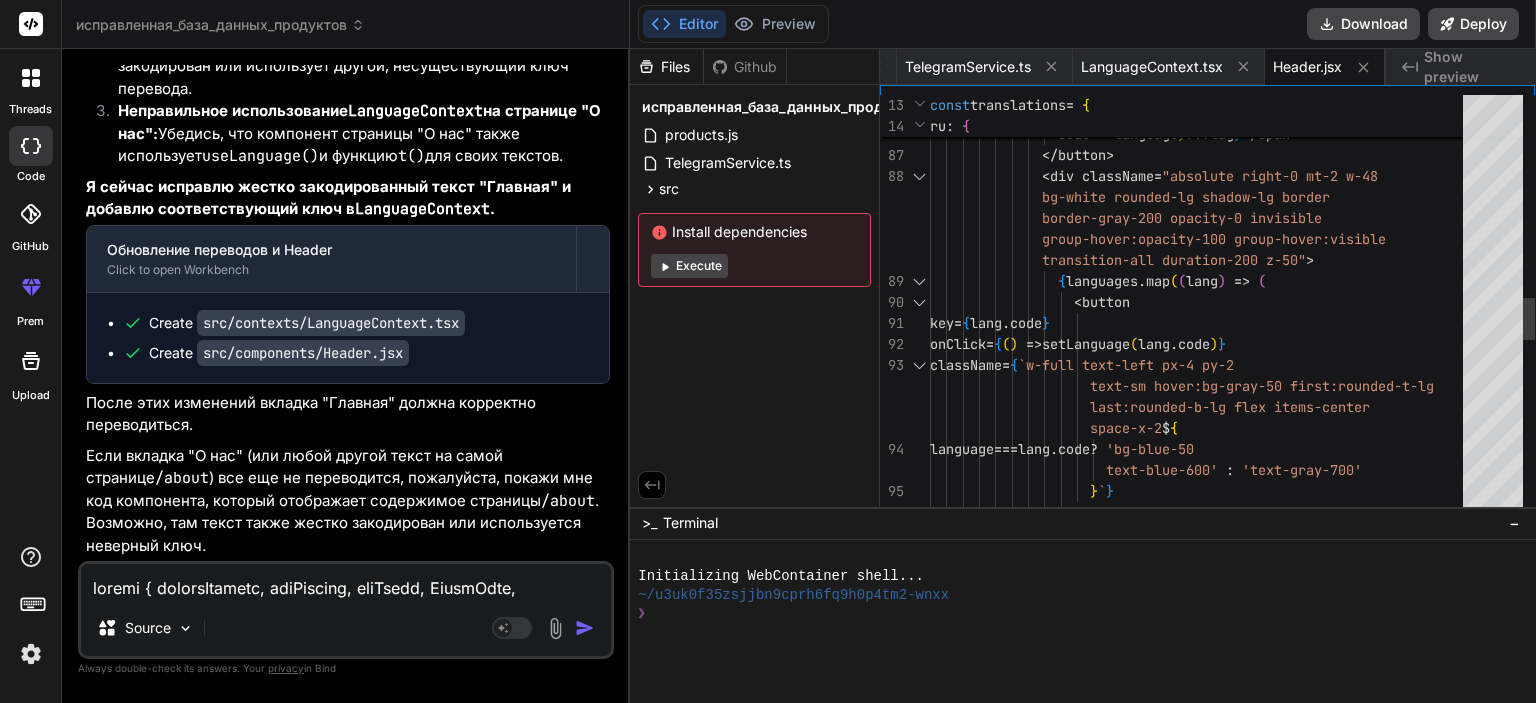 click on "onClick = { ( )   =>  setLanguage ( lang . code ) }                     className = { `w-full text-left px-4 py-2                     < button                     key = { lang . code }                bg-white rounded-lg shadow-lg border                   { languages . map ( ( lang )   =>   (                </ button >                < div className = "absolute right-0 mt-2 w-48                   < Globe  className = "h-4 w-4"  />                  < span className = "text-sm" > { languages . find ( l  =>  l .                  code  ===  language ) ?. flag } </ span >                border-gray-200 opacity-0 invisible                 group-hover:opacity-100 group-hover:visible                 transition-all duration-200 z-50" > $ { === ." at bounding box center [1202, 166] 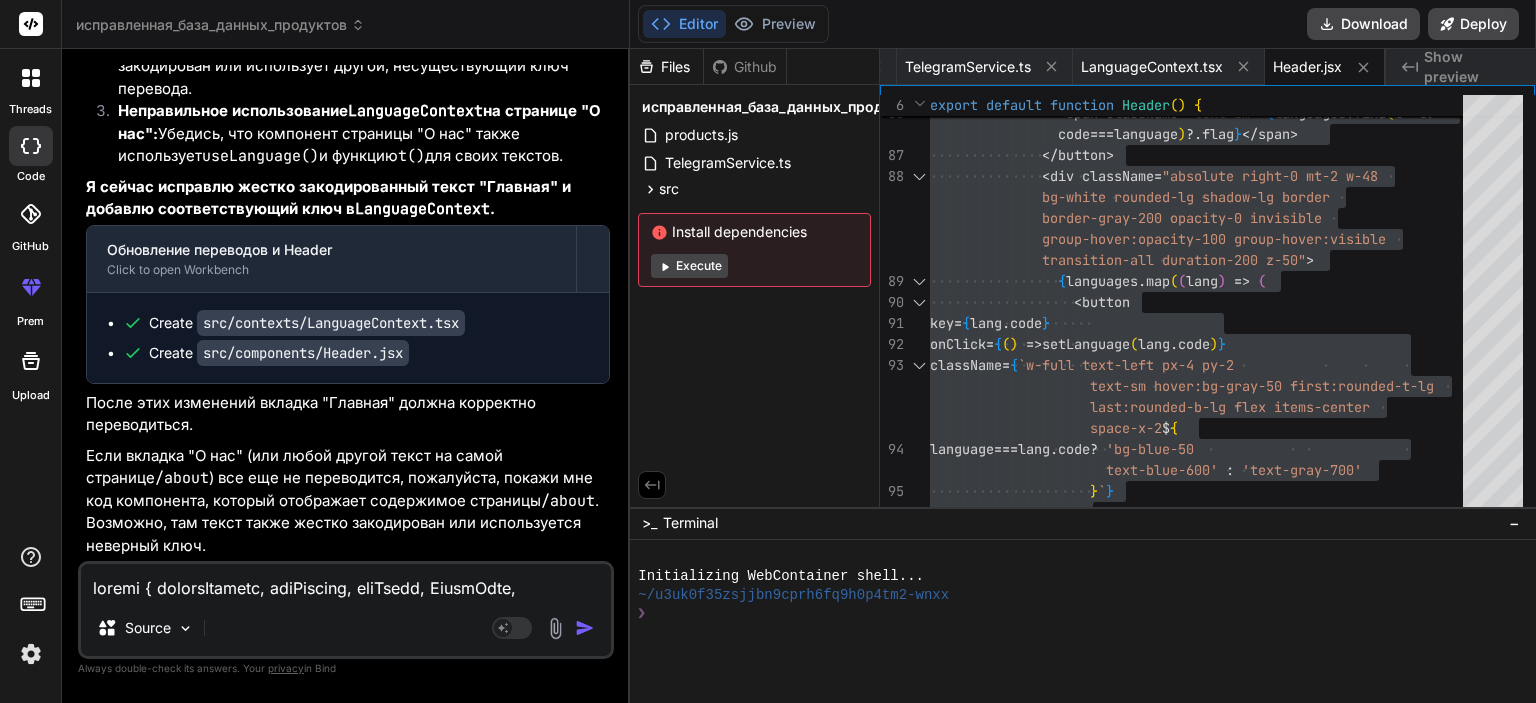 click on "Files Github исправленная_база_данных_продуктов products.js TelegramService.ts src contexts LanguageContext.tsx components Header.jsx  Install dependencies Execute" at bounding box center [755, 278] 